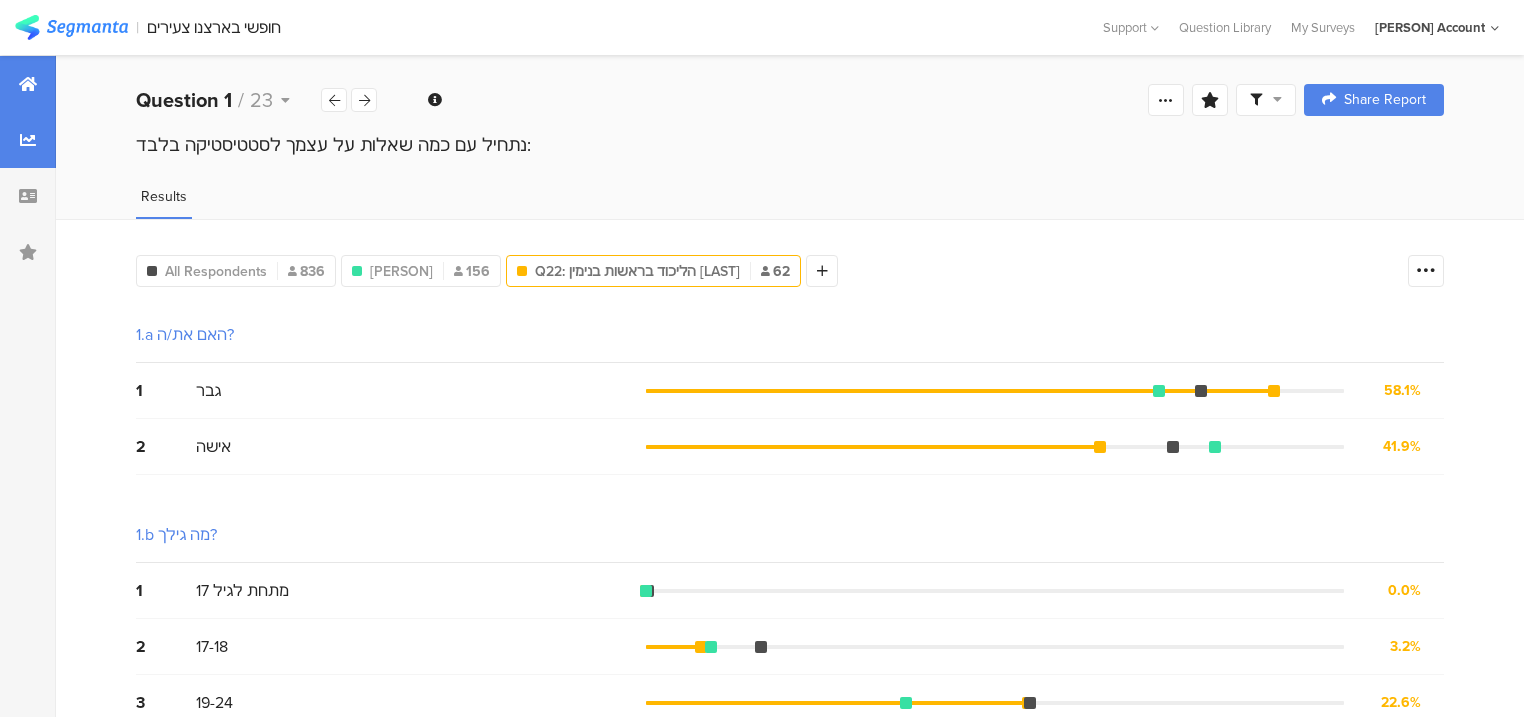 scroll, scrollTop: 0, scrollLeft: 0, axis: both 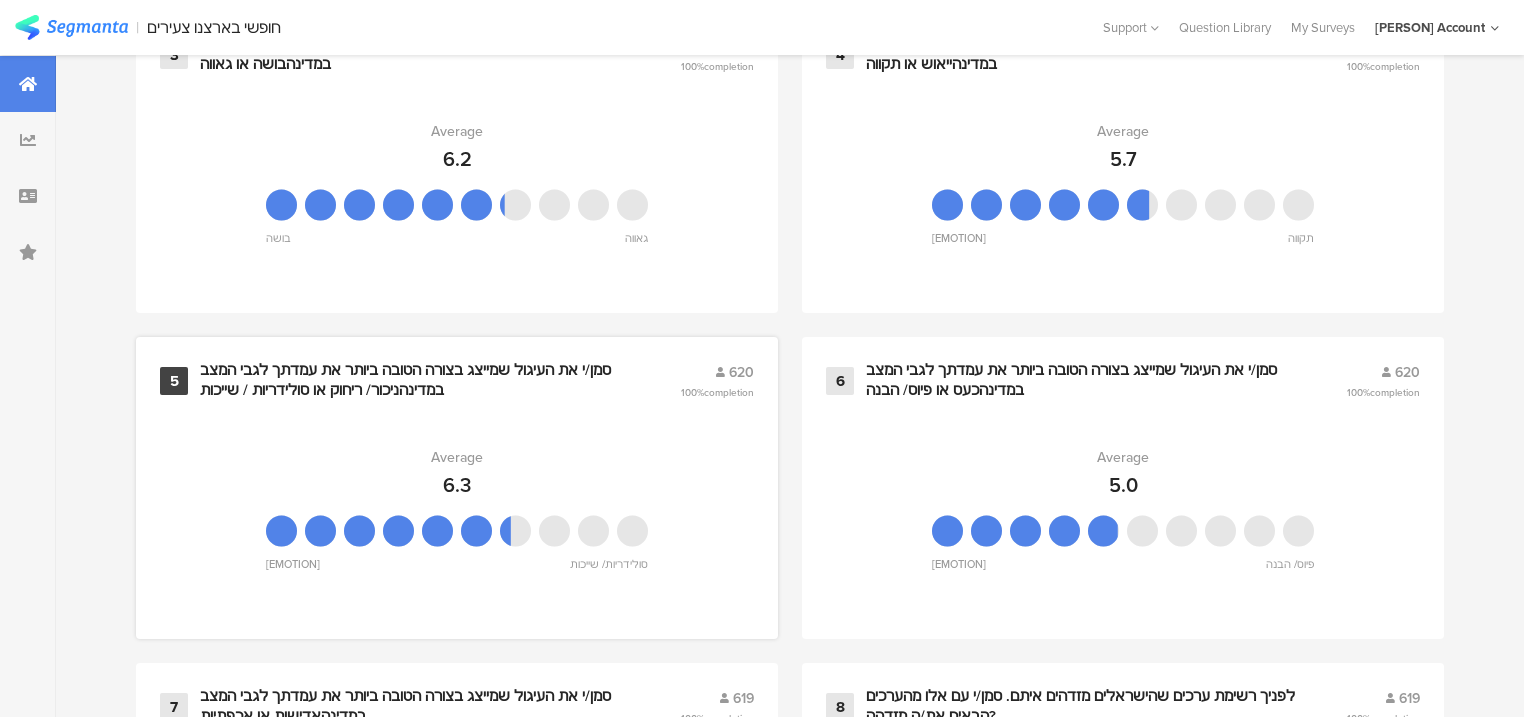 click on "סמן/י את העיגול שמייצג בצורה הטובה ביותר את עמדתך לגבי המצב במדינהניכור/ ריחוק או סולידריות / שייכות" at bounding box center [416, 380] 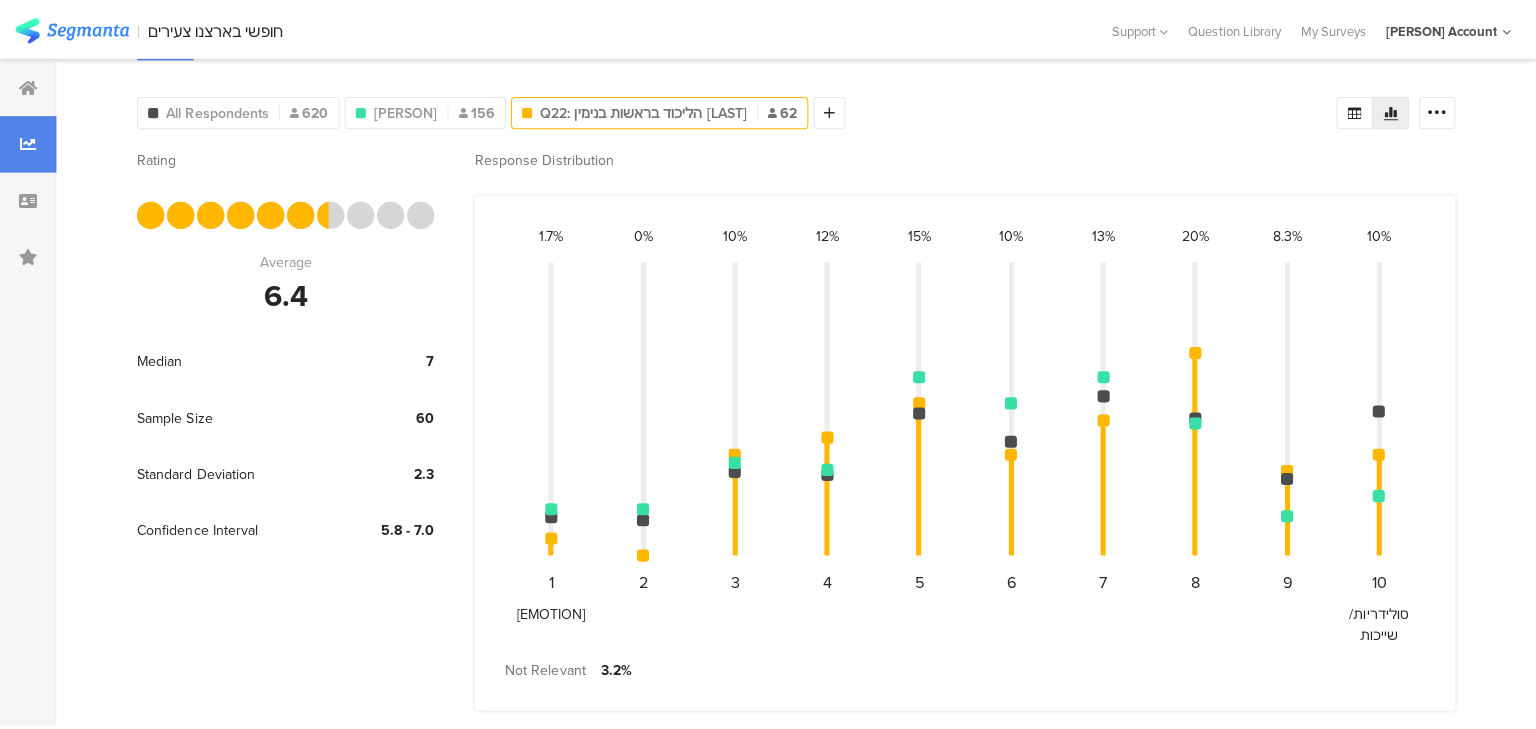 scroll, scrollTop: 0, scrollLeft: 0, axis: both 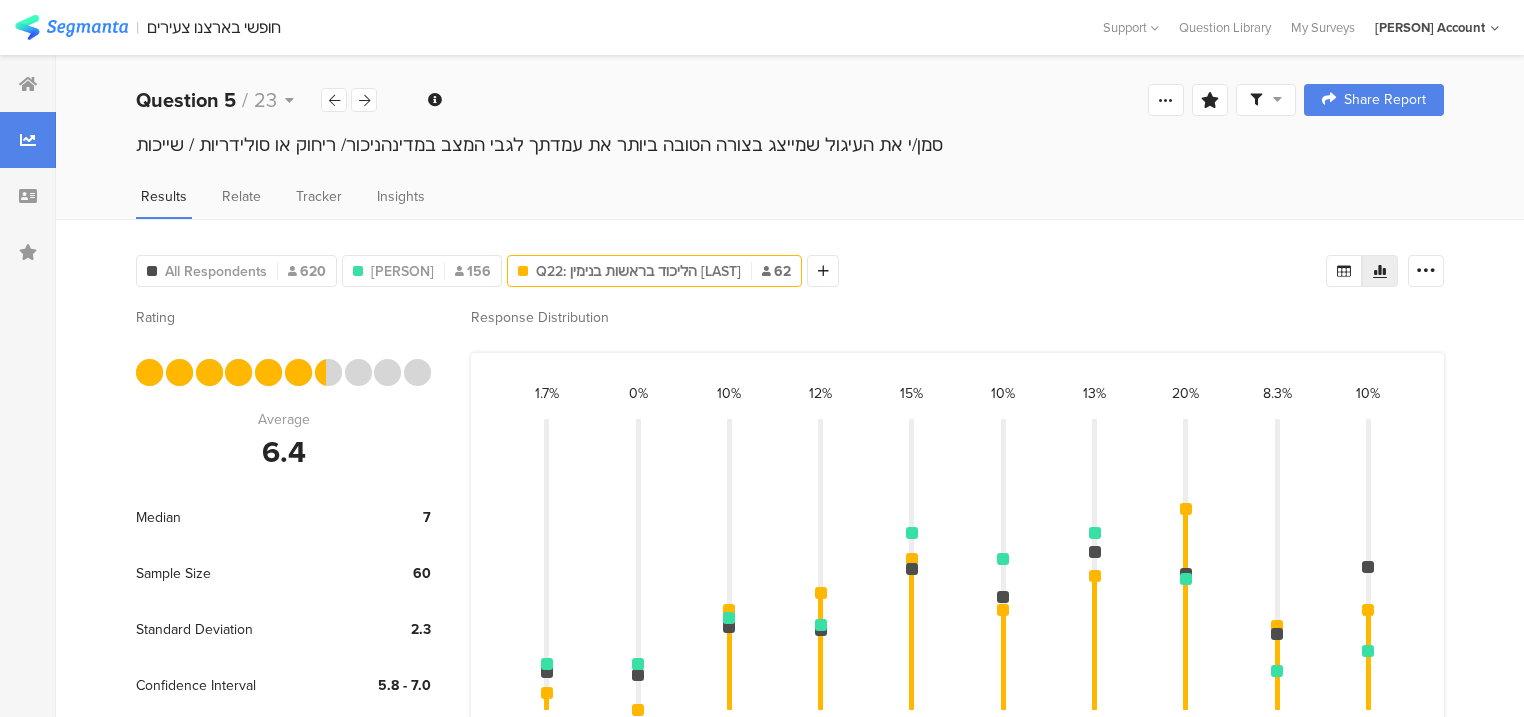 click at bounding box center [1256, 100] 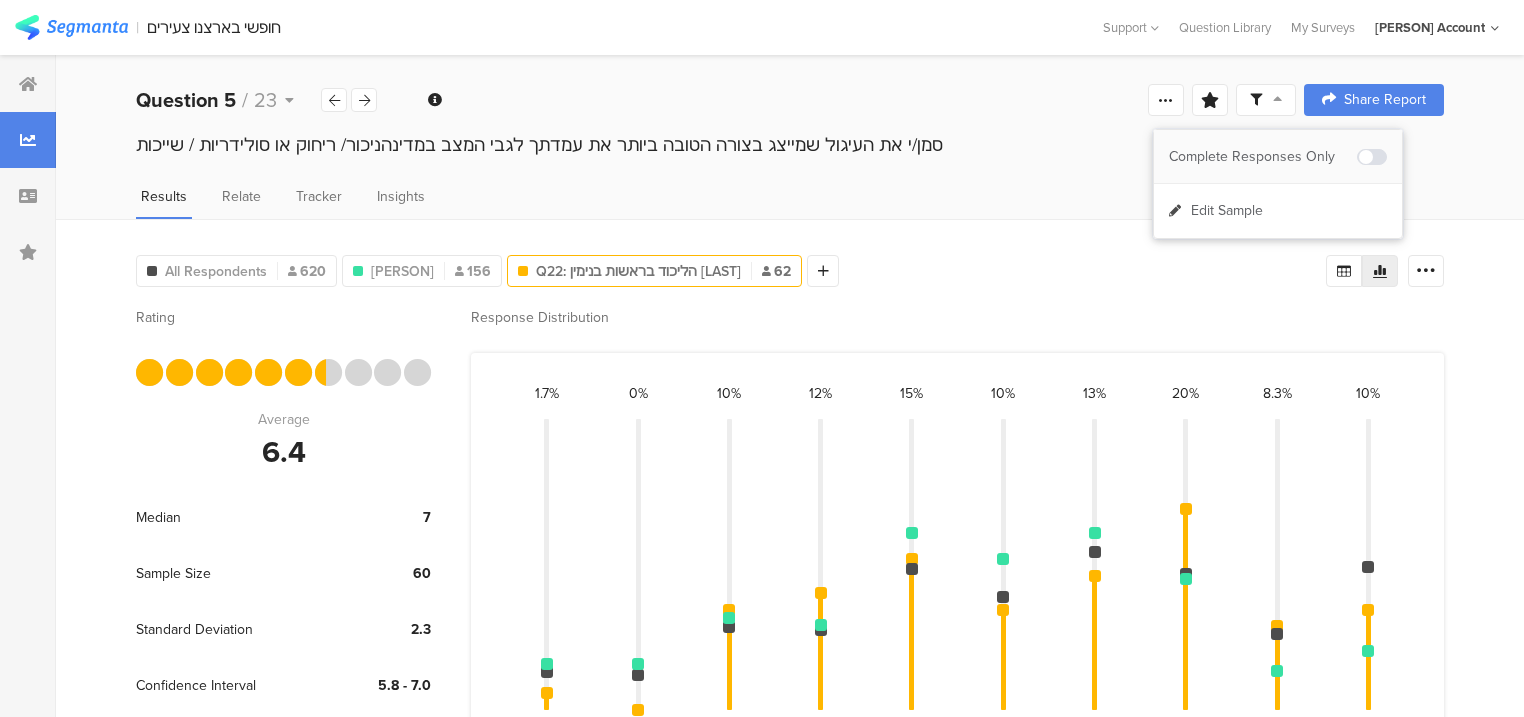 click at bounding box center (1372, 157) 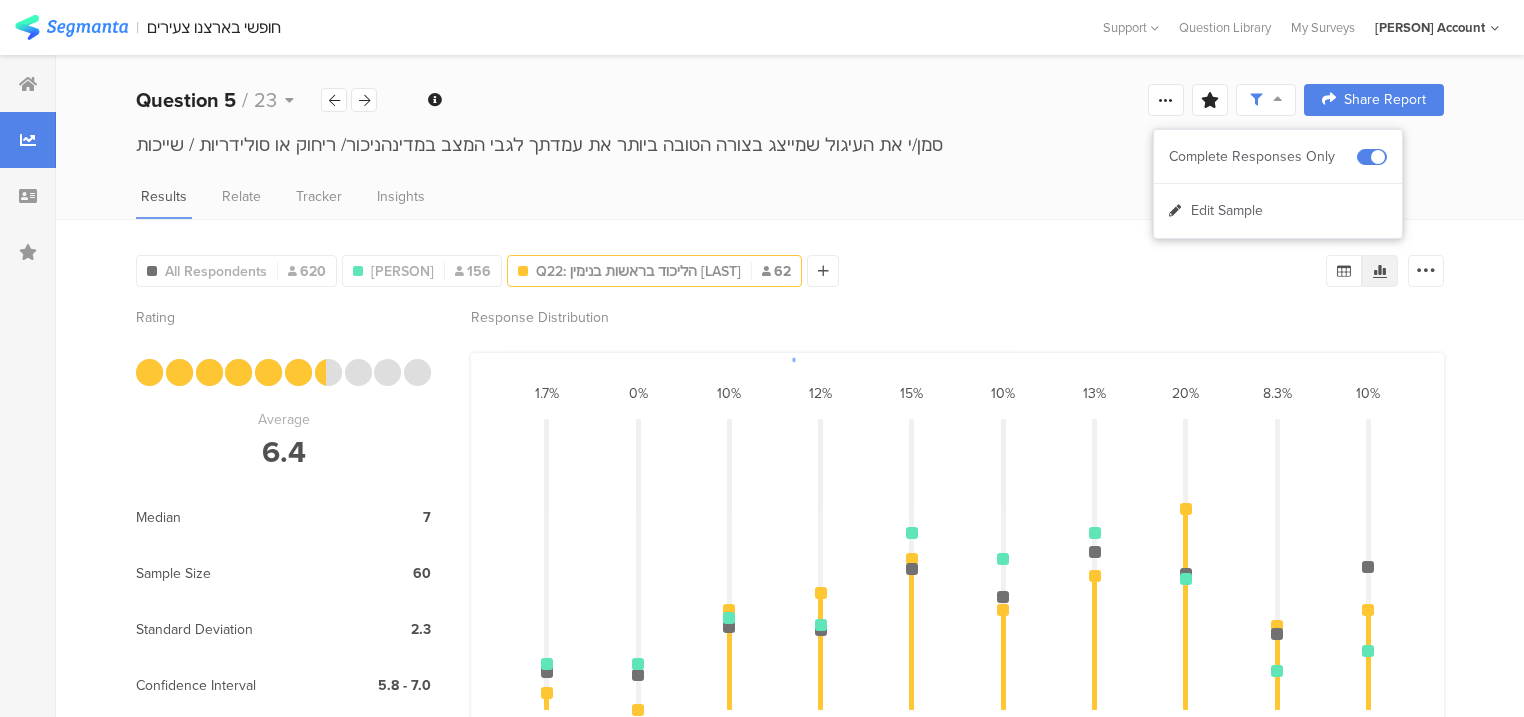 click at bounding box center [762, 358] 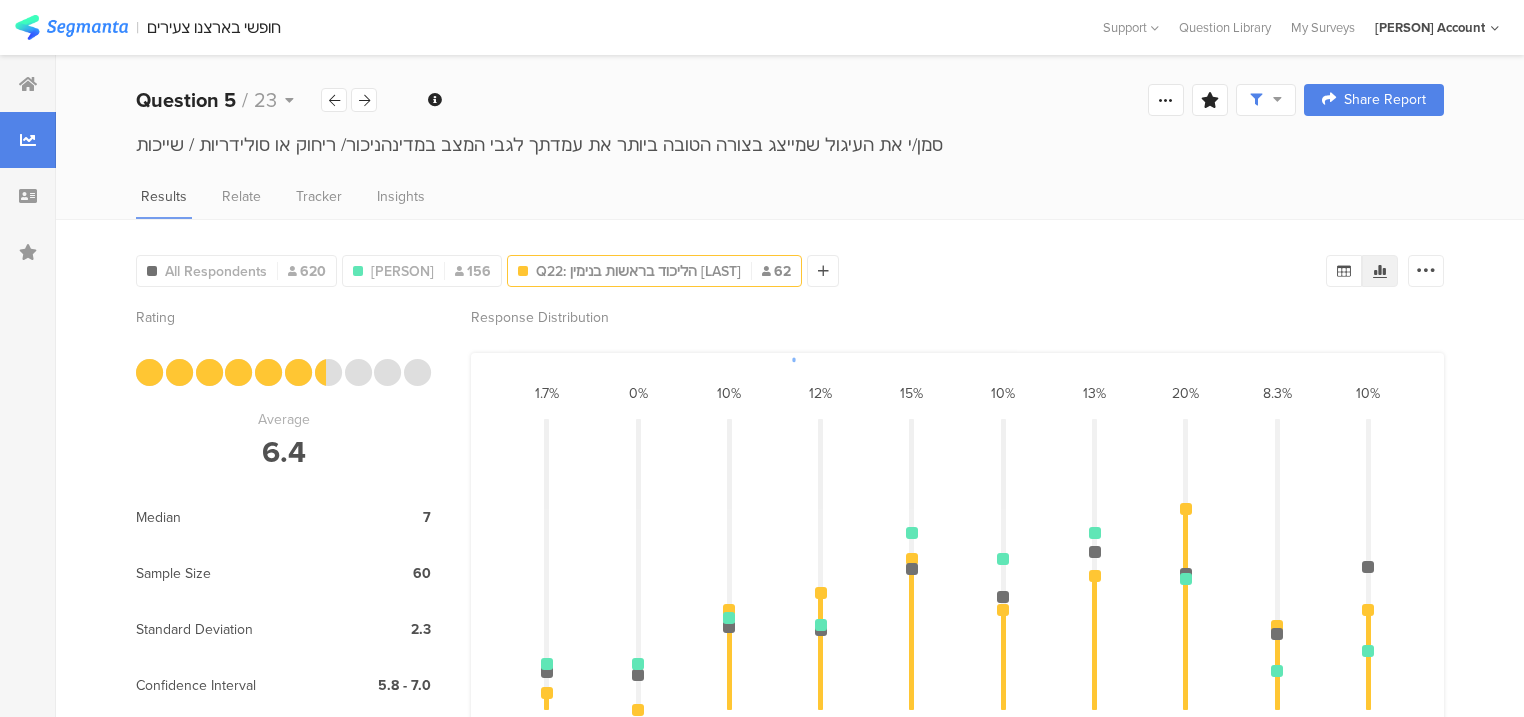 click at bounding box center [762, 358] 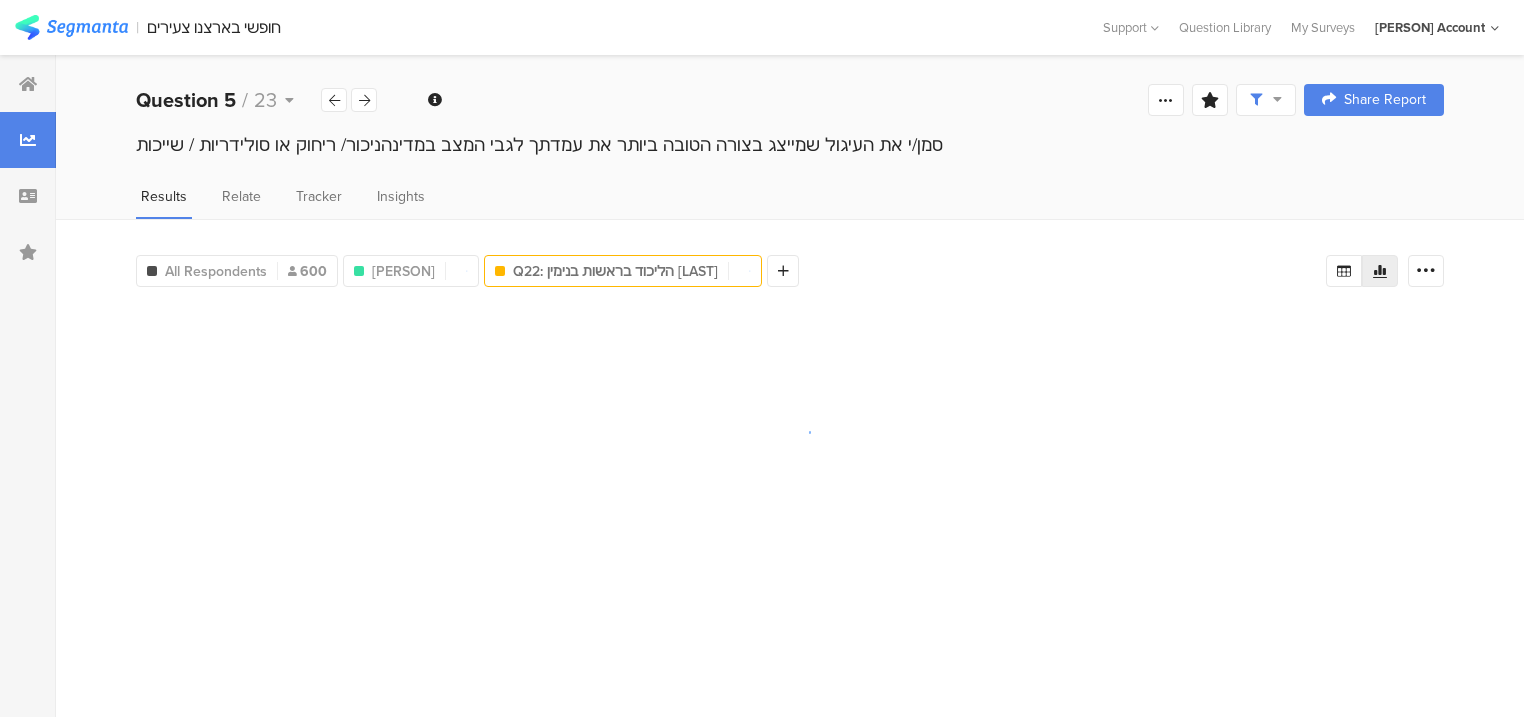 scroll, scrollTop: 1149, scrollLeft: 0, axis: vertical 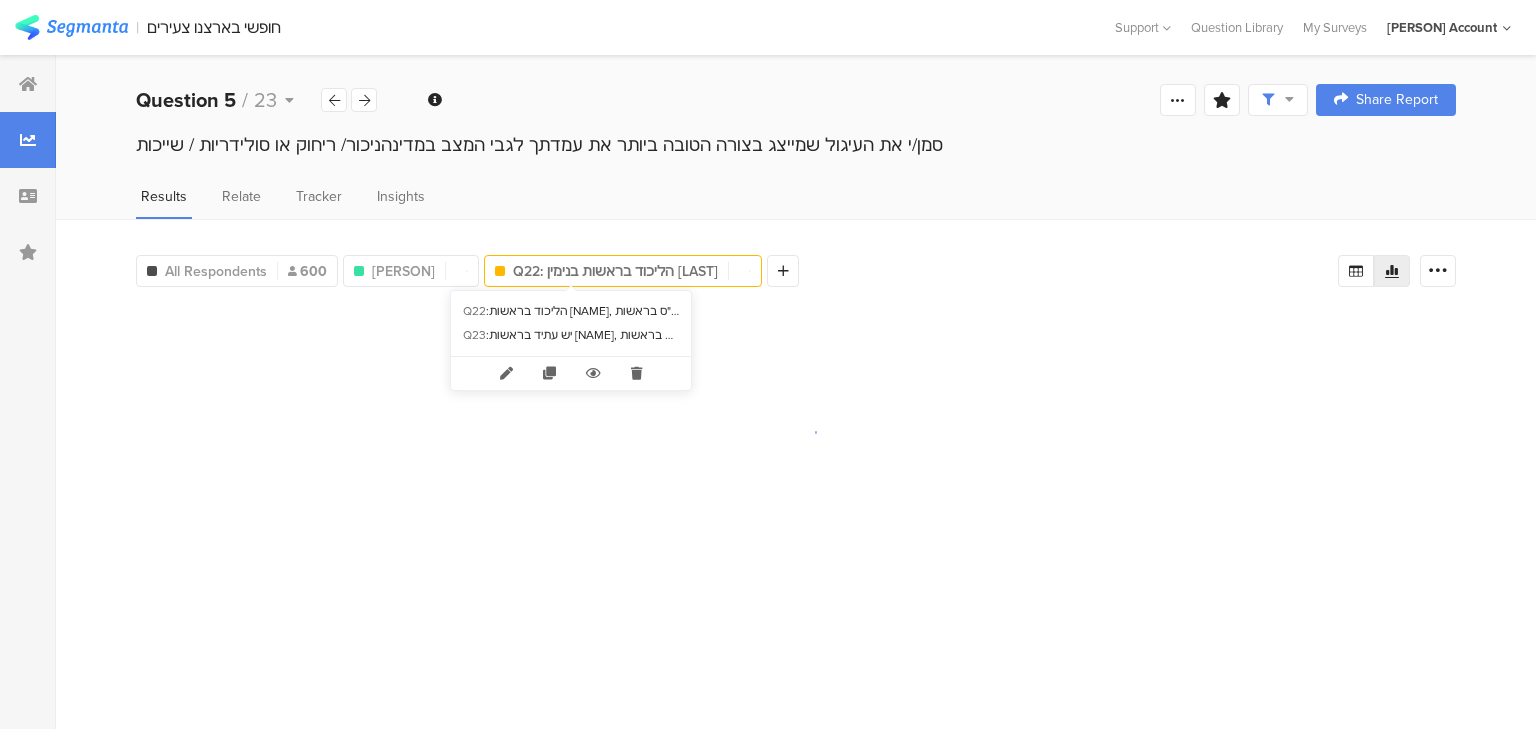 click on "Q22: הליכוד בראשות בנימין [LAST]" at bounding box center (615, 271) 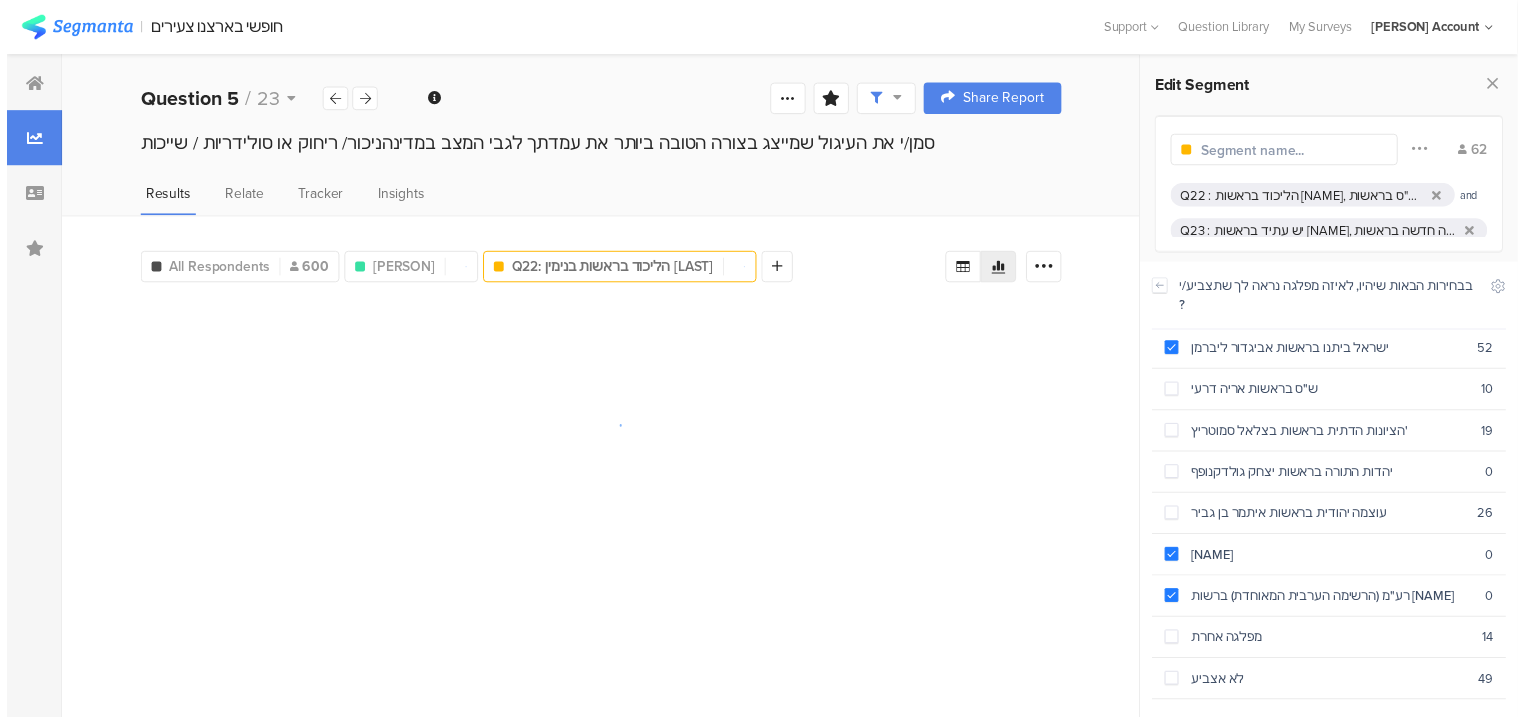 scroll, scrollTop: 1161, scrollLeft: 0, axis: vertical 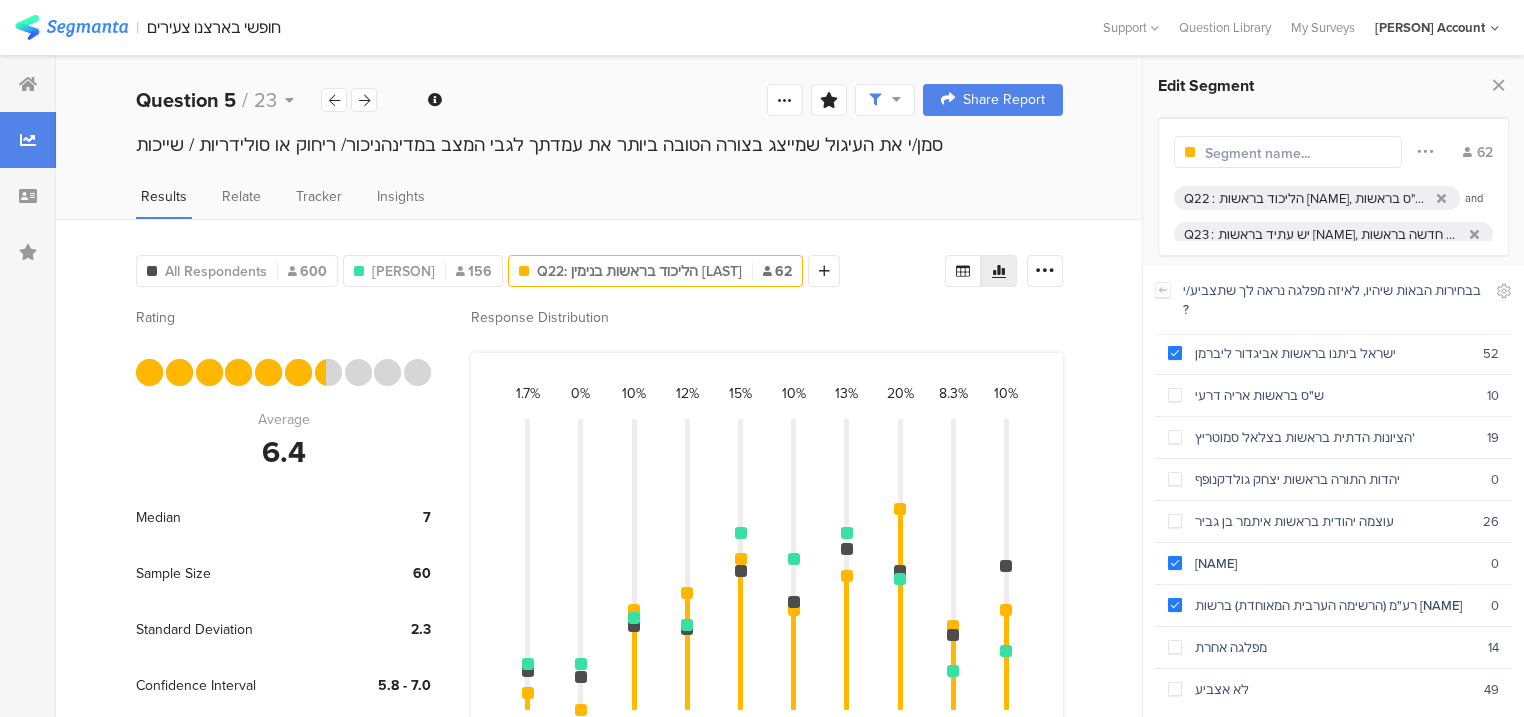 click on "הליכוד בראשות [NAME], ש"ס בראשות [NAME], הציונות הדתית בראשות [NAME], יהדות התורה בראשות [NAME], עוצמה יהודית בראשות [NAME]" at bounding box center [1324, 198] 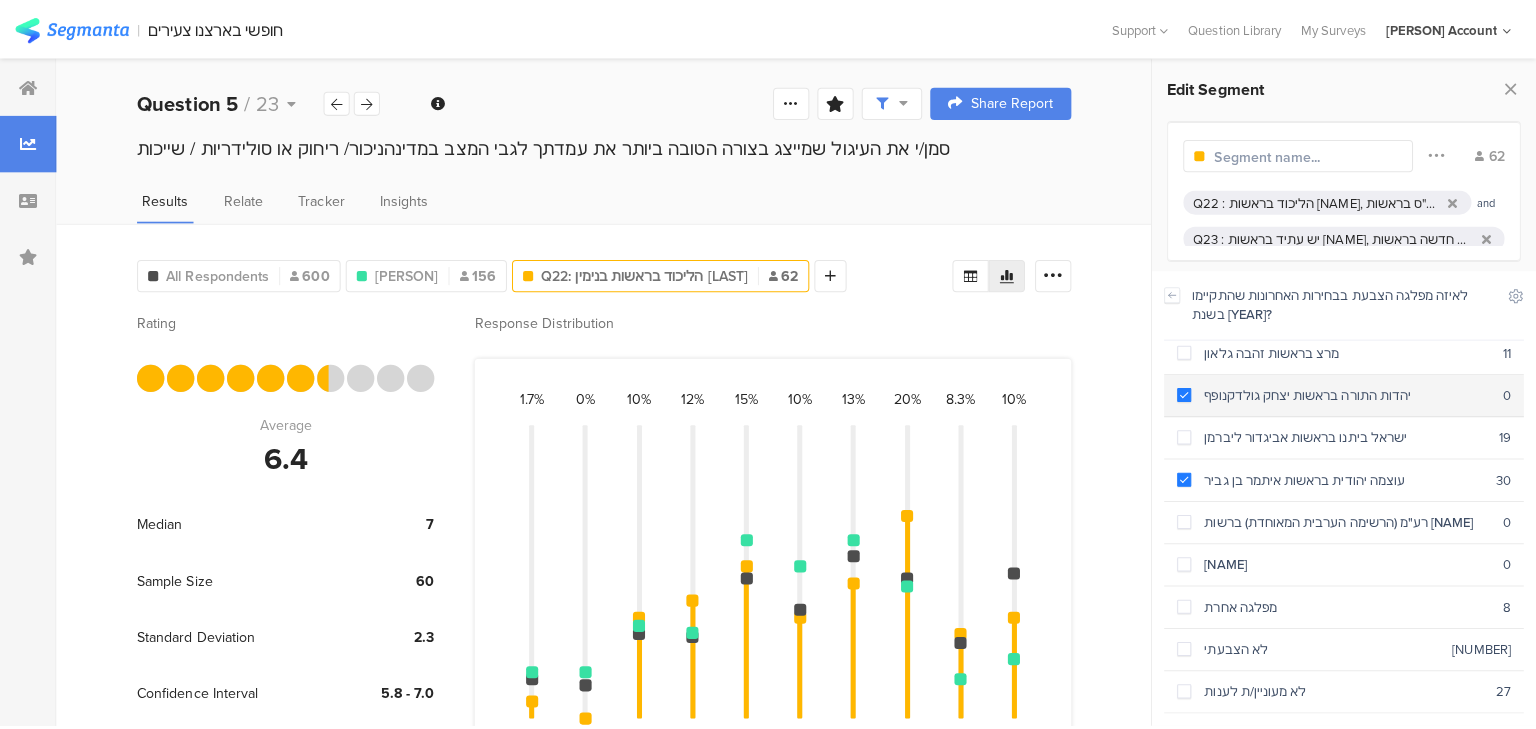 scroll, scrollTop: 260, scrollLeft: 0, axis: vertical 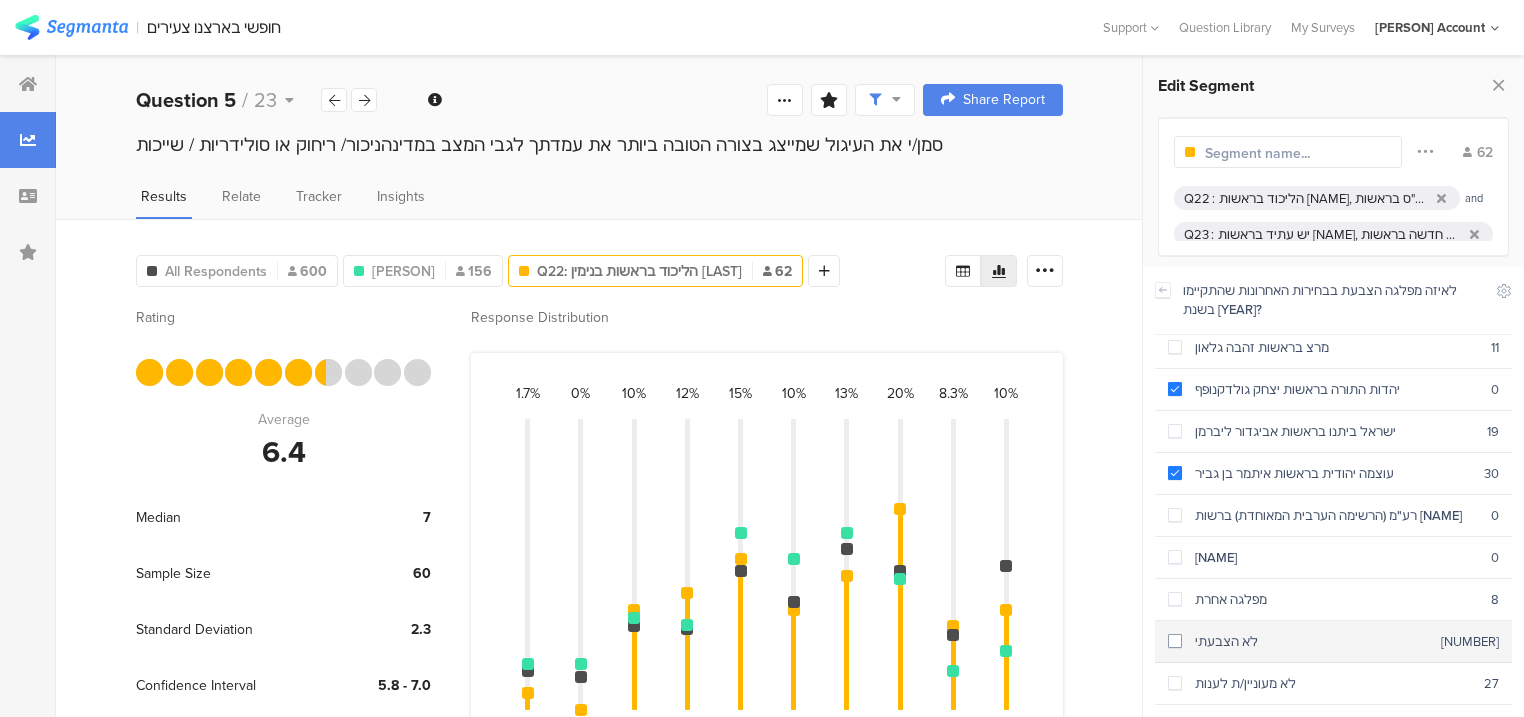 click on "לא הצבעתי
[NUMBER]" at bounding box center [1333, 642] 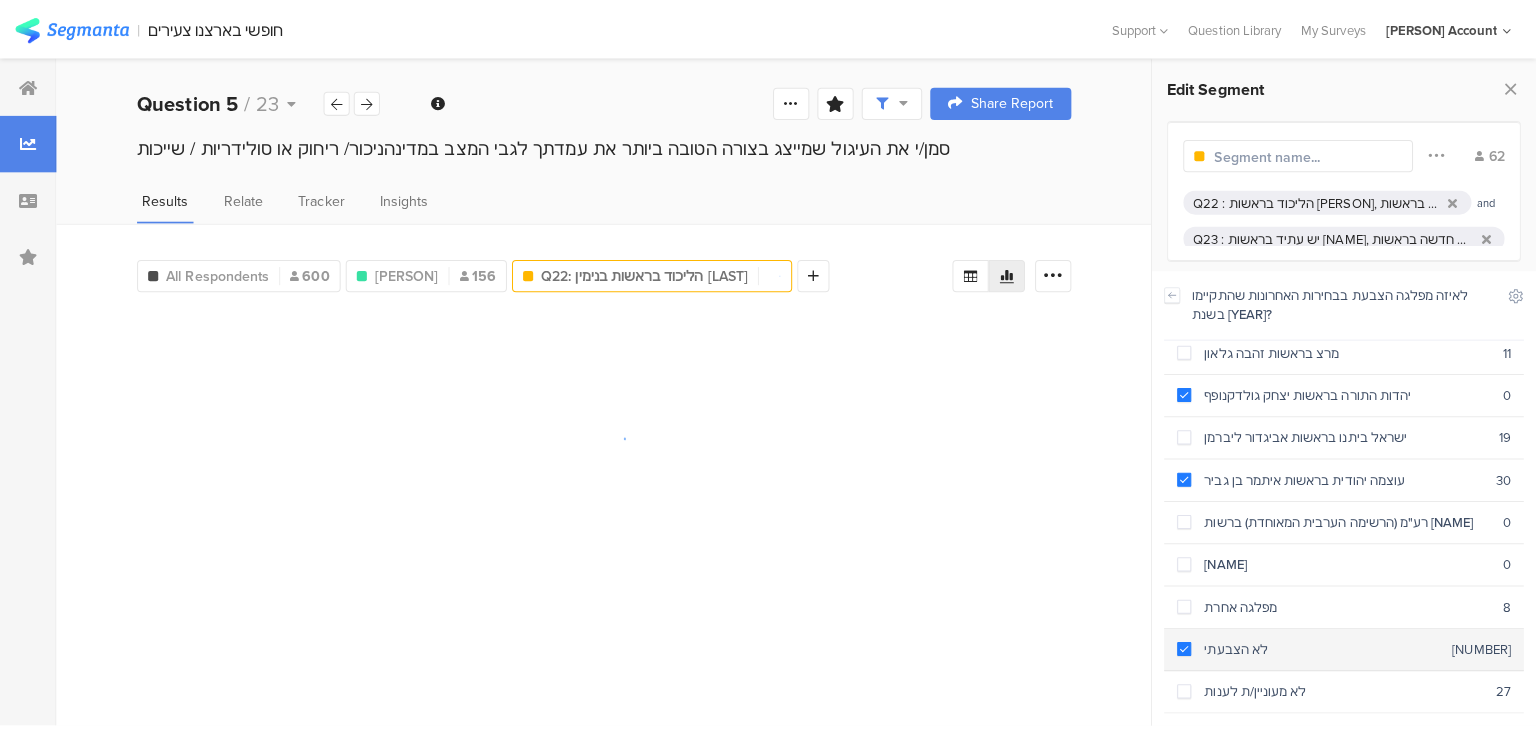 scroll, scrollTop: 1149, scrollLeft: 0, axis: vertical 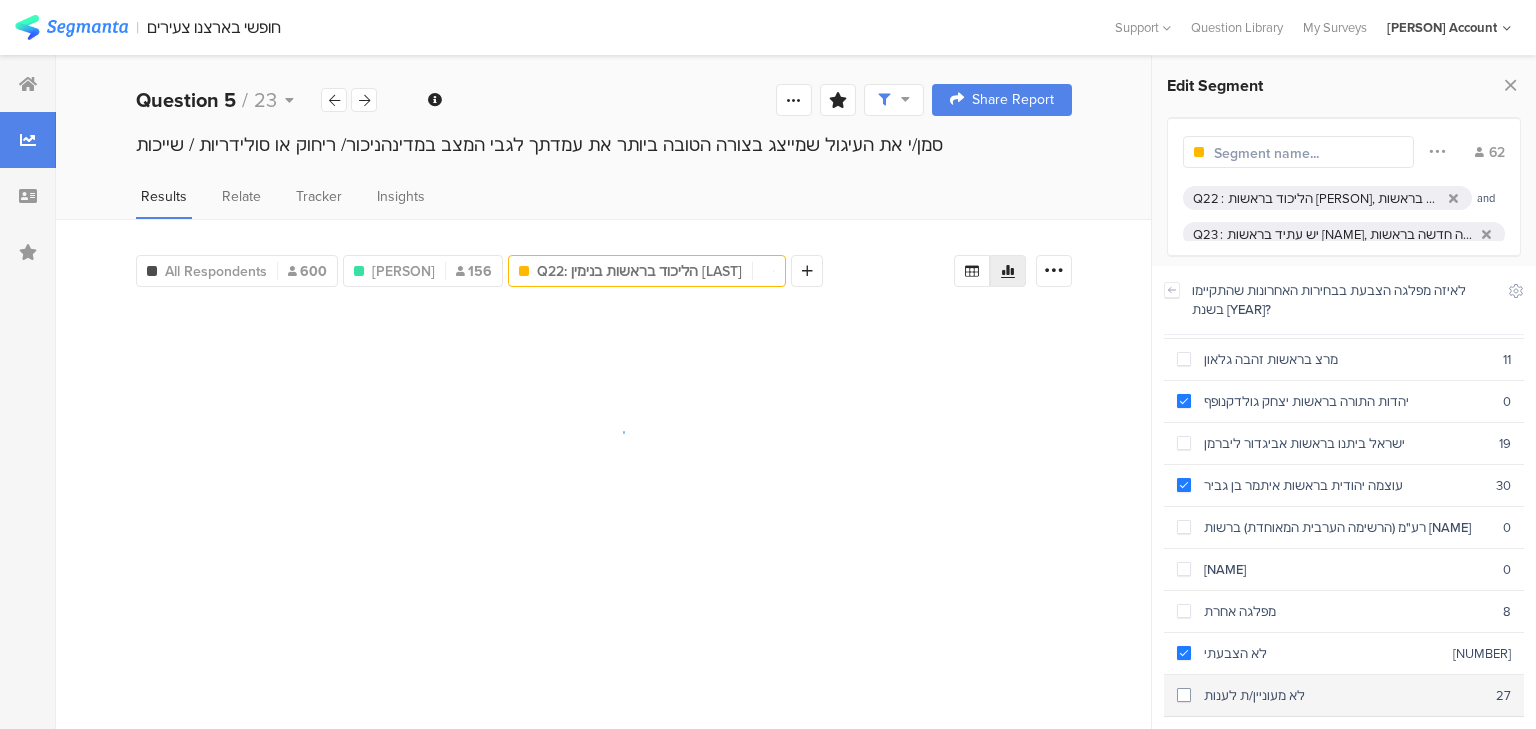 click on "לא מעוניין/ת לענות" at bounding box center (1343, 695) 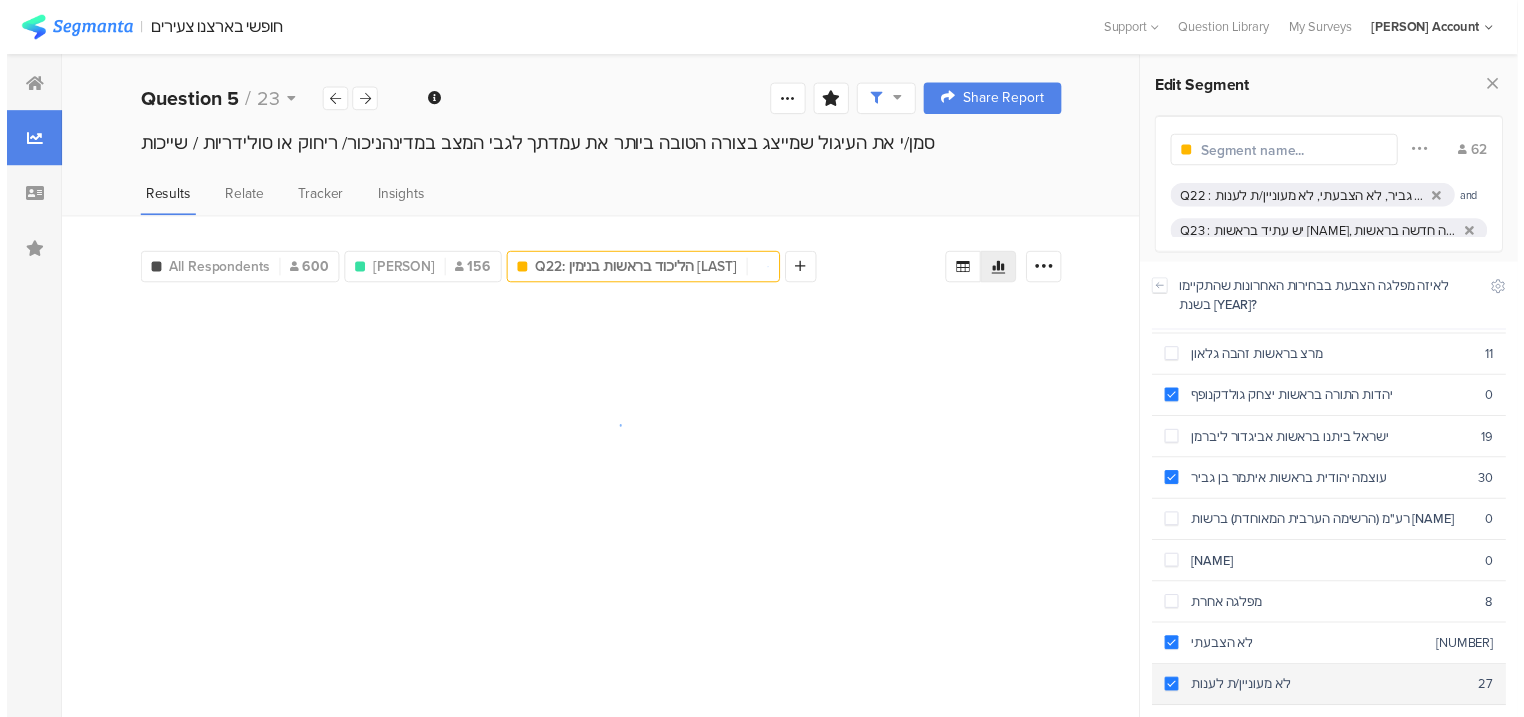 scroll, scrollTop: 1161, scrollLeft: 0, axis: vertical 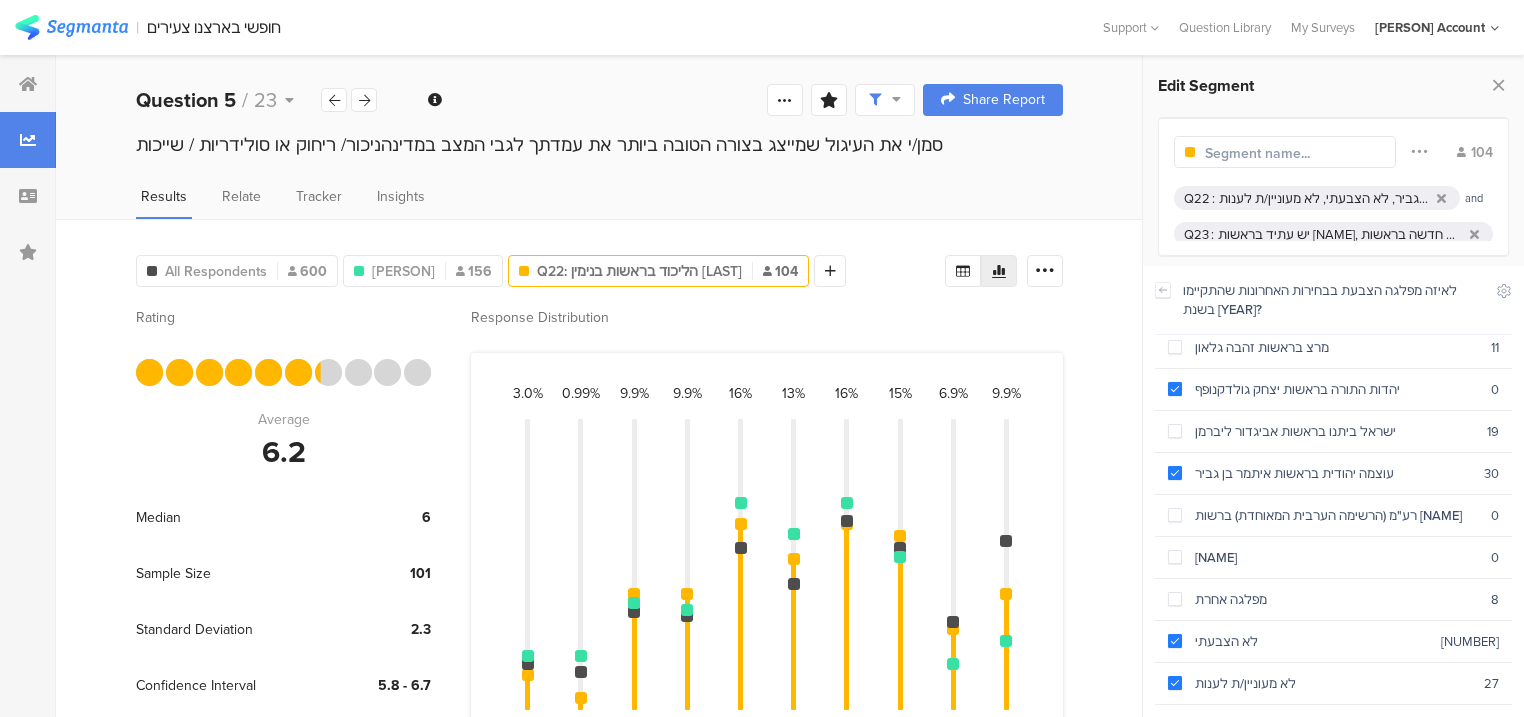 click on "יש עתיד בראשות [NAME], מפלגה חדשה בראשות [NAME], הדמוקרטים בראשות [NAME] (העבודה ומרצ לשעבר), המחנה הממלכתי בראשות [NAME], ישראל ביתנו בראשות [NAME], חד"ש-תע"ל בראשות [NAME], רע"מ (הרשימה הערבית המאוחדת) ברשות [NAME]" at bounding box center [1340, 234] 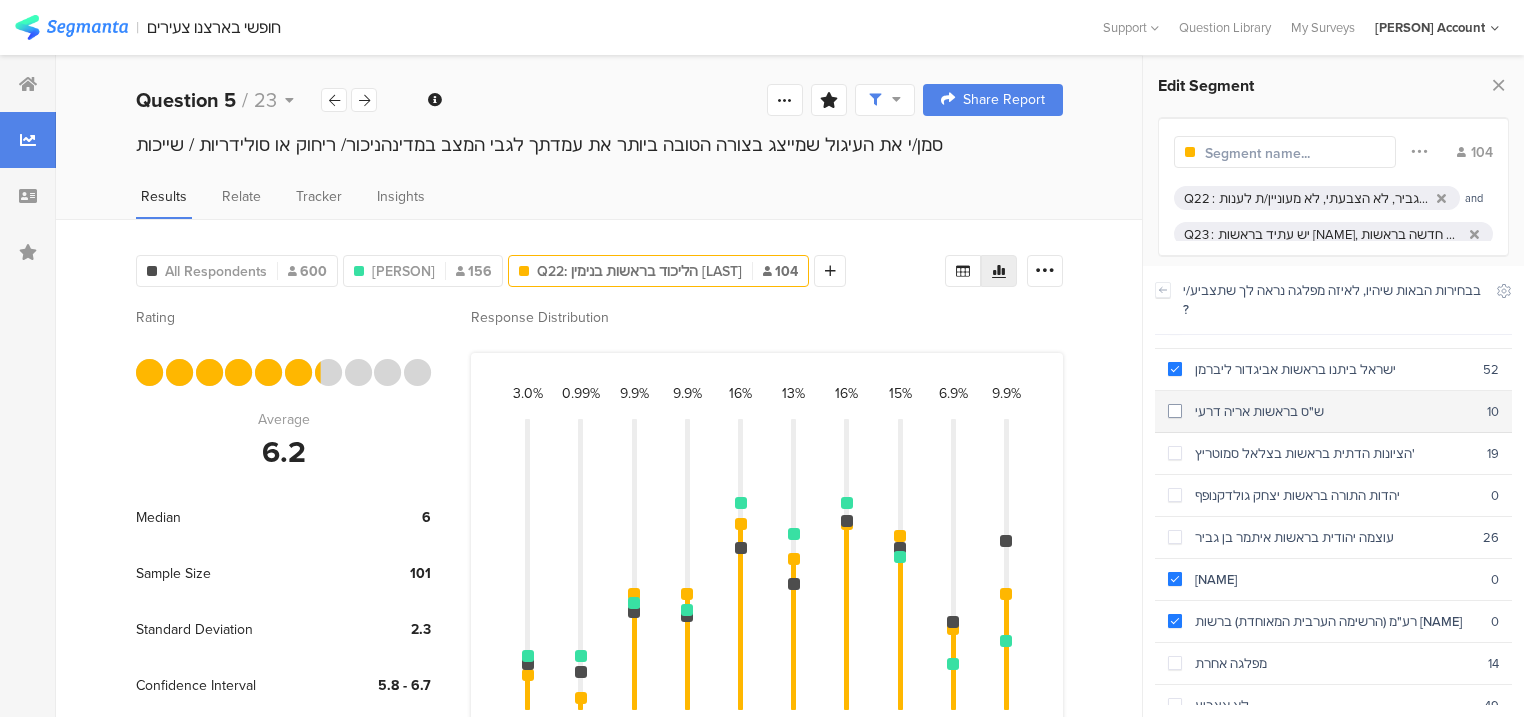 scroll, scrollTop: 241, scrollLeft: 0, axis: vertical 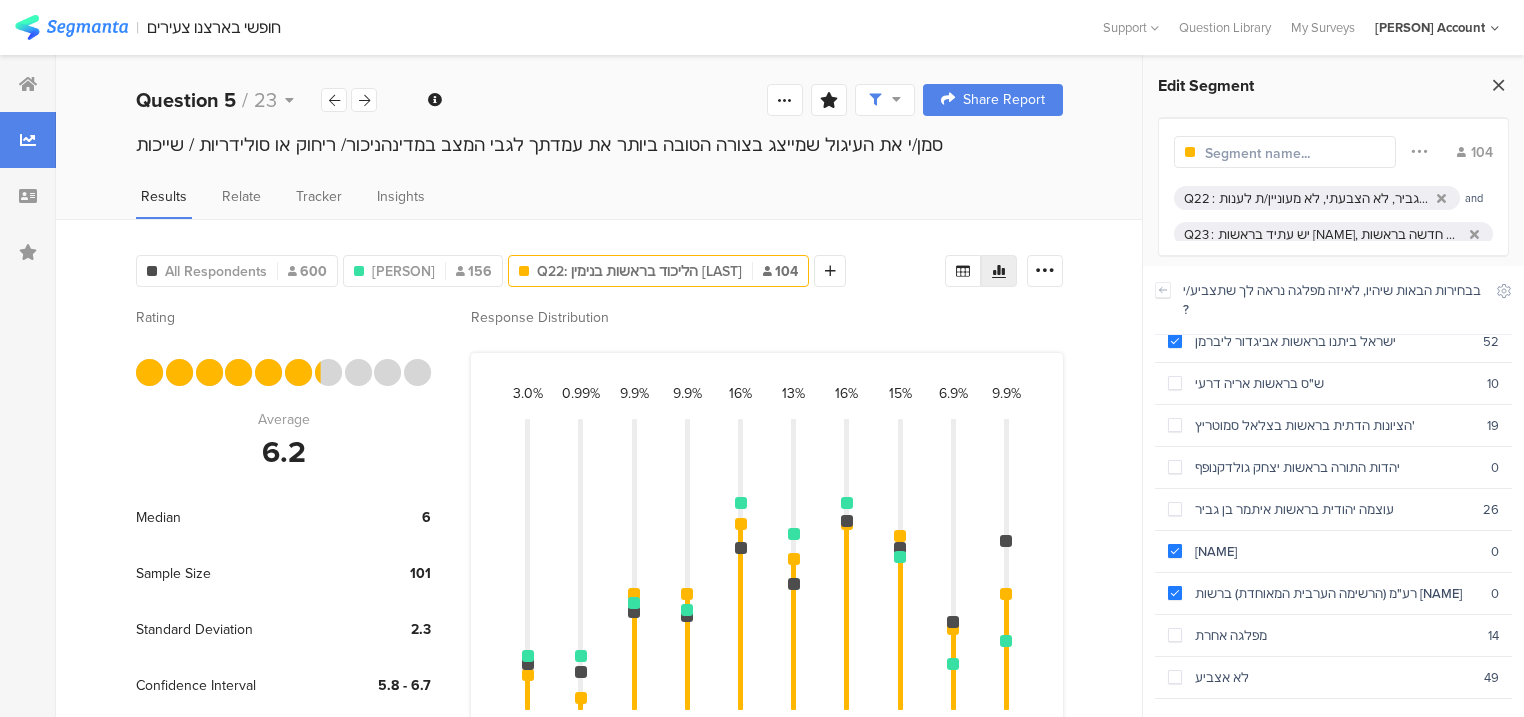 click at bounding box center [1498, 85] 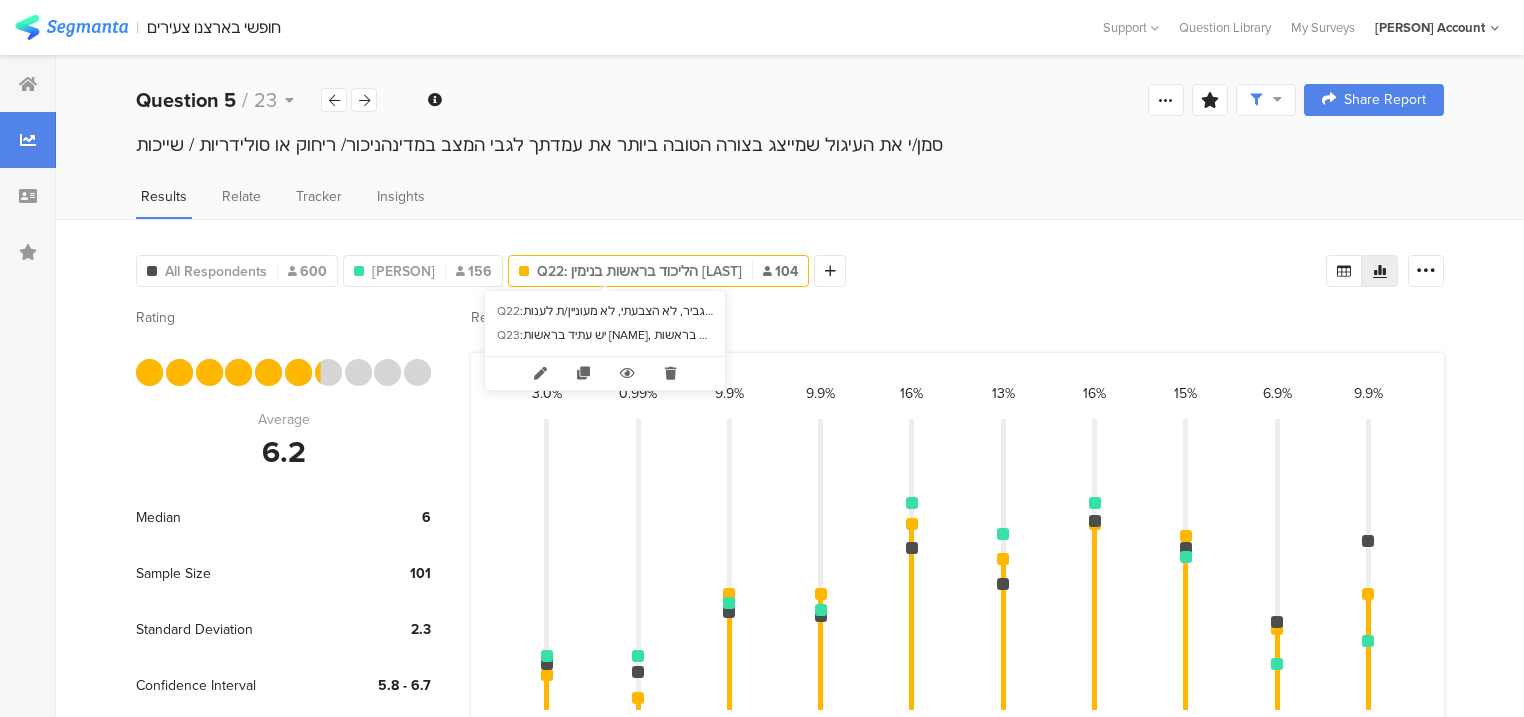 click on "Q22: הליכוד בראשות בנימין נת...       104" at bounding box center [658, 271] 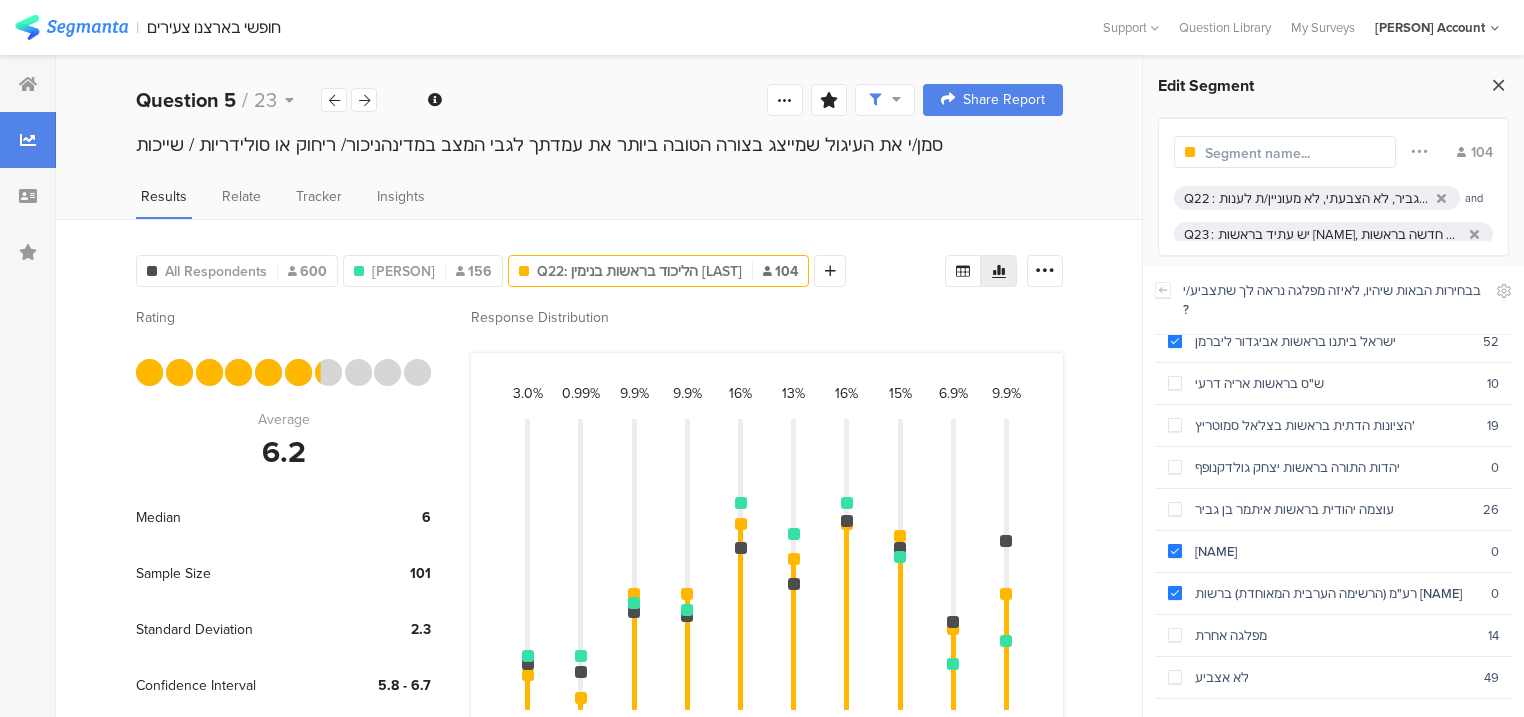 click at bounding box center [1498, 85] 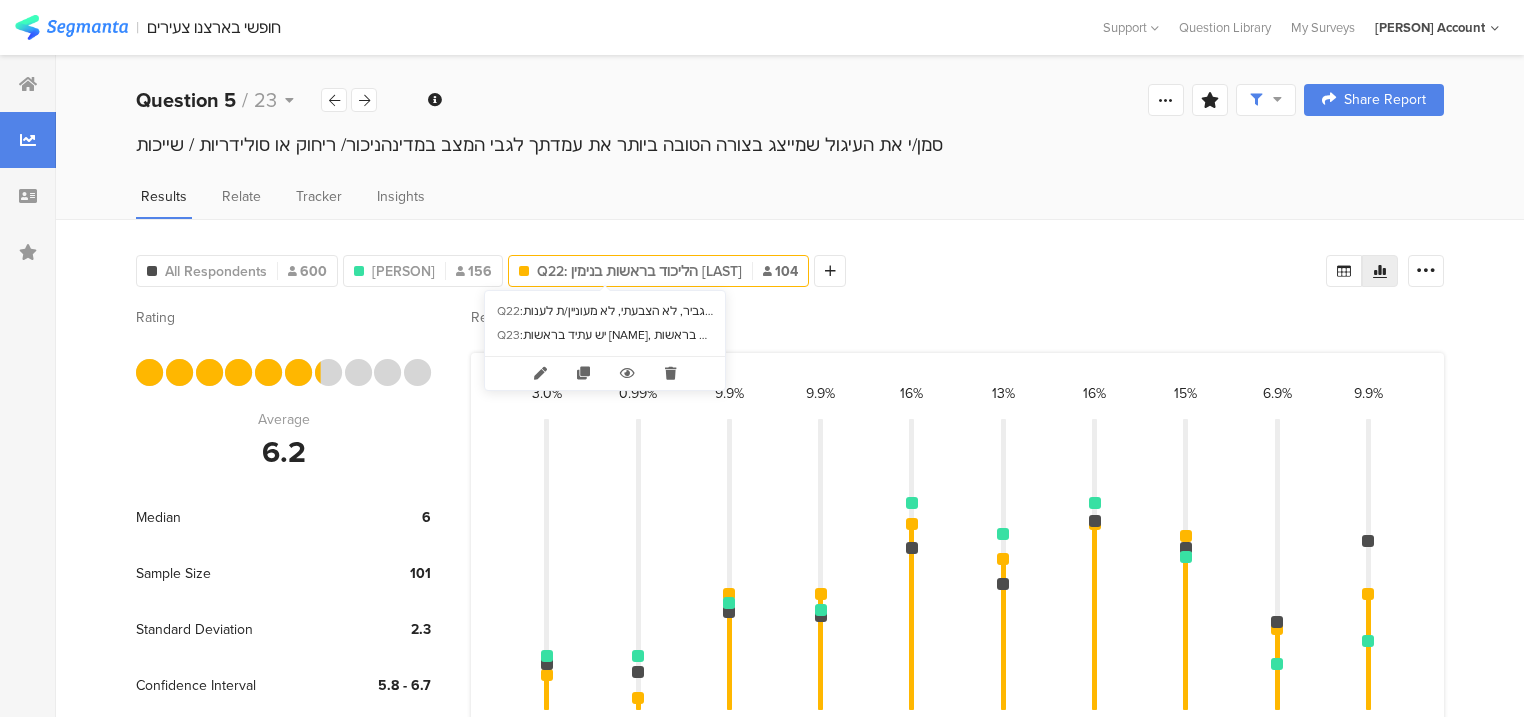 click on "Q22: הליכוד בראשות בנימין [LAST]" at bounding box center [639, 271] 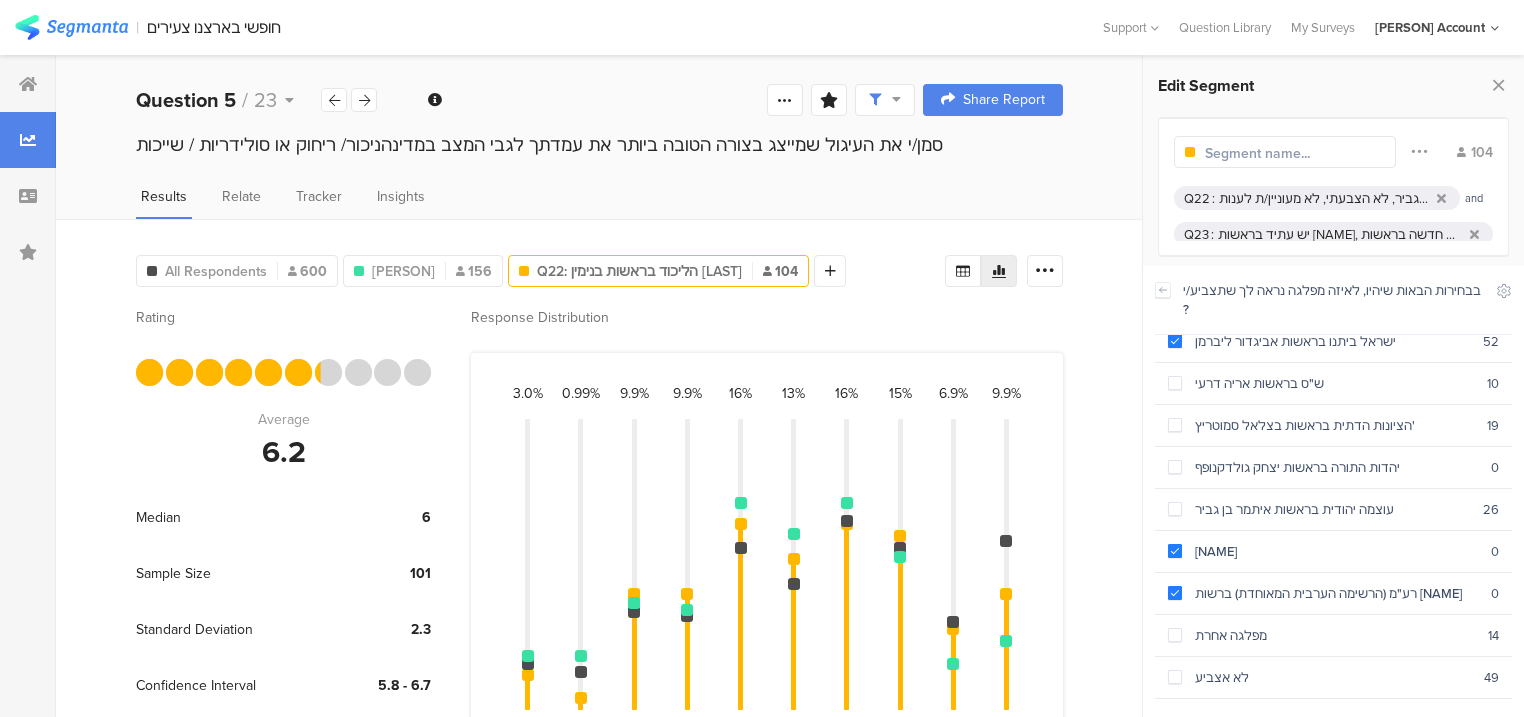 click at bounding box center [1292, 153] 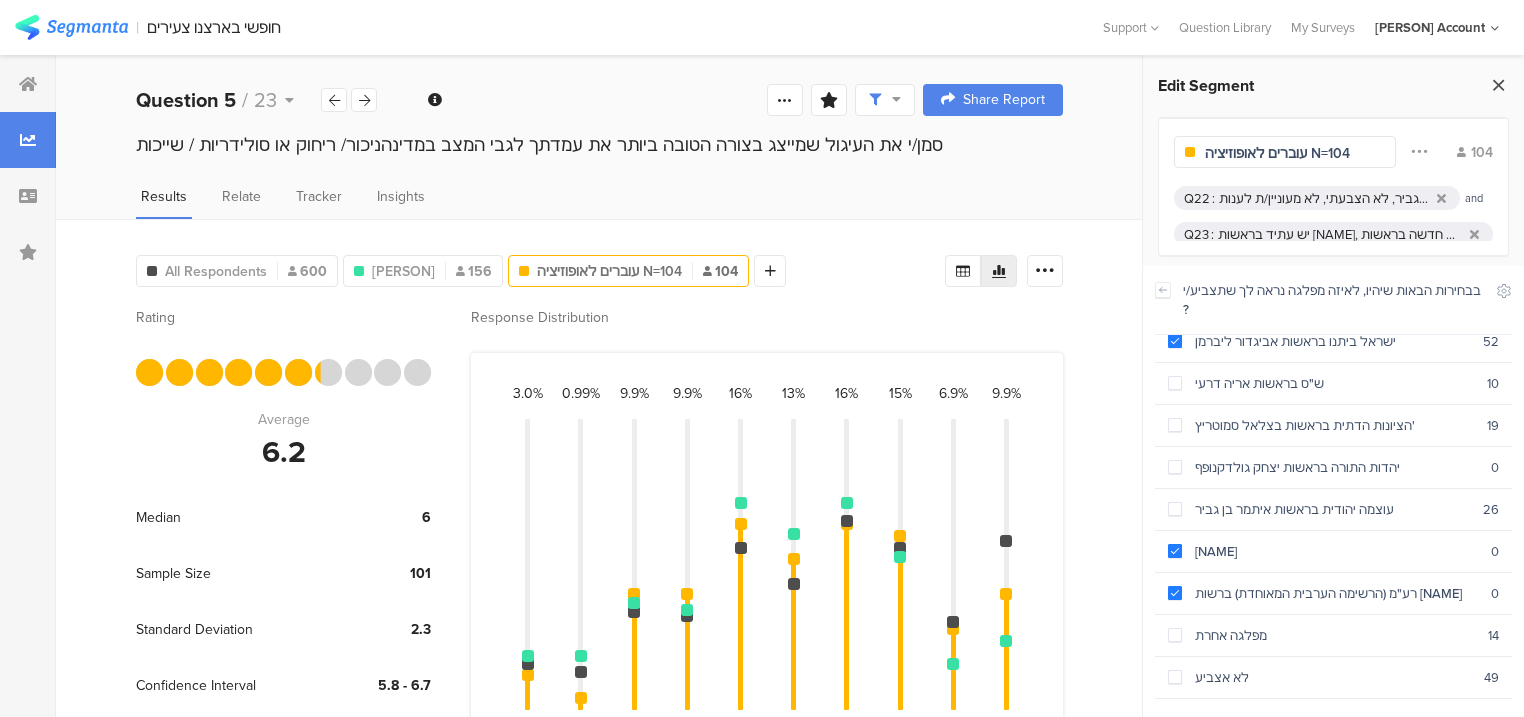 type on "עוברים לאופוזיציה N=104" 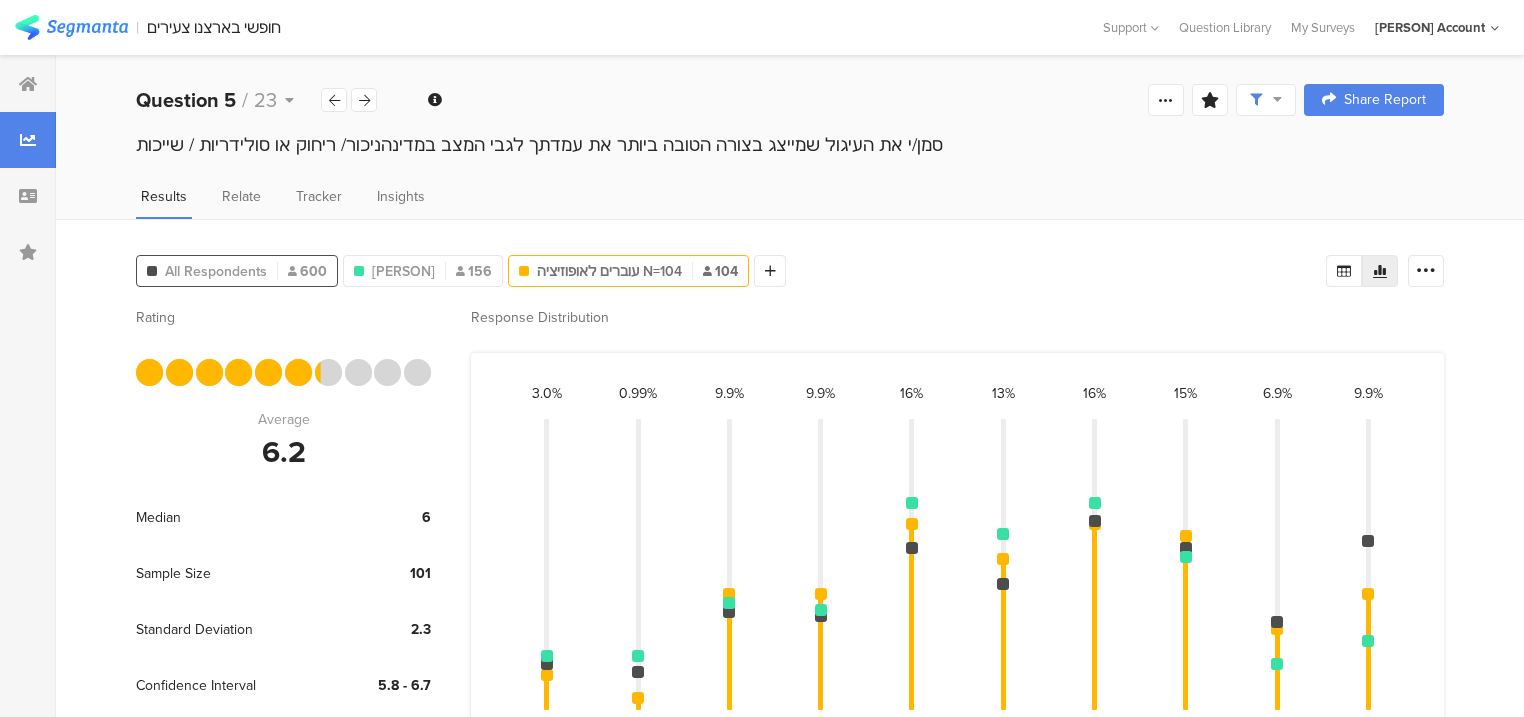 click on "All Respondents" at bounding box center [216, 271] 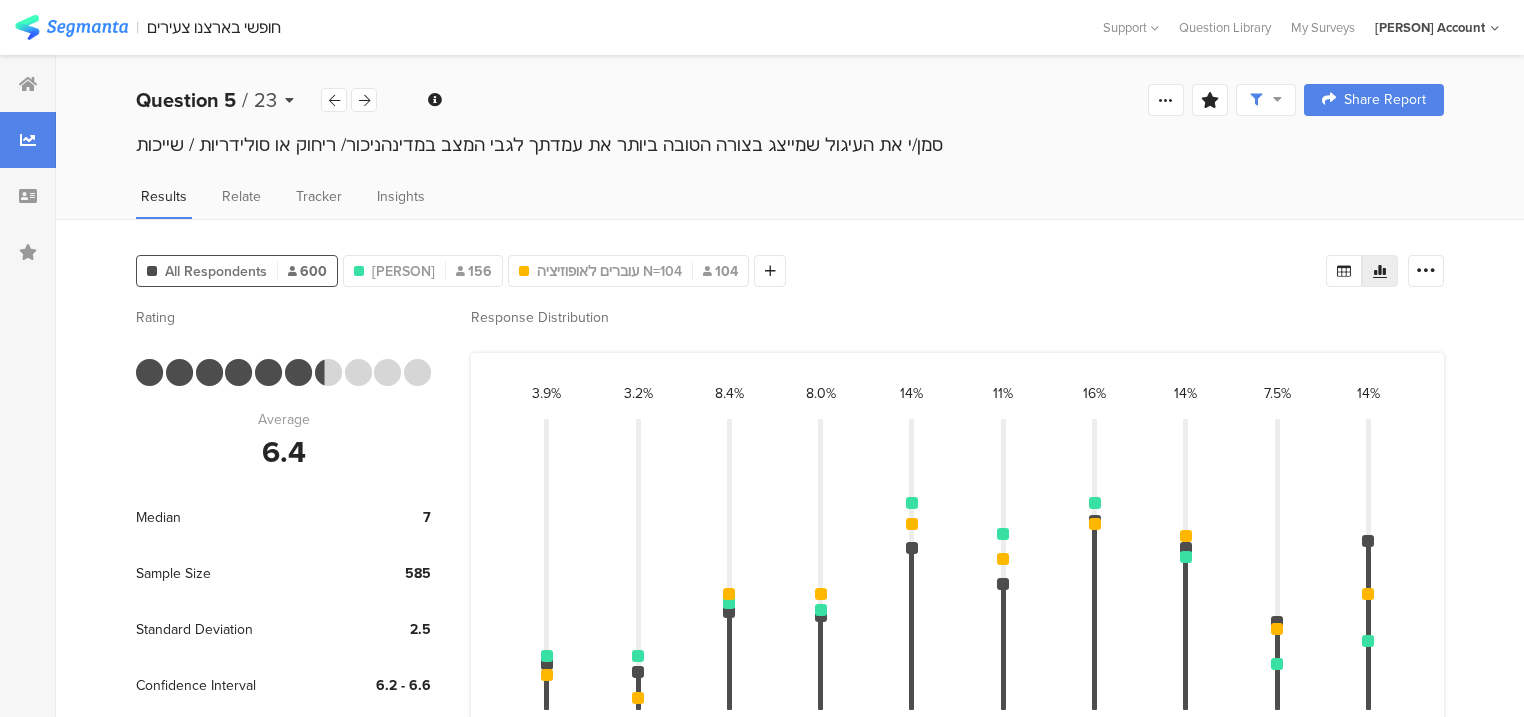click on "Question 5" at bounding box center [186, 100] 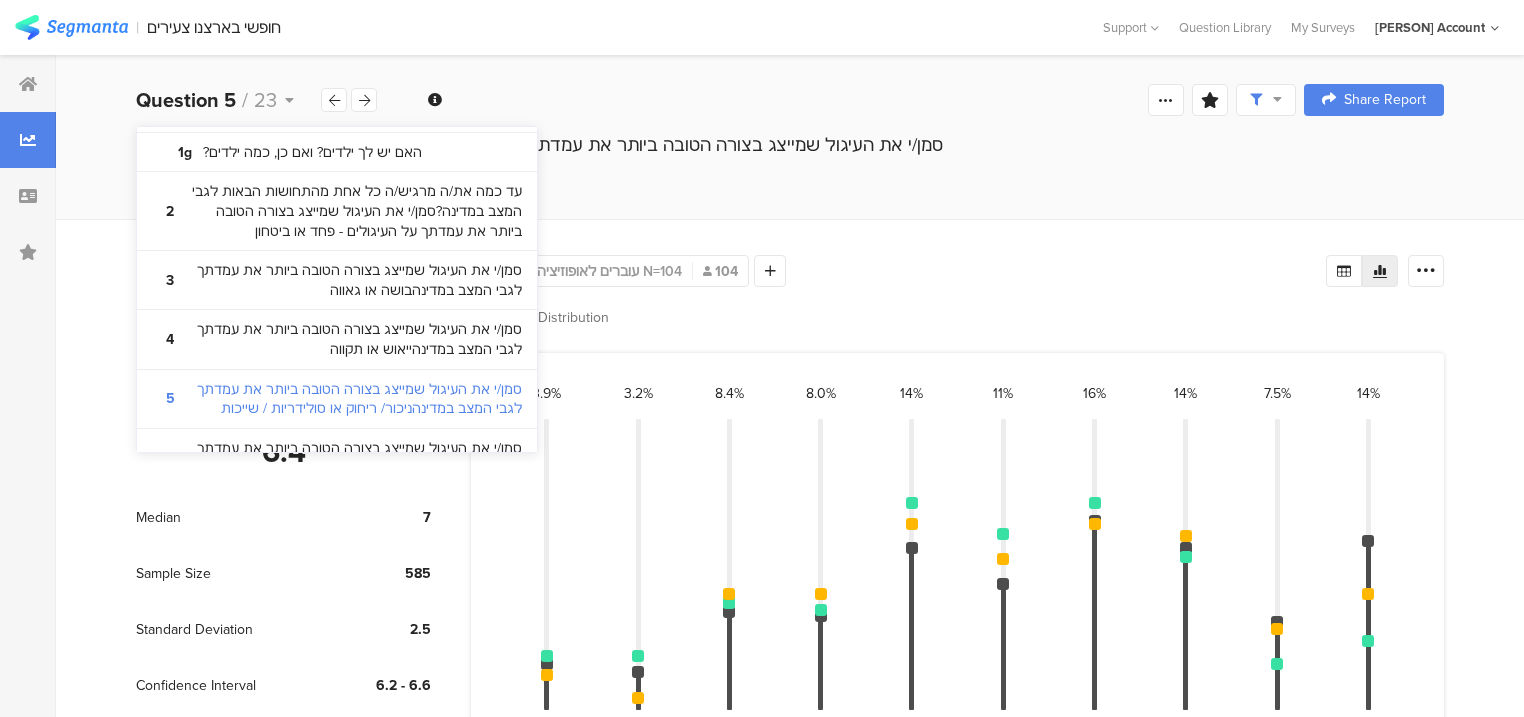 scroll, scrollTop: 320, scrollLeft: 0, axis: vertical 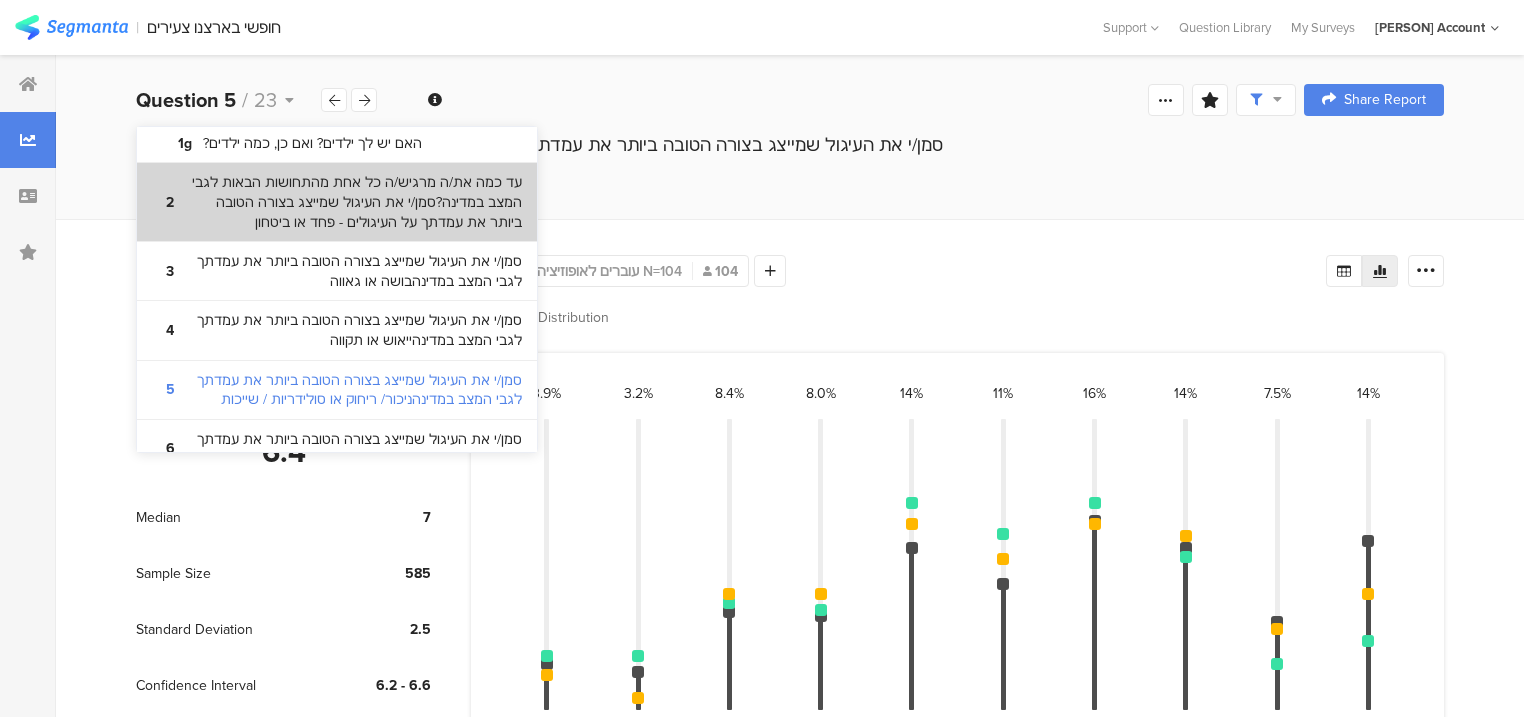 click on "עד כמה את/ה מרגיש/ה כל אחת מהתחושות הבאות לגבי המצב במדינה?סמן/י את העיגול שמייצג בצורה הטובה ביותר את עמדתך על העיגולים - פחד או ביטחון" at bounding box center (355, 202) 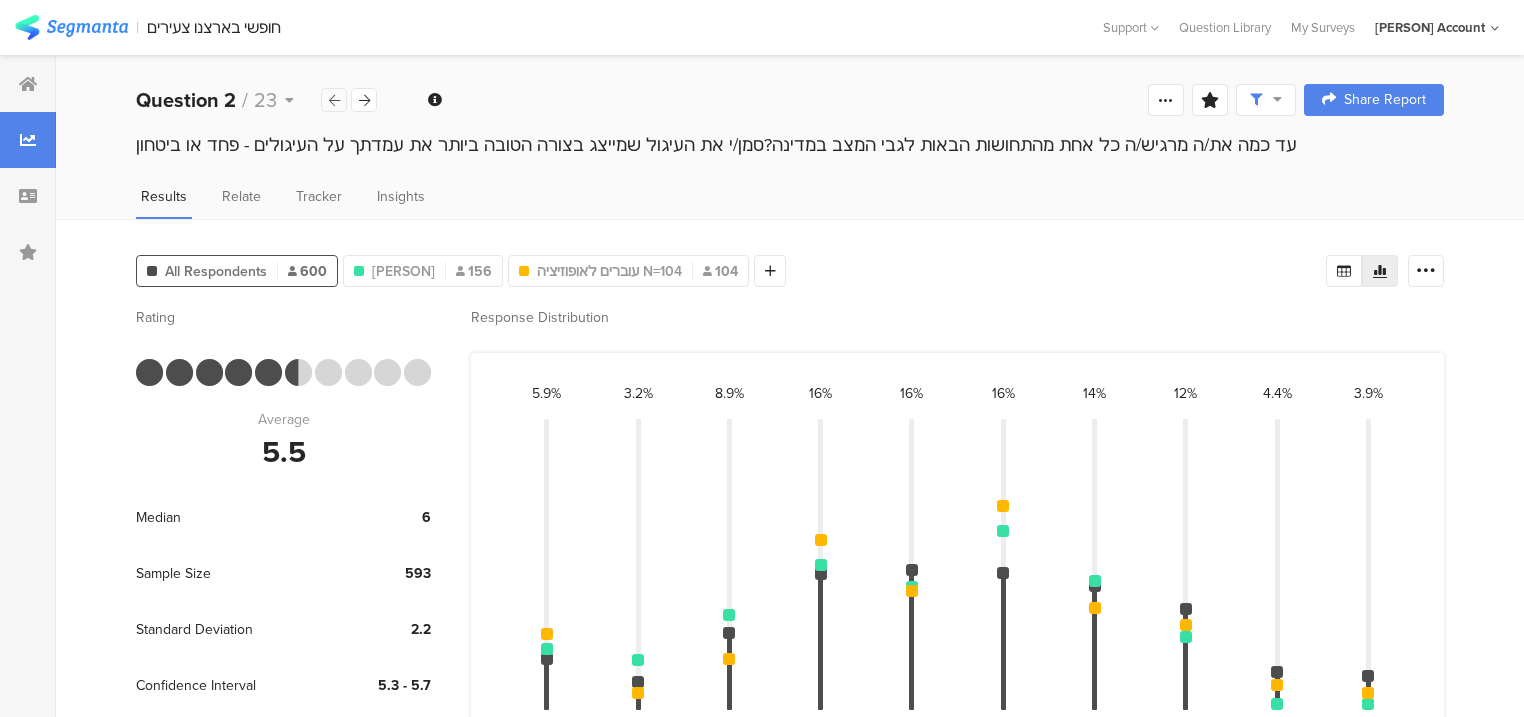 click at bounding box center (334, 100) 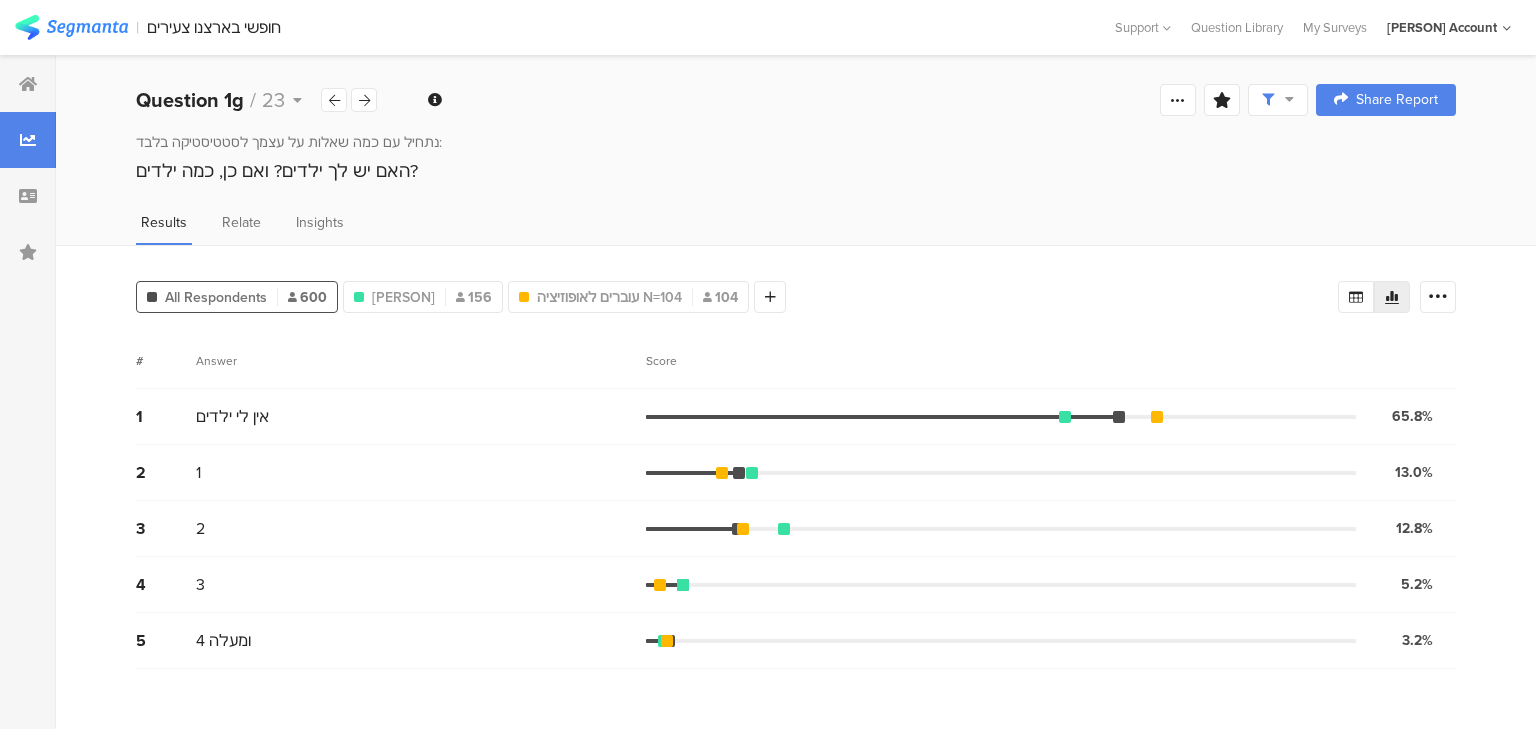 click on "Question 1g   /   23
Question Type
Demographics
Required
This question was required
Minimum Answers Allowed
One
Maximum Answers Allowed
One             Confidence Level       95   %     Preview survey     Edit survey   Export Results       Purge results     Save Analysis   Name             Save   Cancel
Share Report
Share     Cancel
Share Report
Share Report" at bounding box center [796, 100] 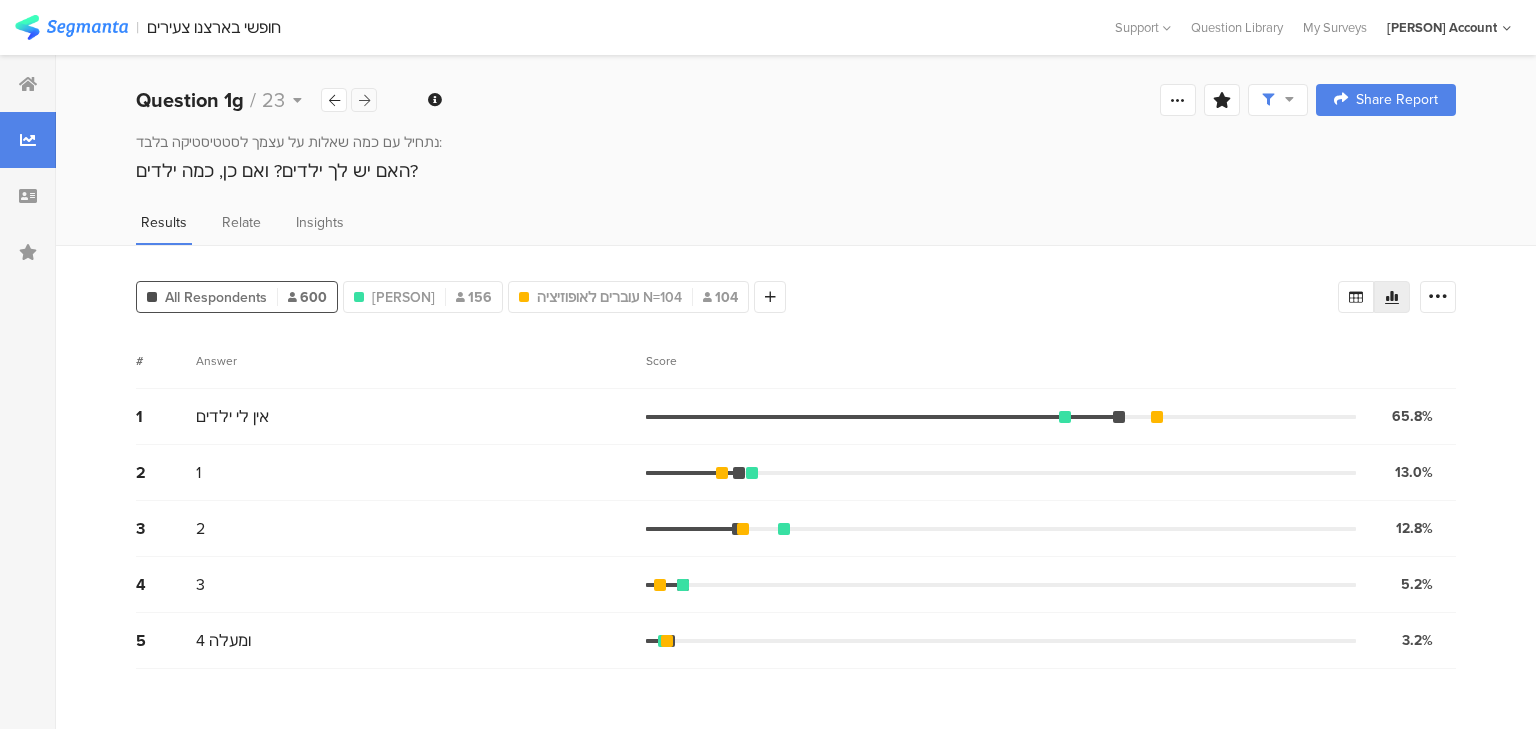 click at bounding box center (364, 100) 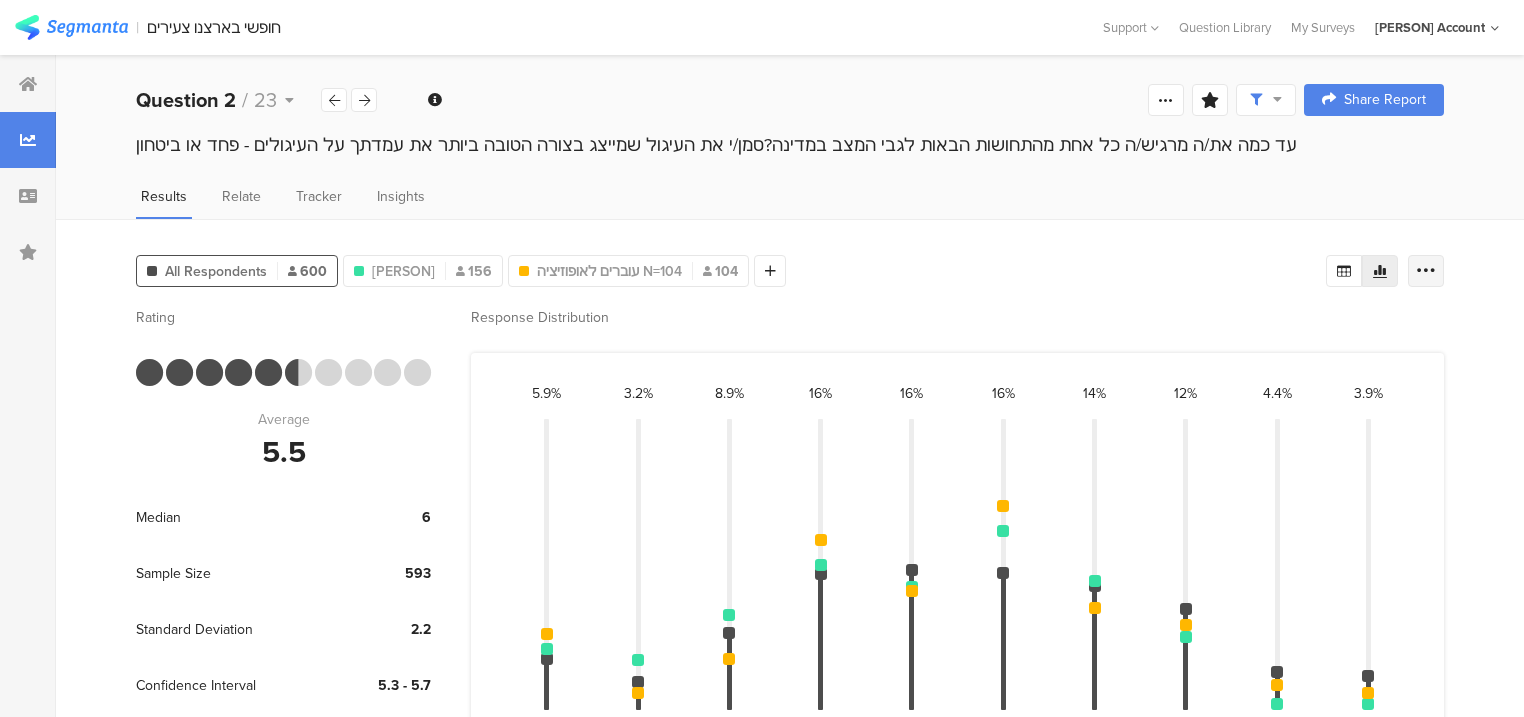 click at bounding box center [1426, 271] 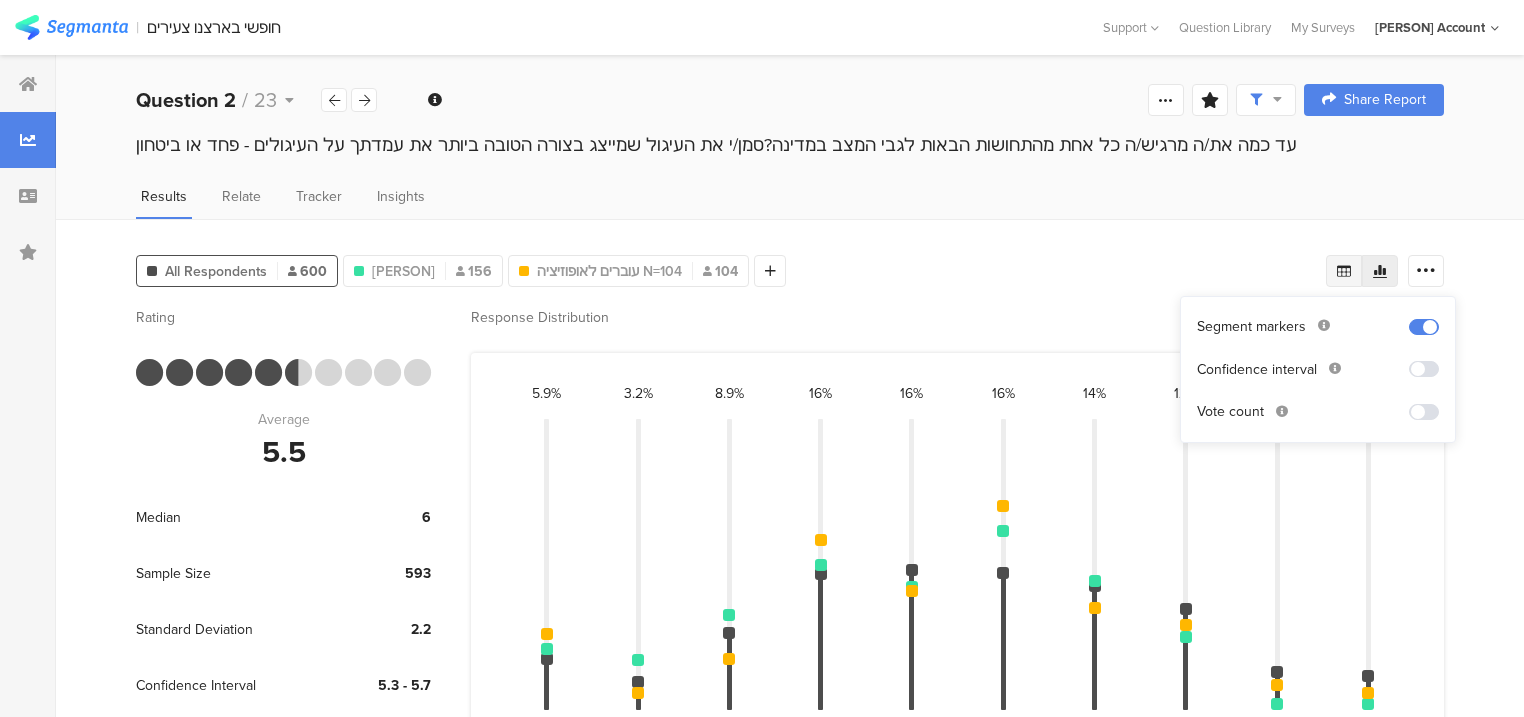 click at bounding box center [1344, 271] 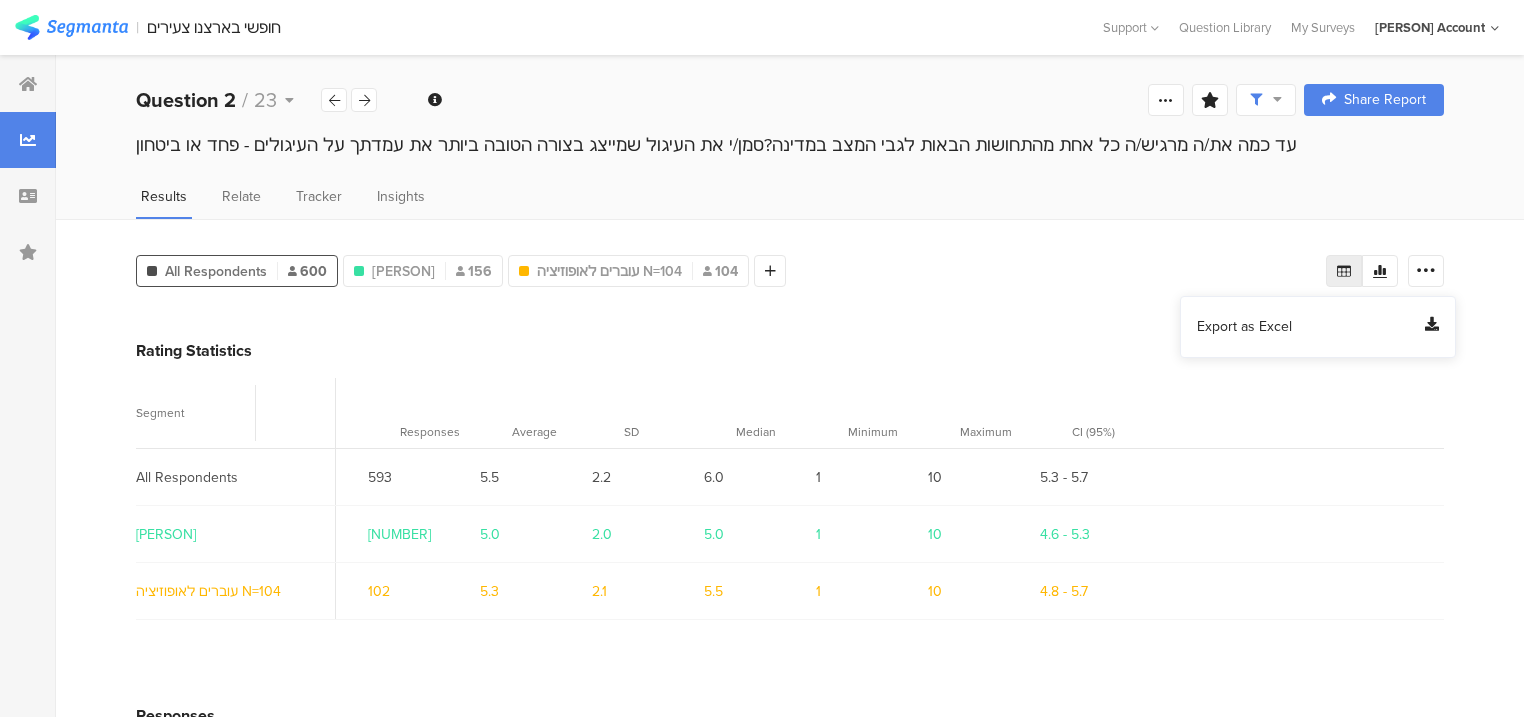 click on "Export as Excel" at bounding box center (1244, 327) 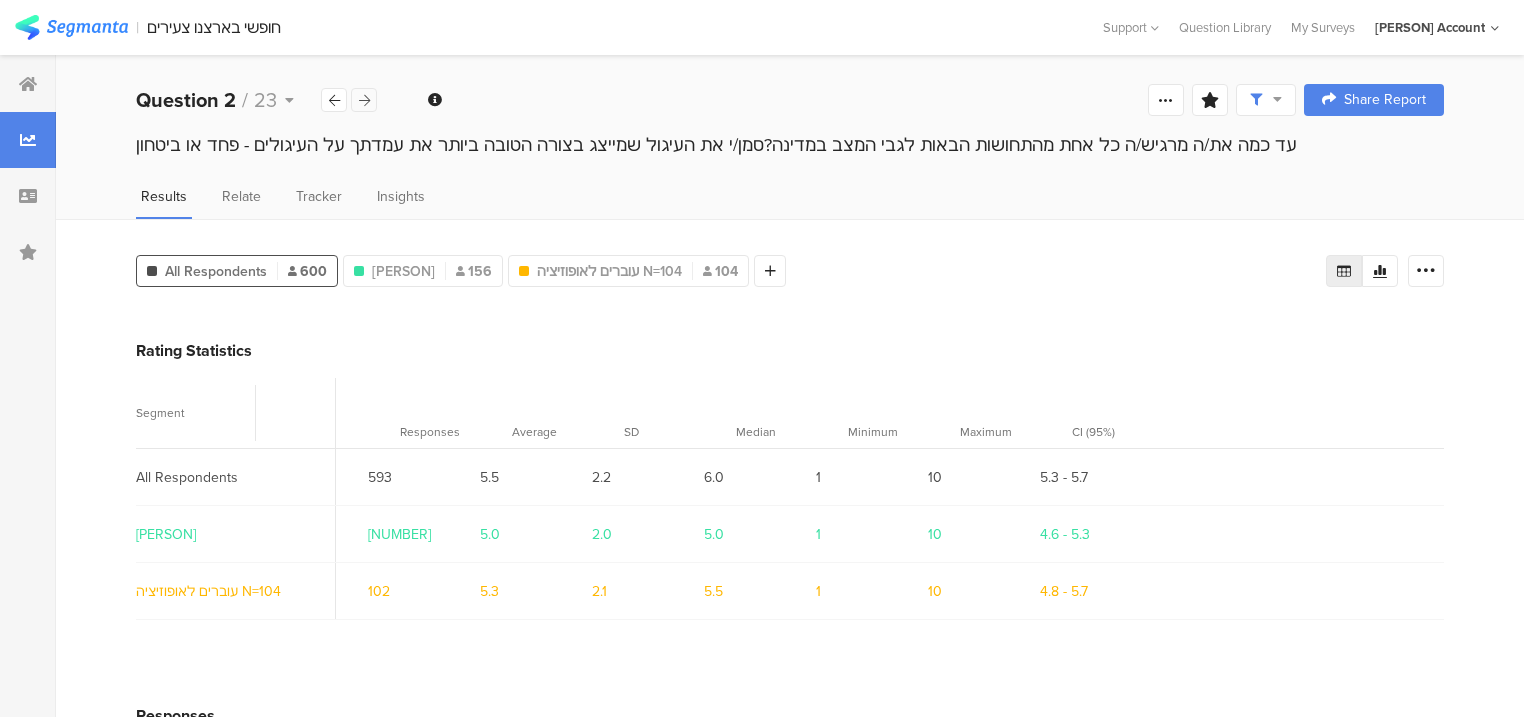click at bounding box center (364, 100) 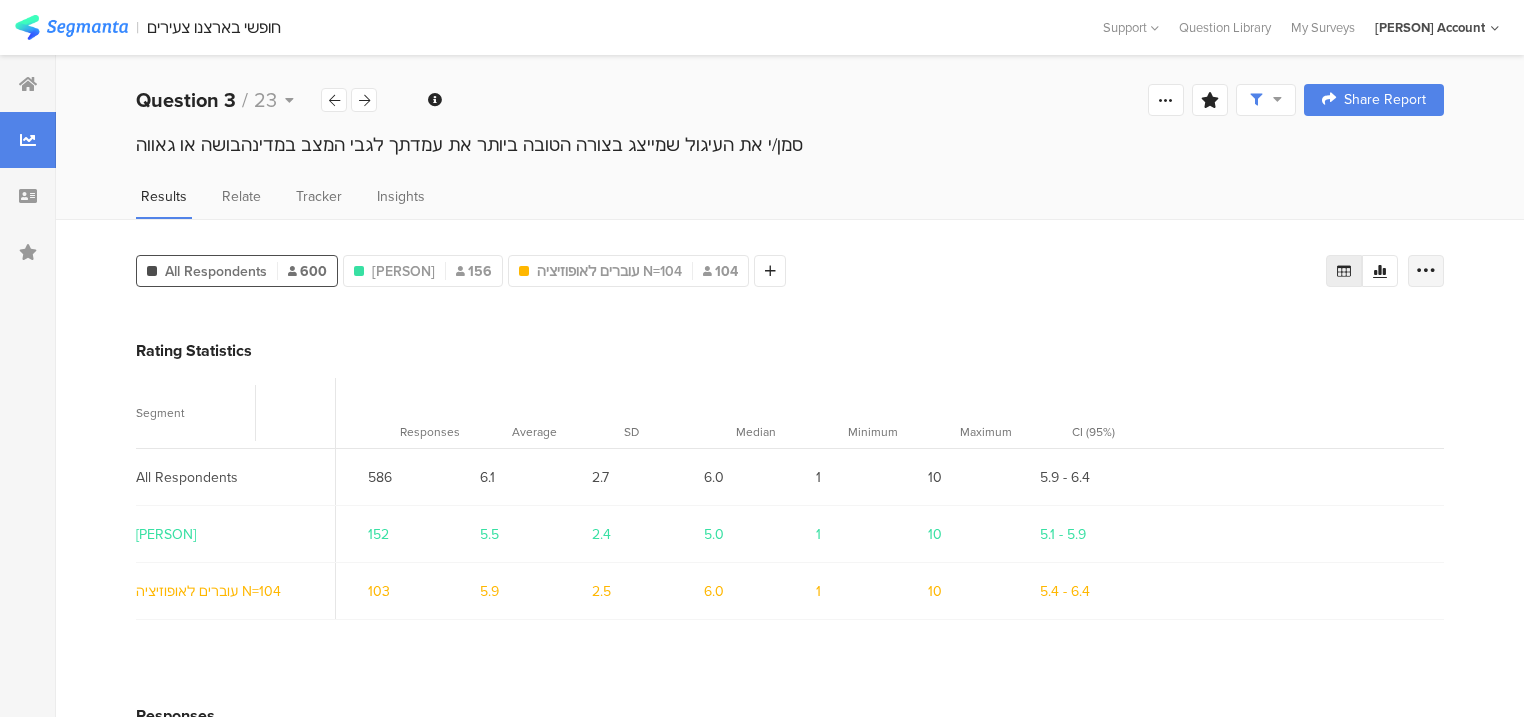 click at bounding box center (1426, 271) 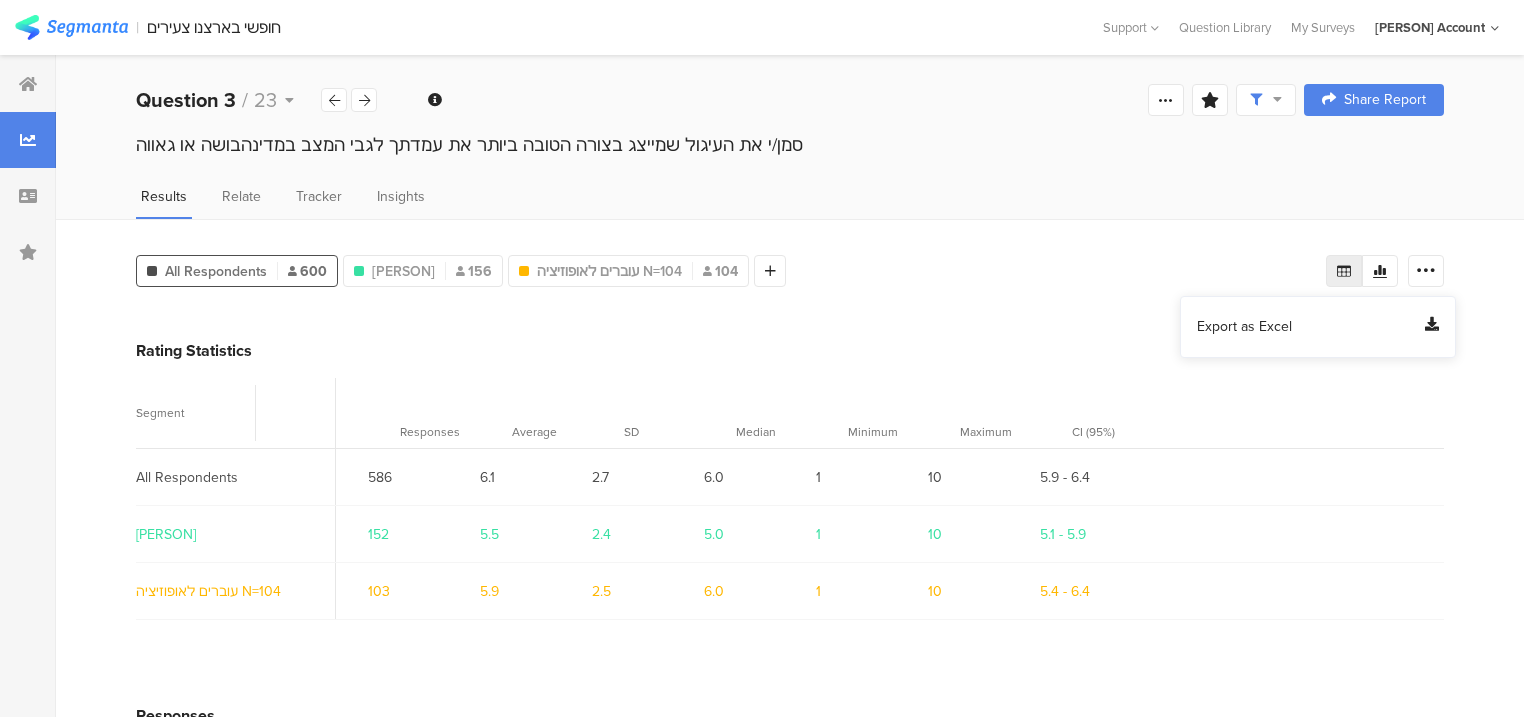 click on "Export as Excel" at bounding box center [1244, 327] 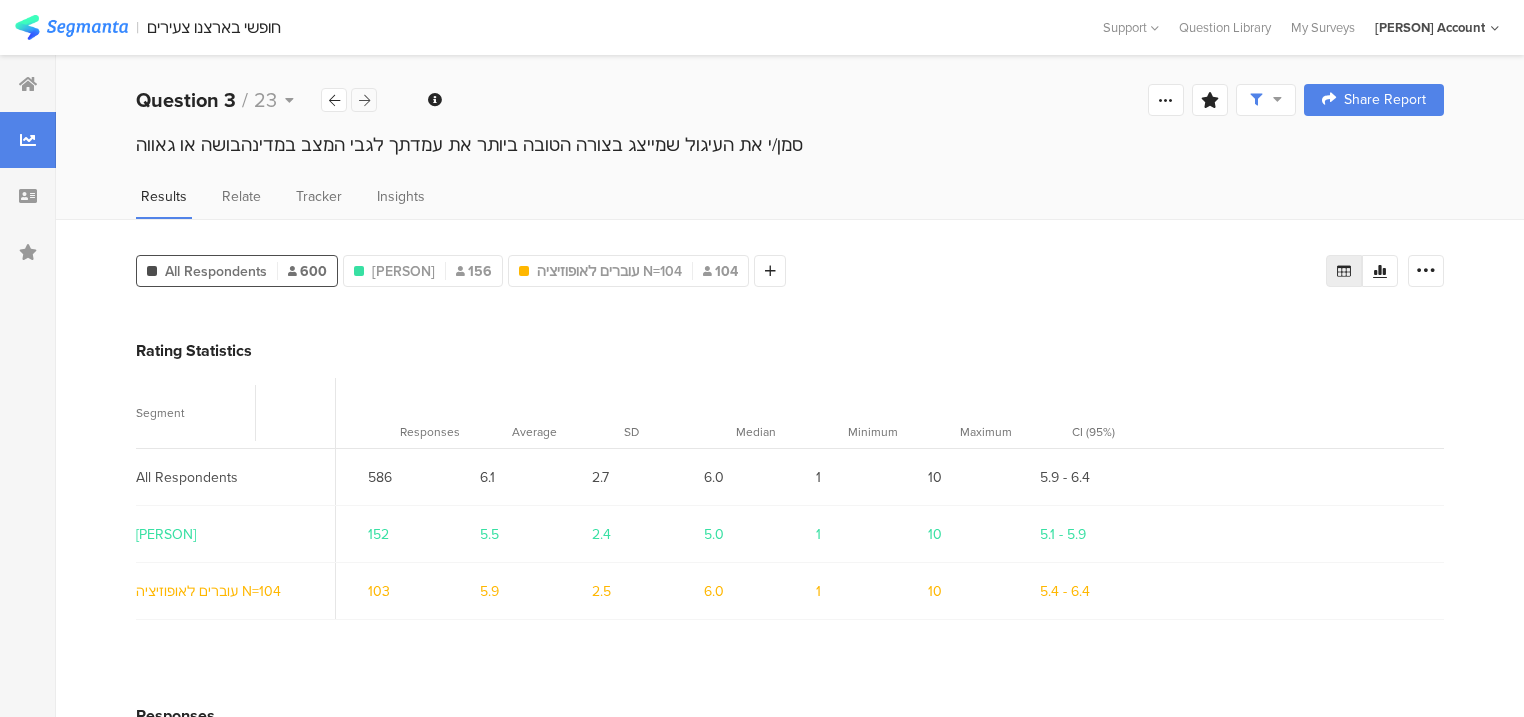click at bounding box center (364, 100) 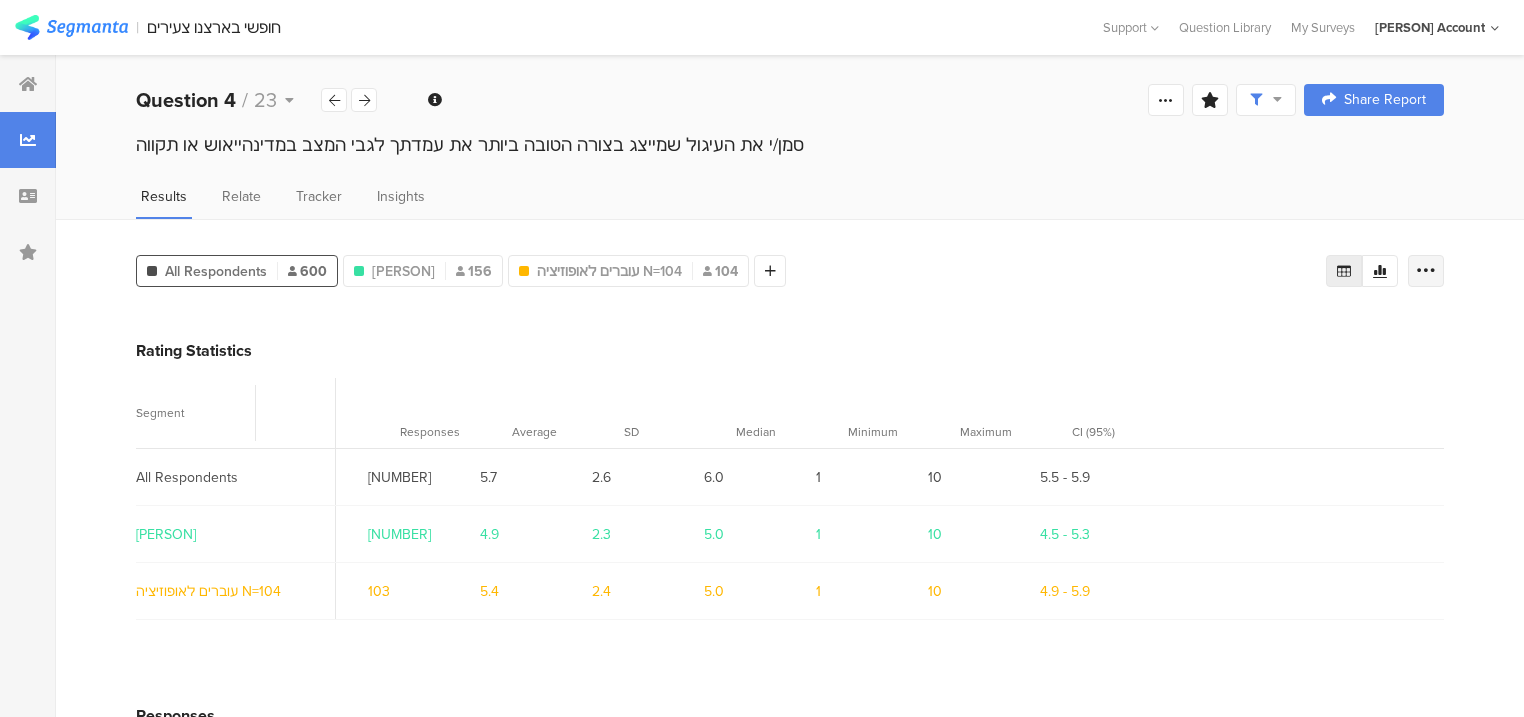 click at bounding box center (1426, 271) 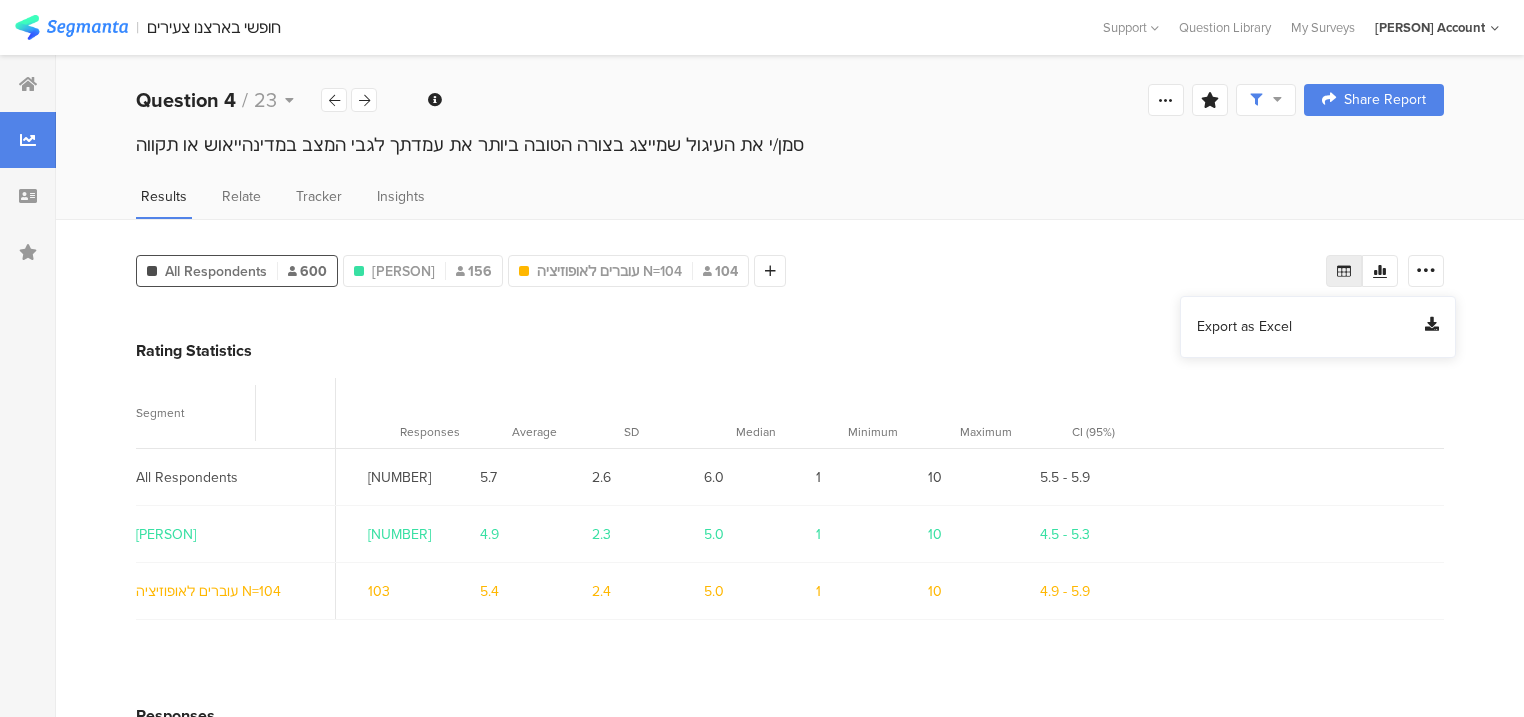 click on "Export as Excel" at bounding box center (1244, 327) 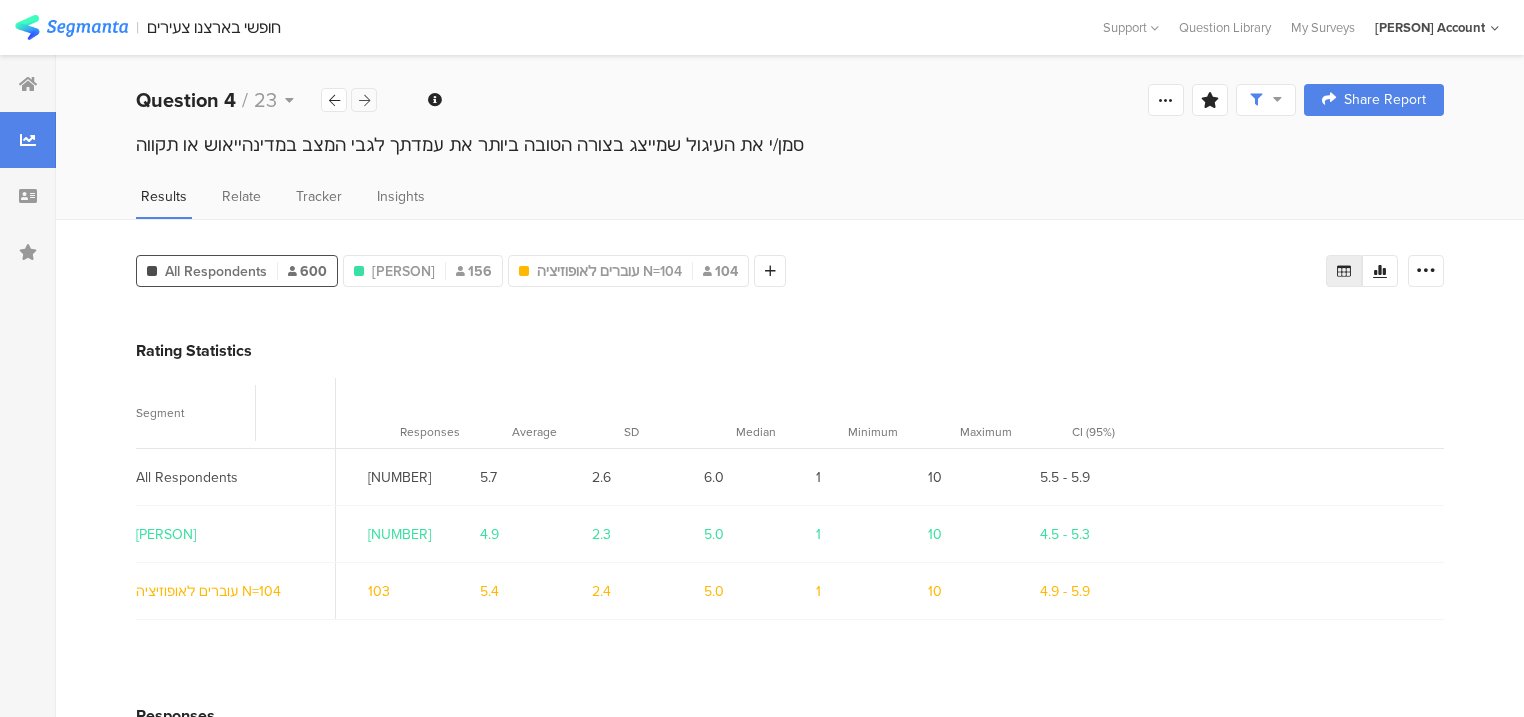 click at bounding box center [364, 100] 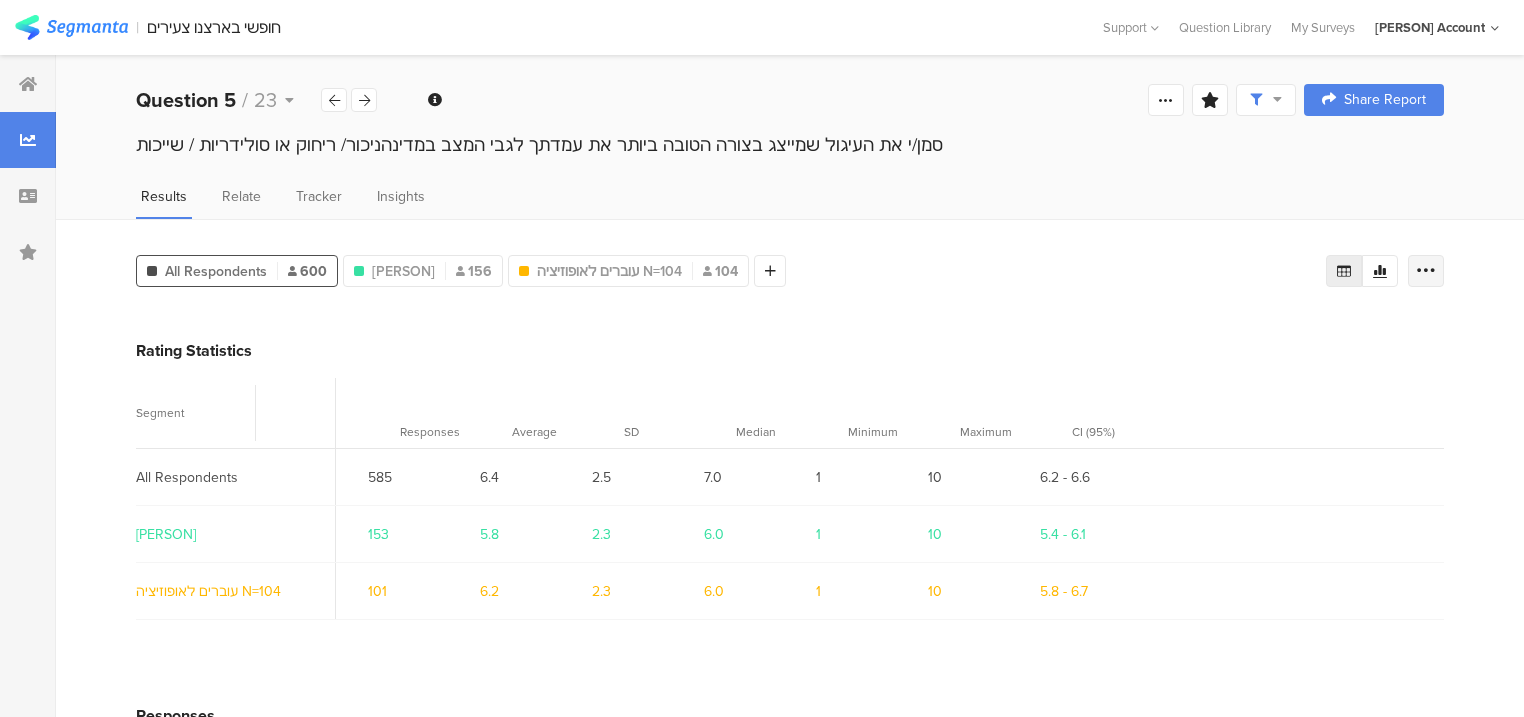 click at bounding box center (1426, 271) 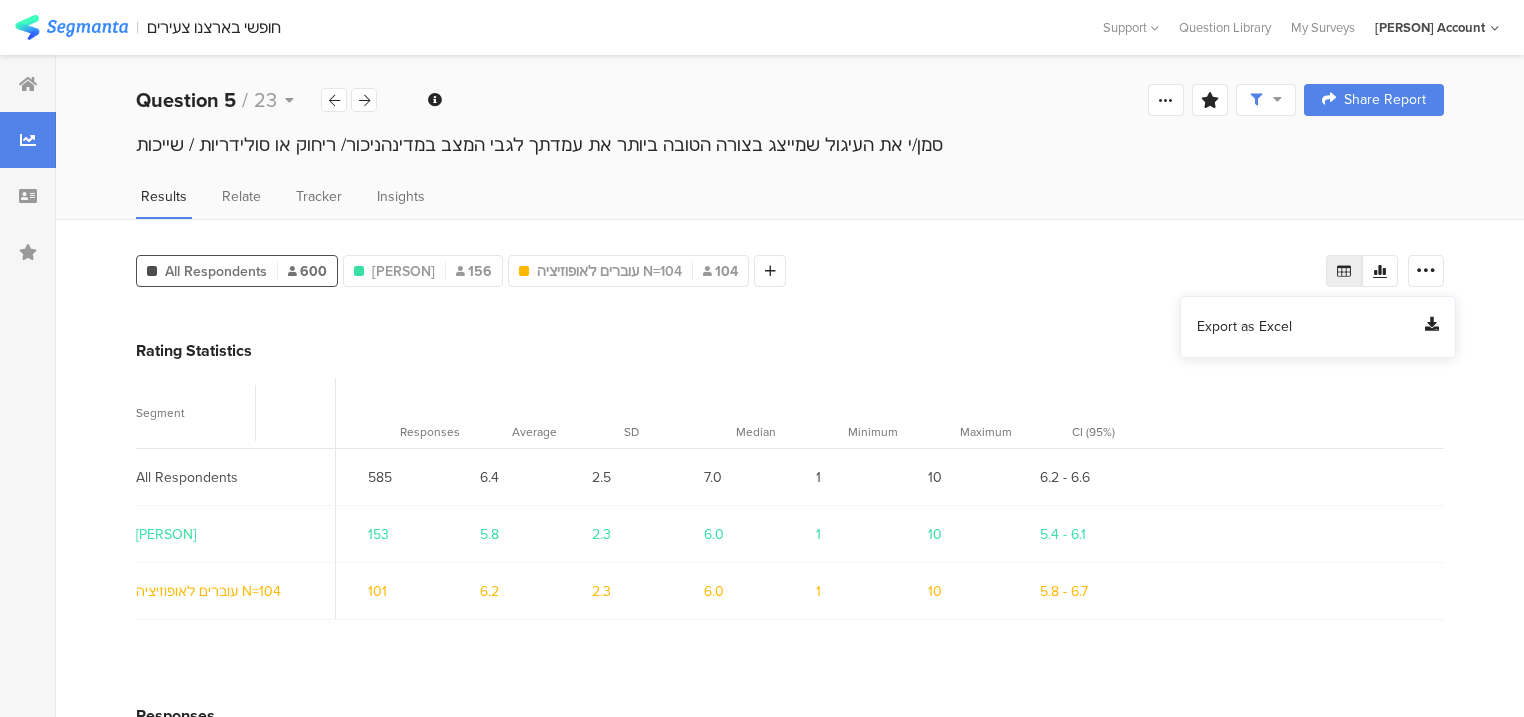 click on "Export as Excel" at bounding box center [1244, 327] 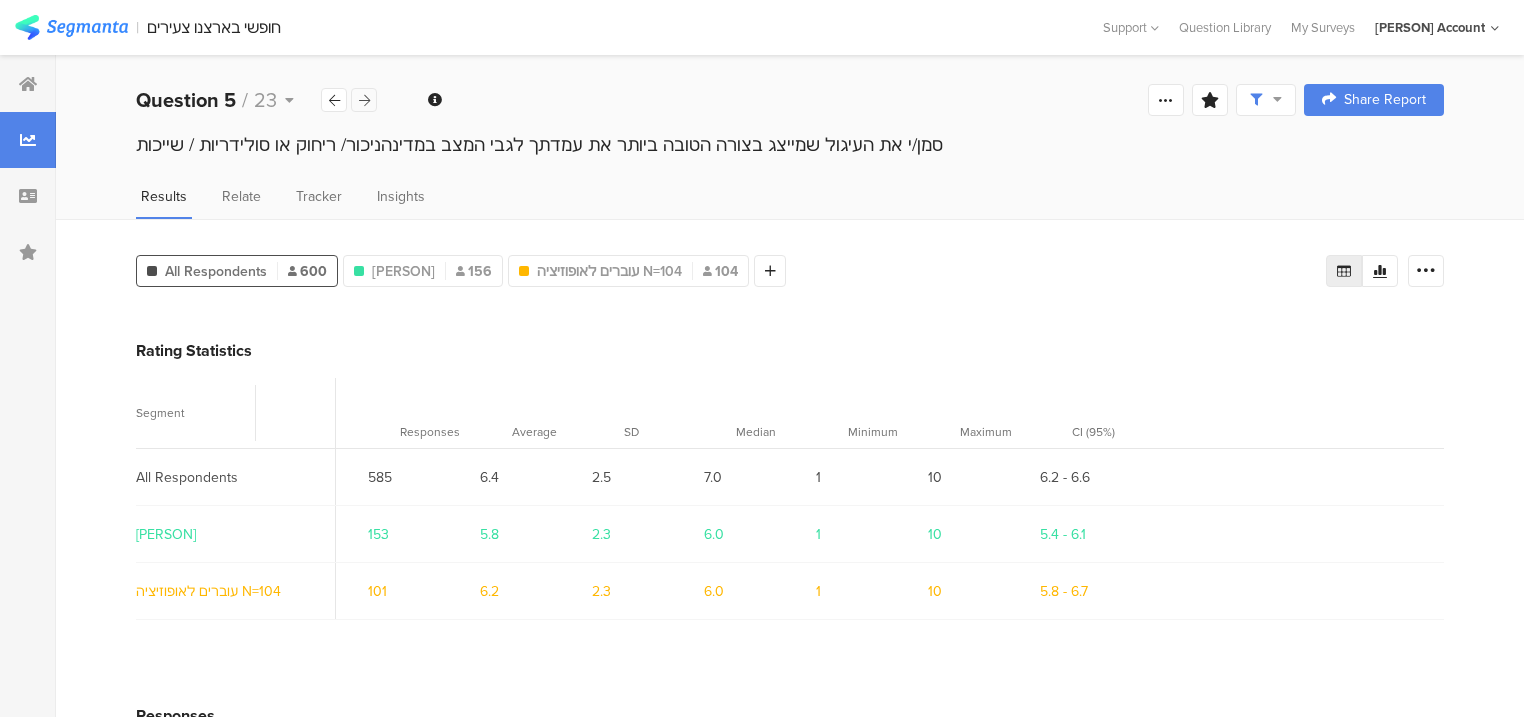 click at bounding box center (364, 100) 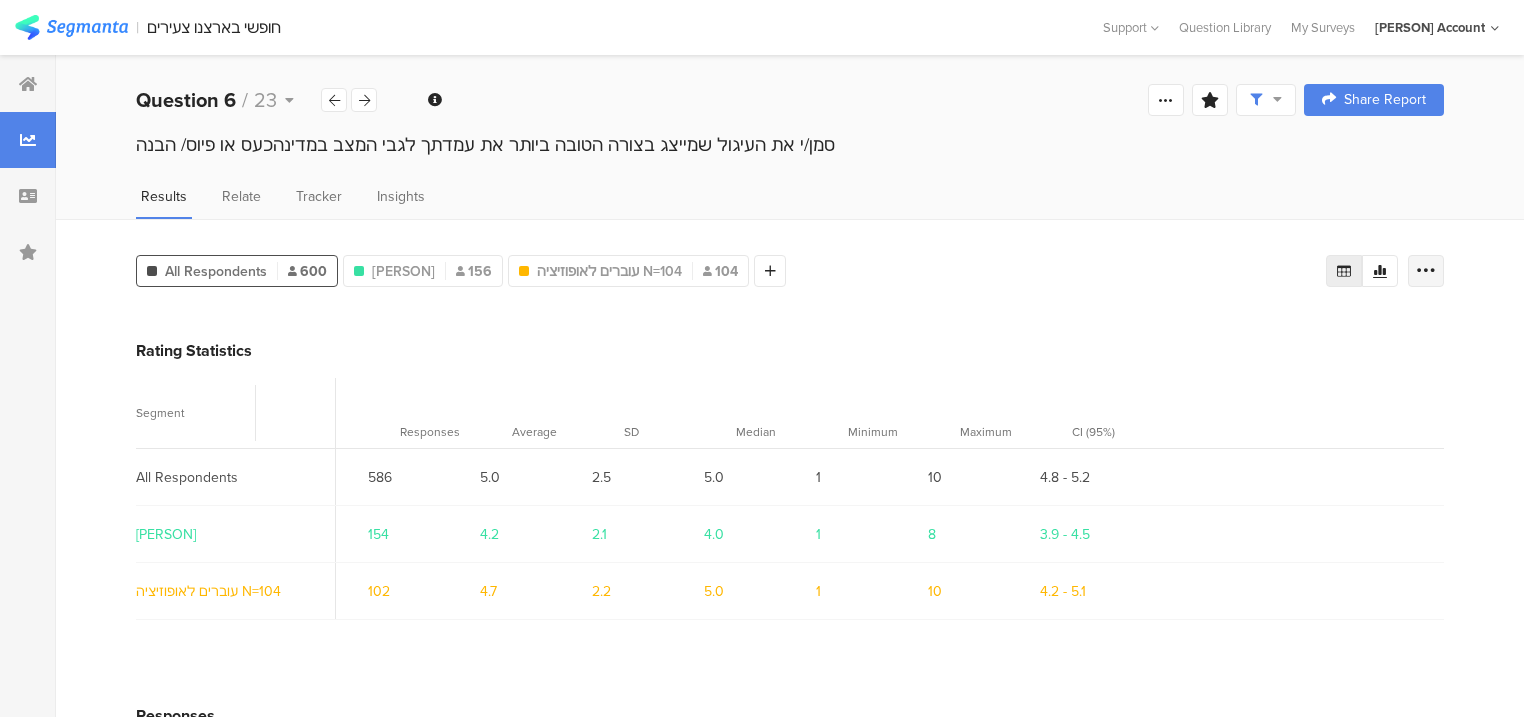 click at bounding box center [1426, 271] 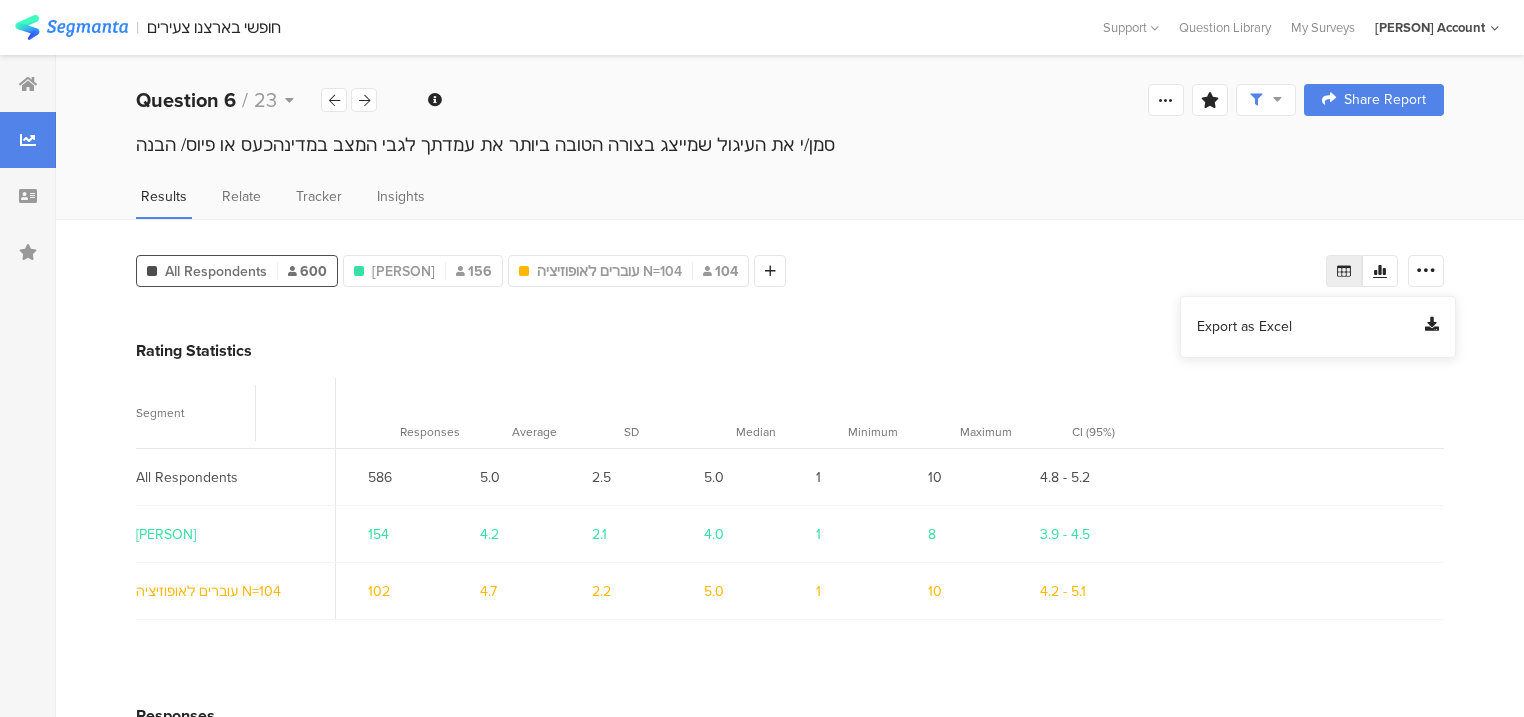 click on "Export as Excel" at bounding box center [1244, 327] 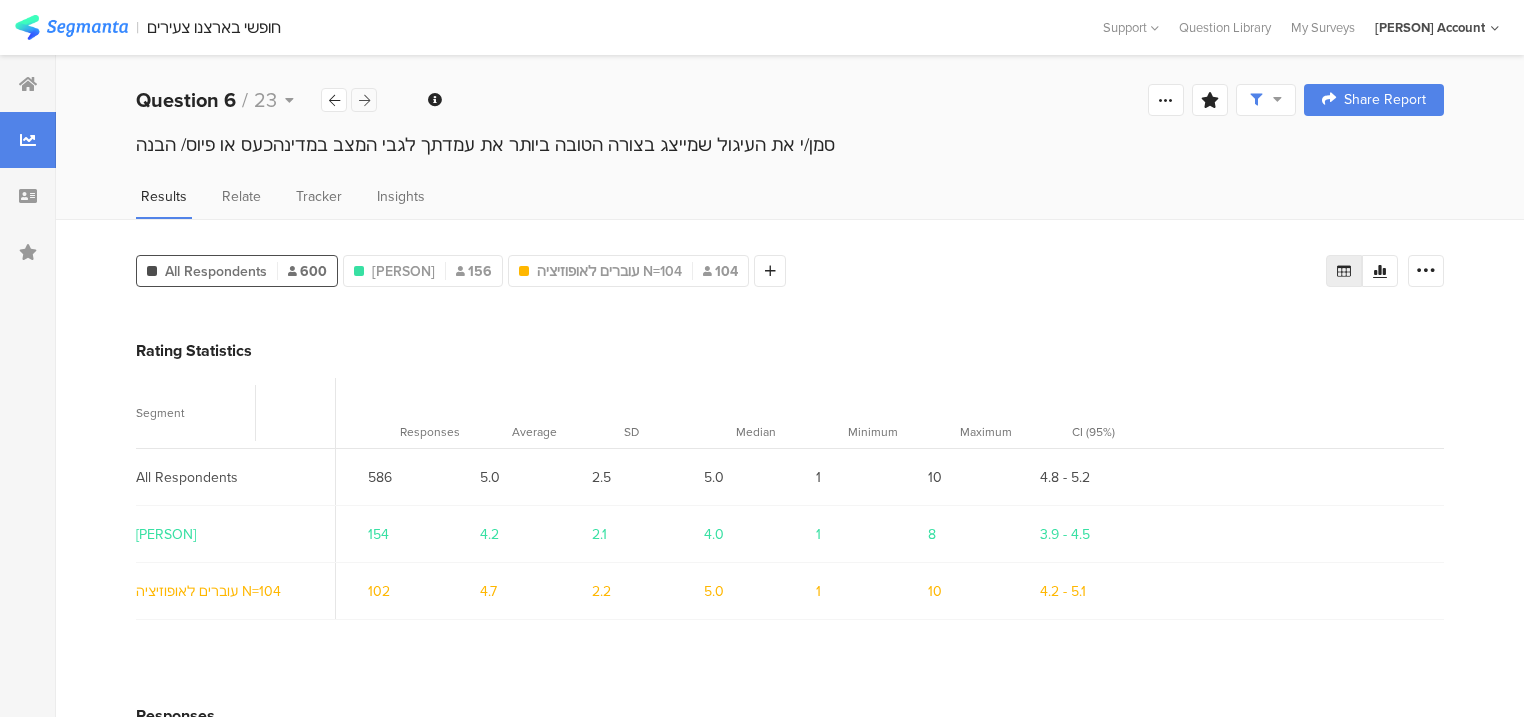 click at bounding box center (364, 100) 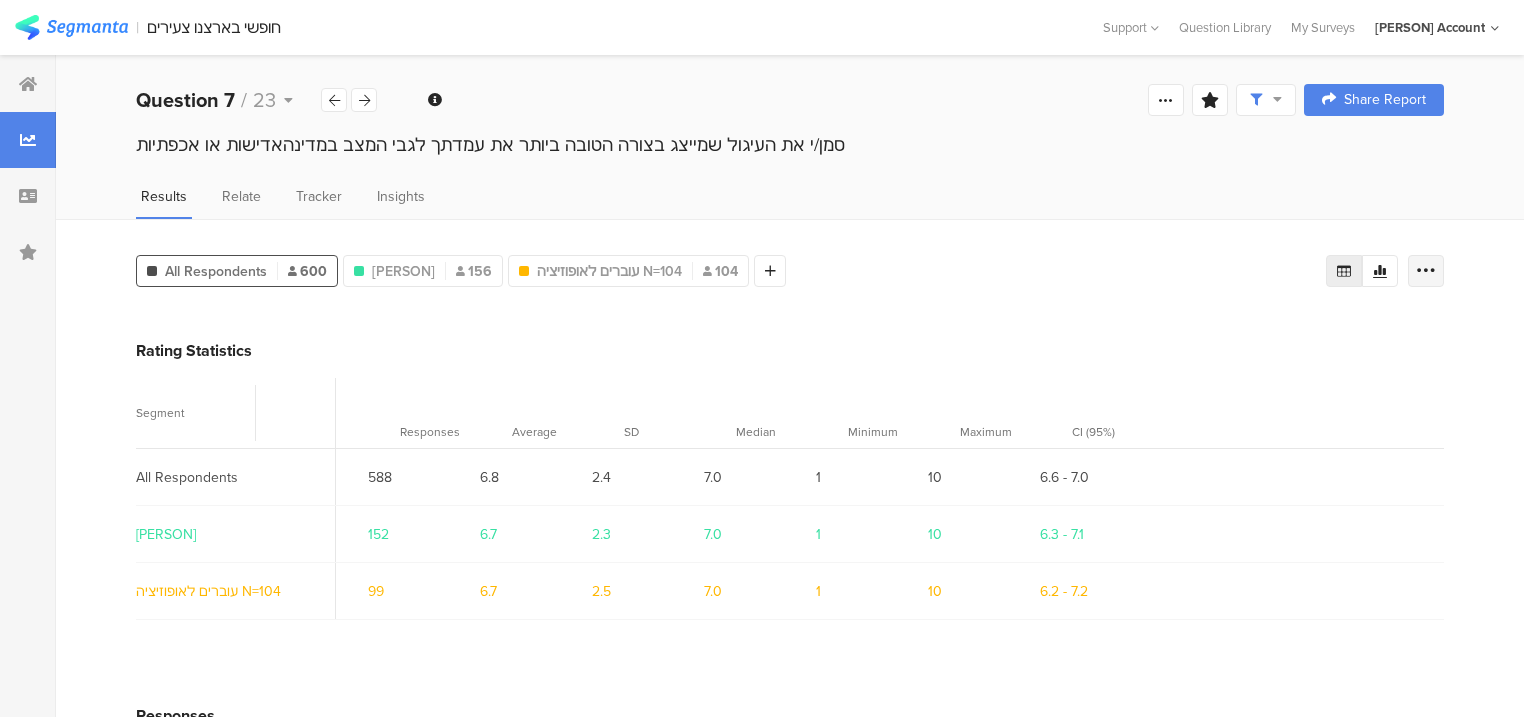 click at bounding box center [1426, 271] 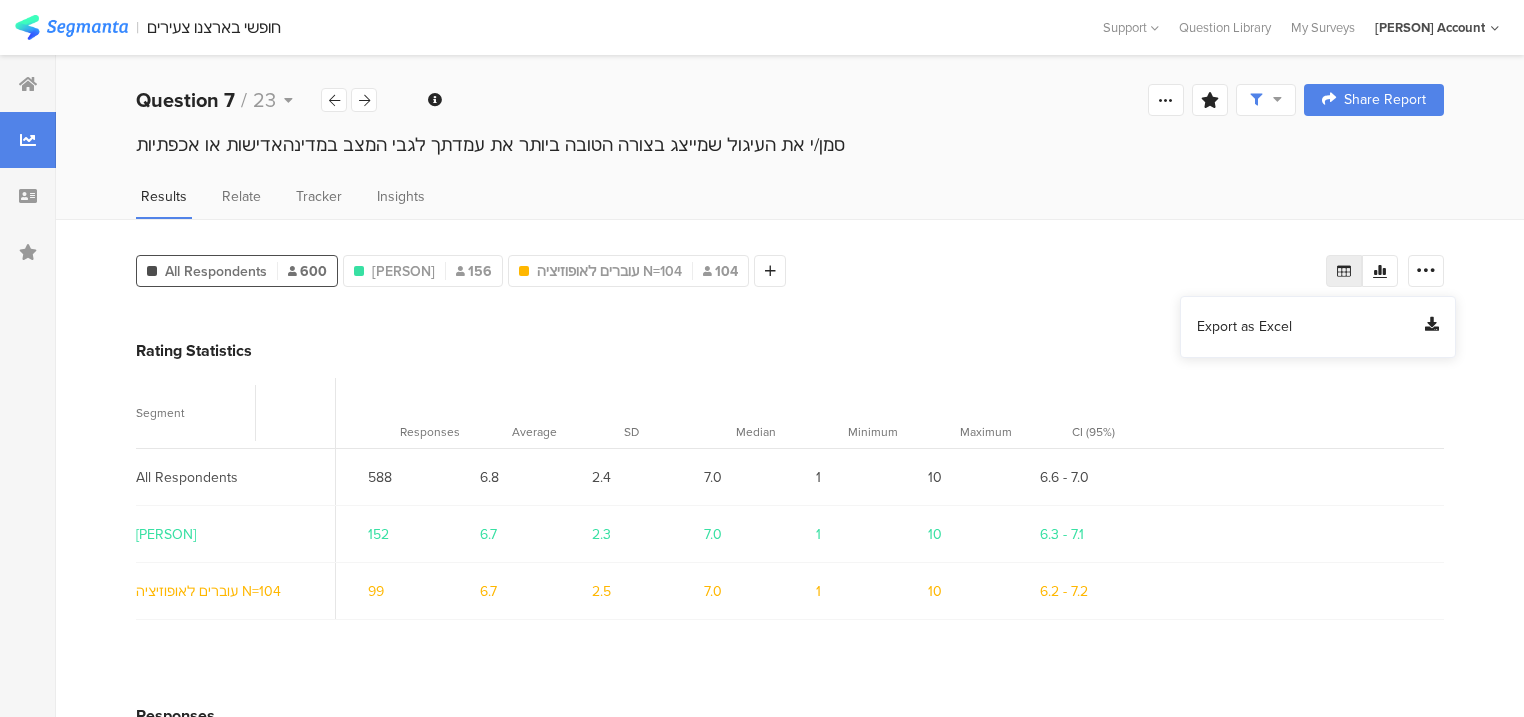 click on "Export as Excel" at bounding box center (1244, 327) 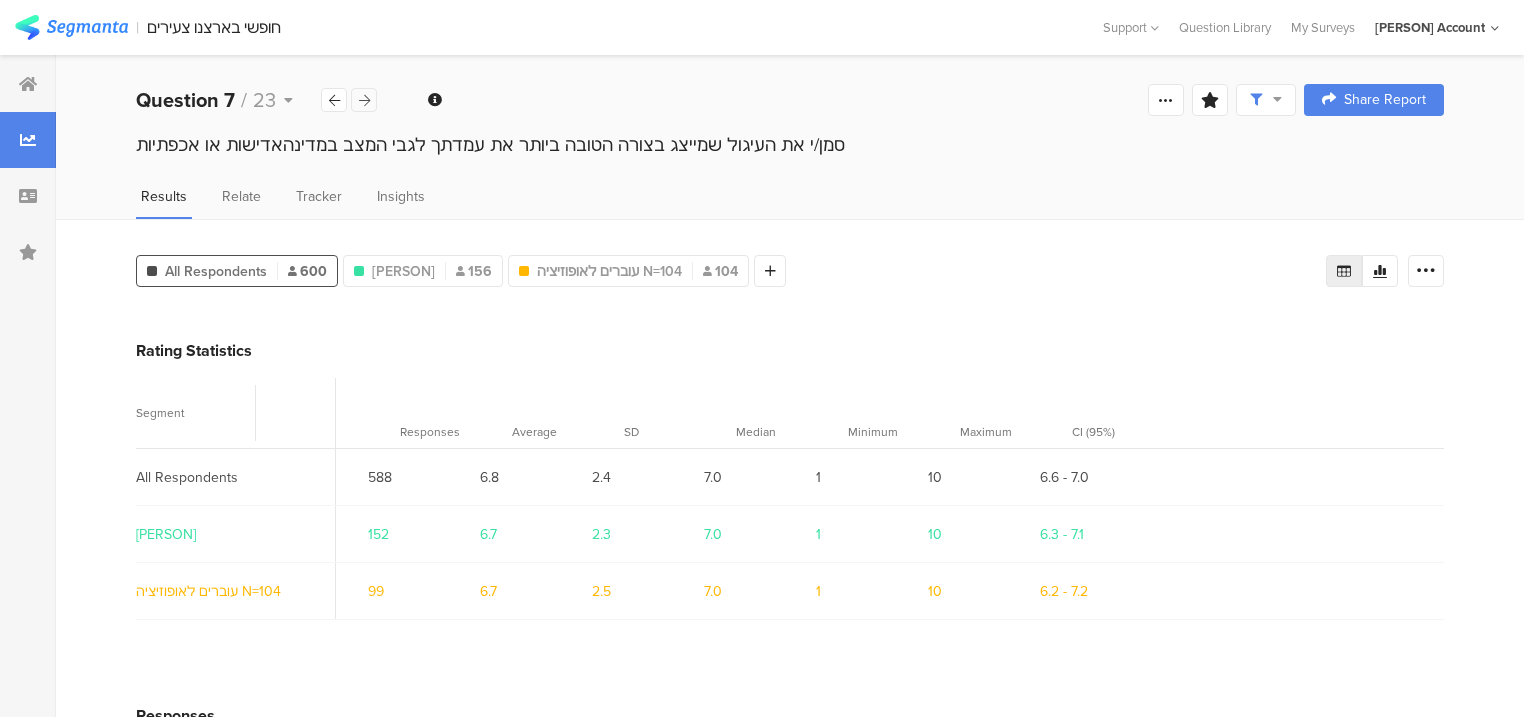click at bounding box center (364, 100) 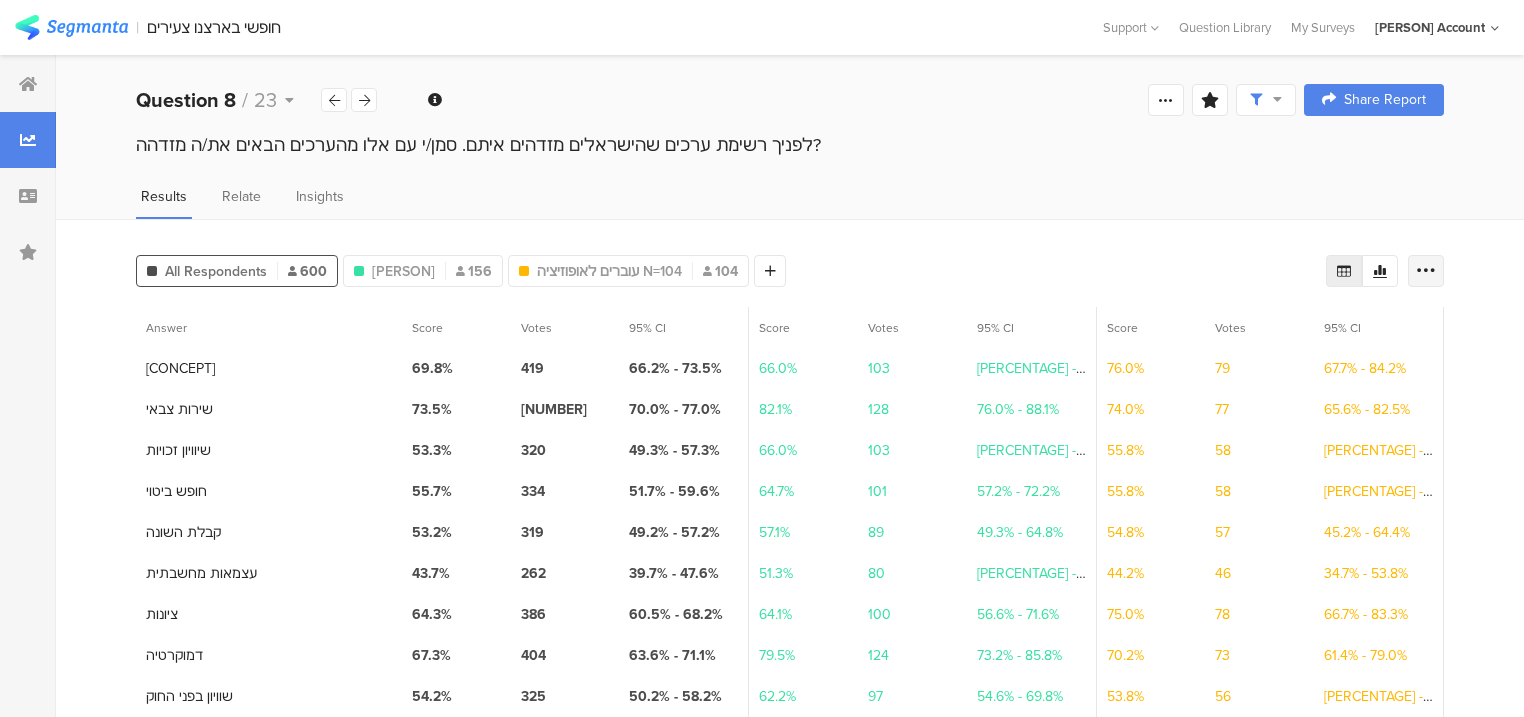 click at bounding box center (1426, 271) 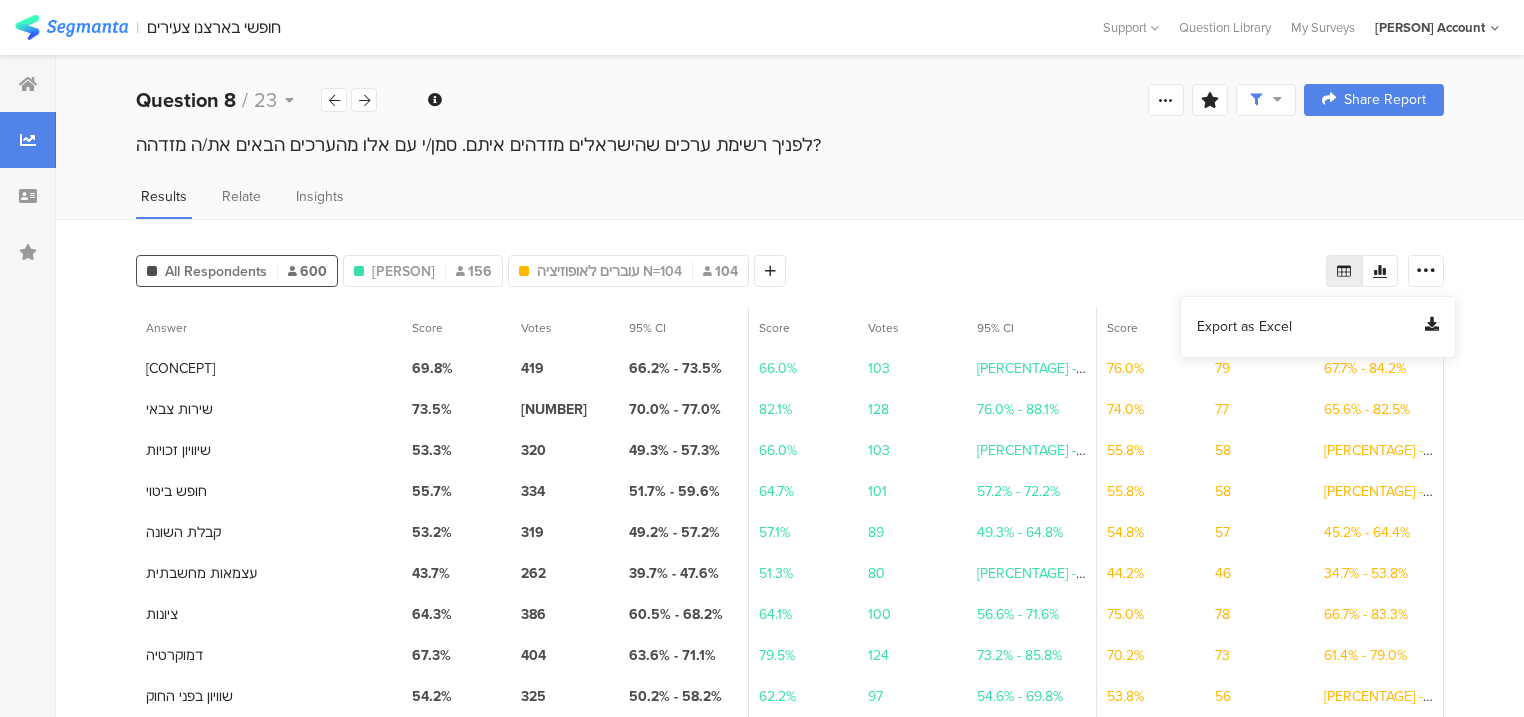click on "Export as Excel" at bounding box center [1244, 327] 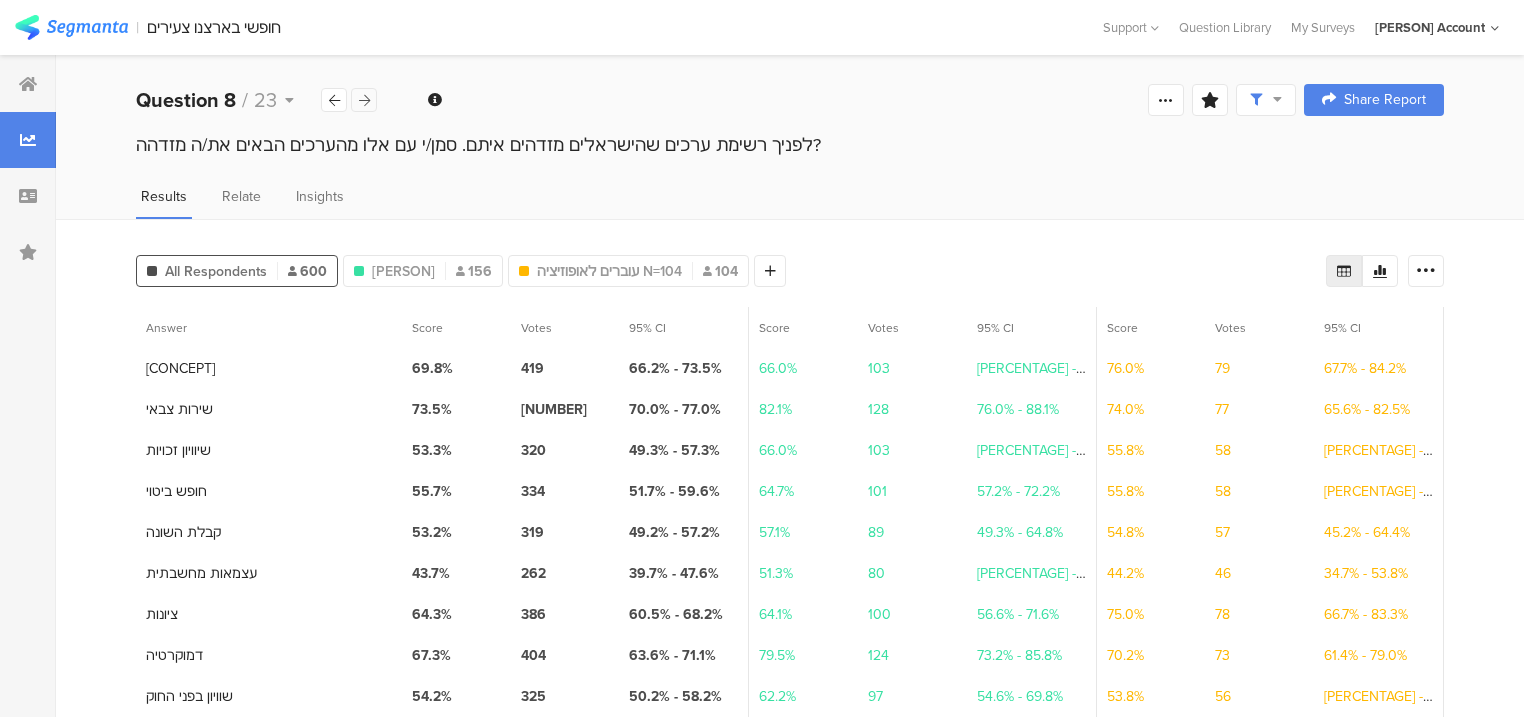 click at bounding box center (364, 100) 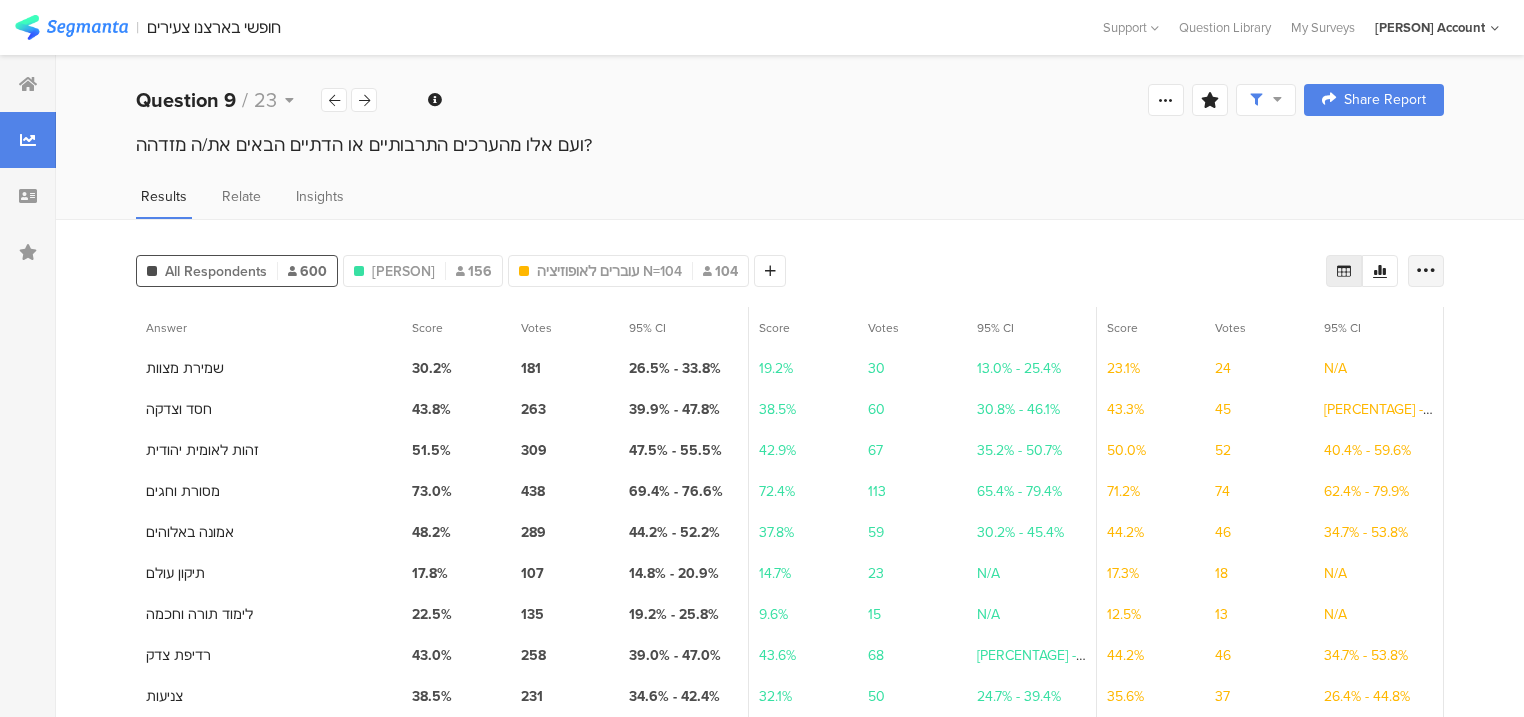 click at bounding box center (1426, 271) 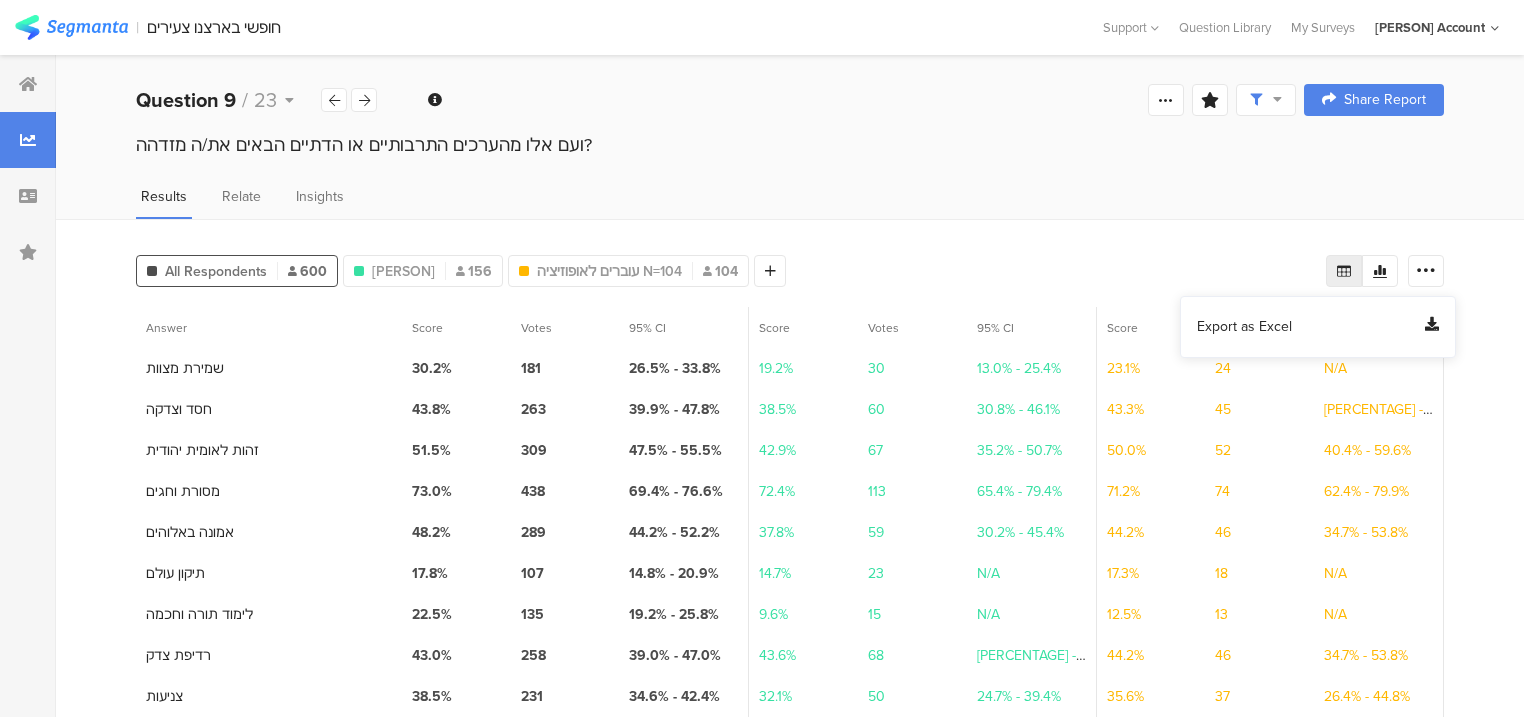 click on "Export as Excel" at bounding box center (1244, 327) 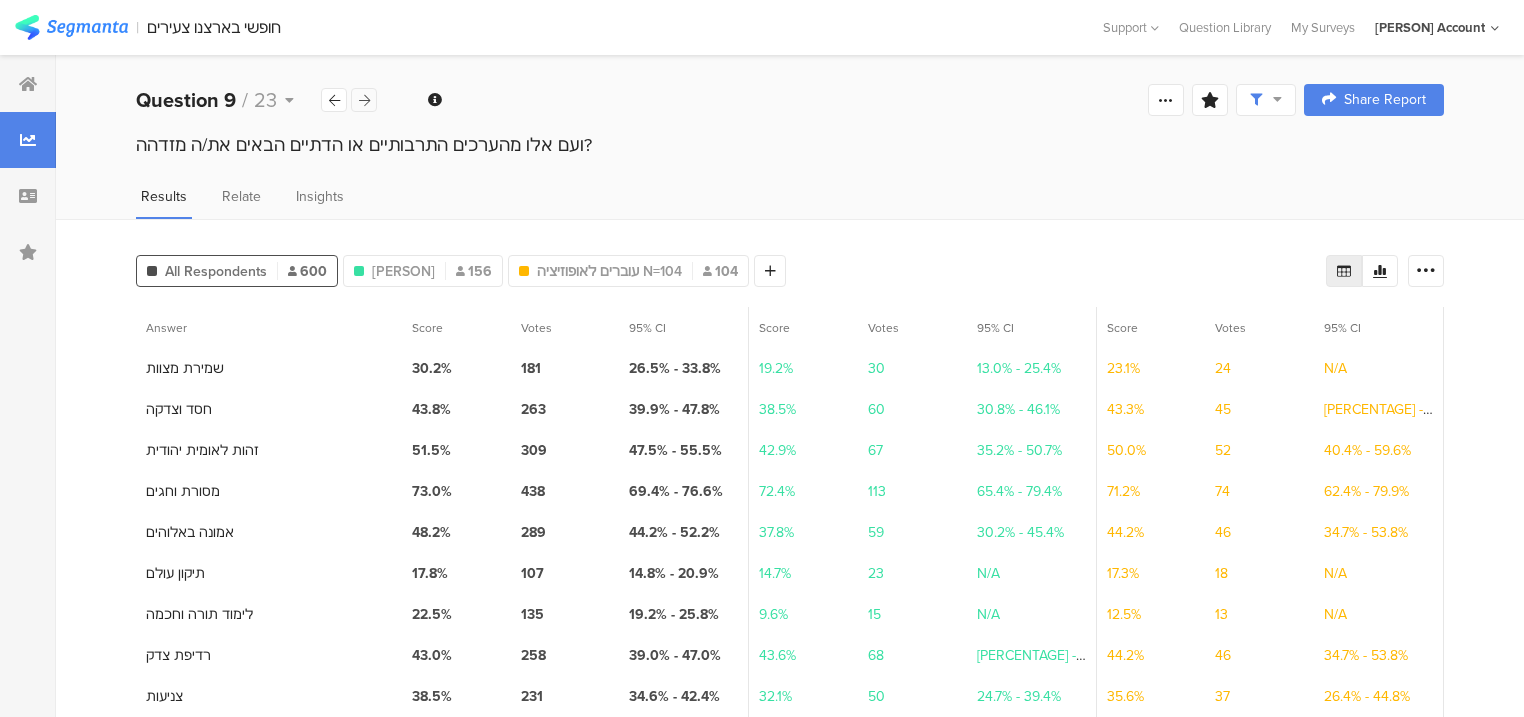 click at bounding box center [364, 100] 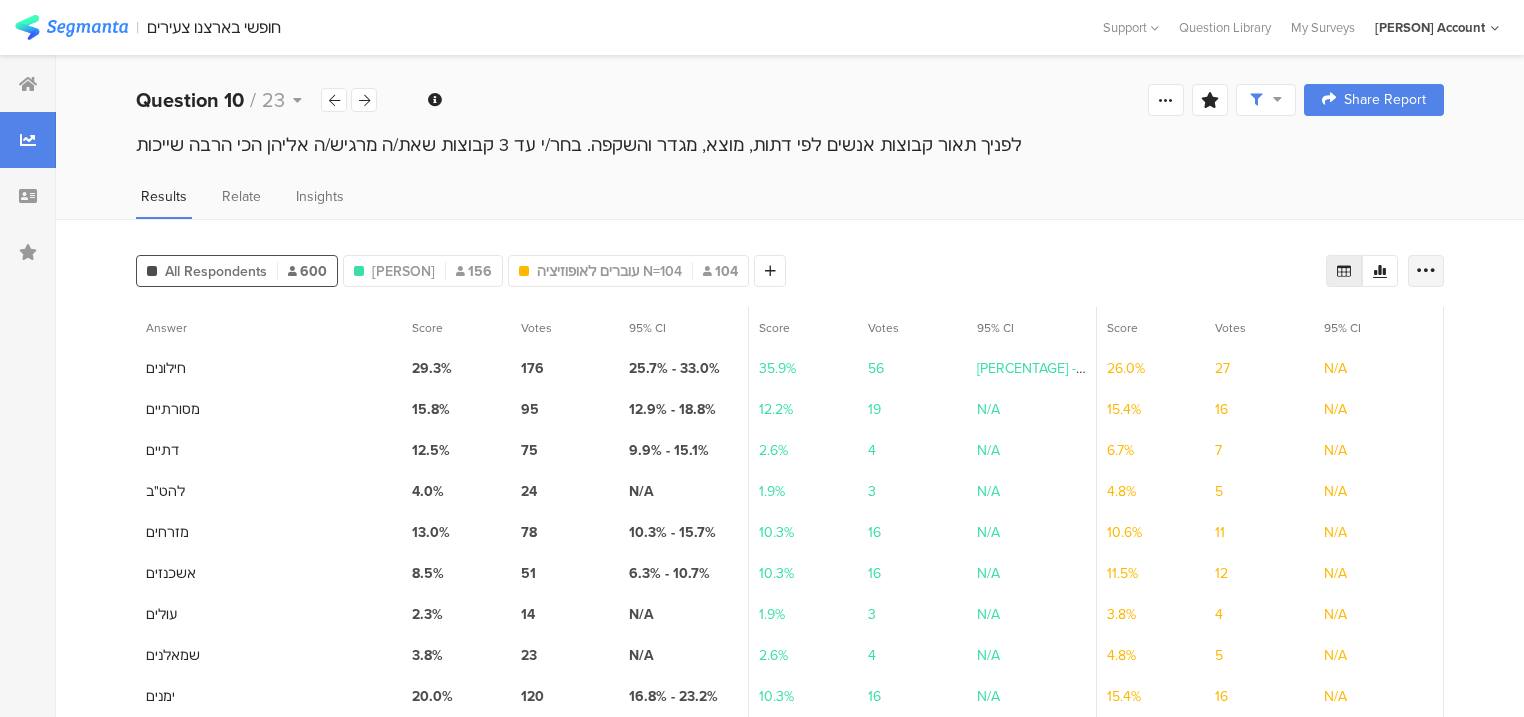 click at bounding box center [1426, 271] 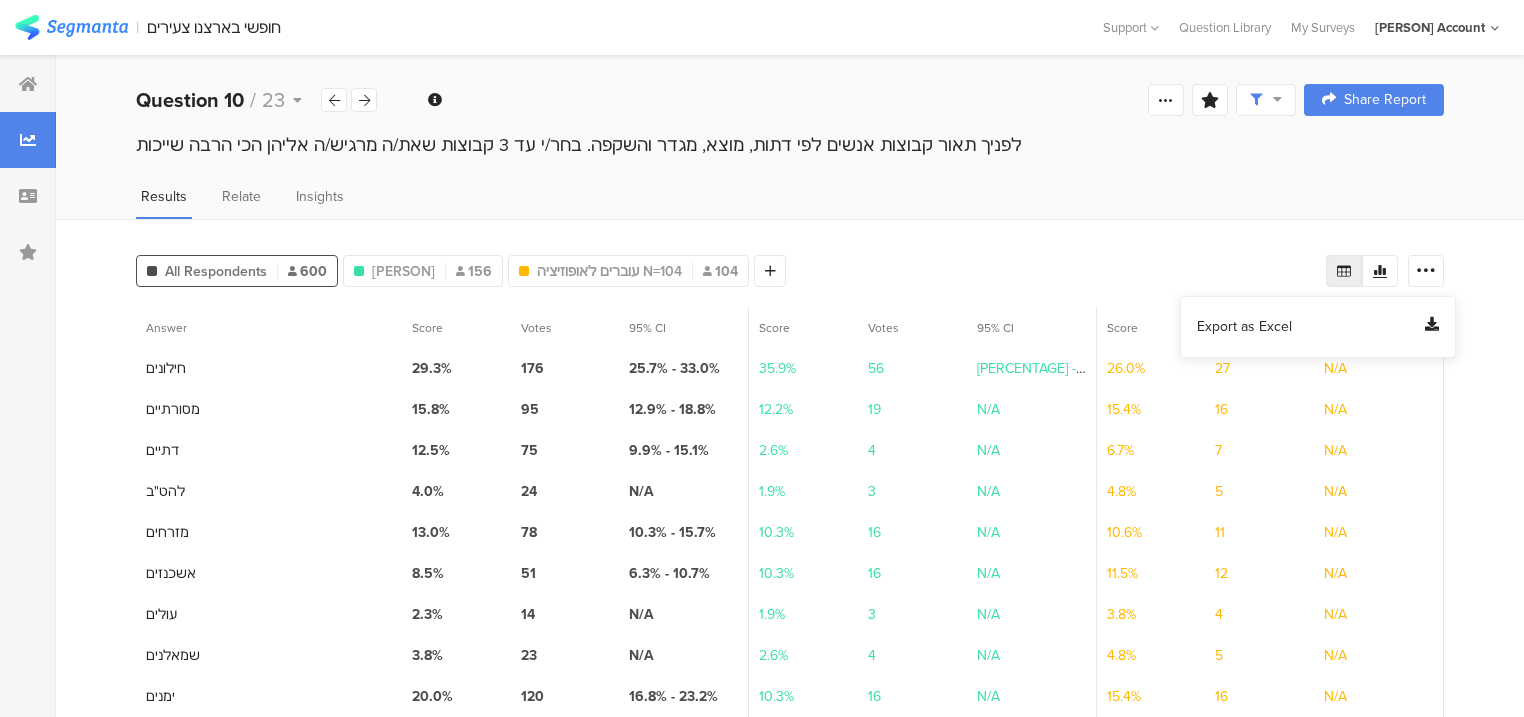 click on "Export as Excel" at bounding box center [1244, 327] 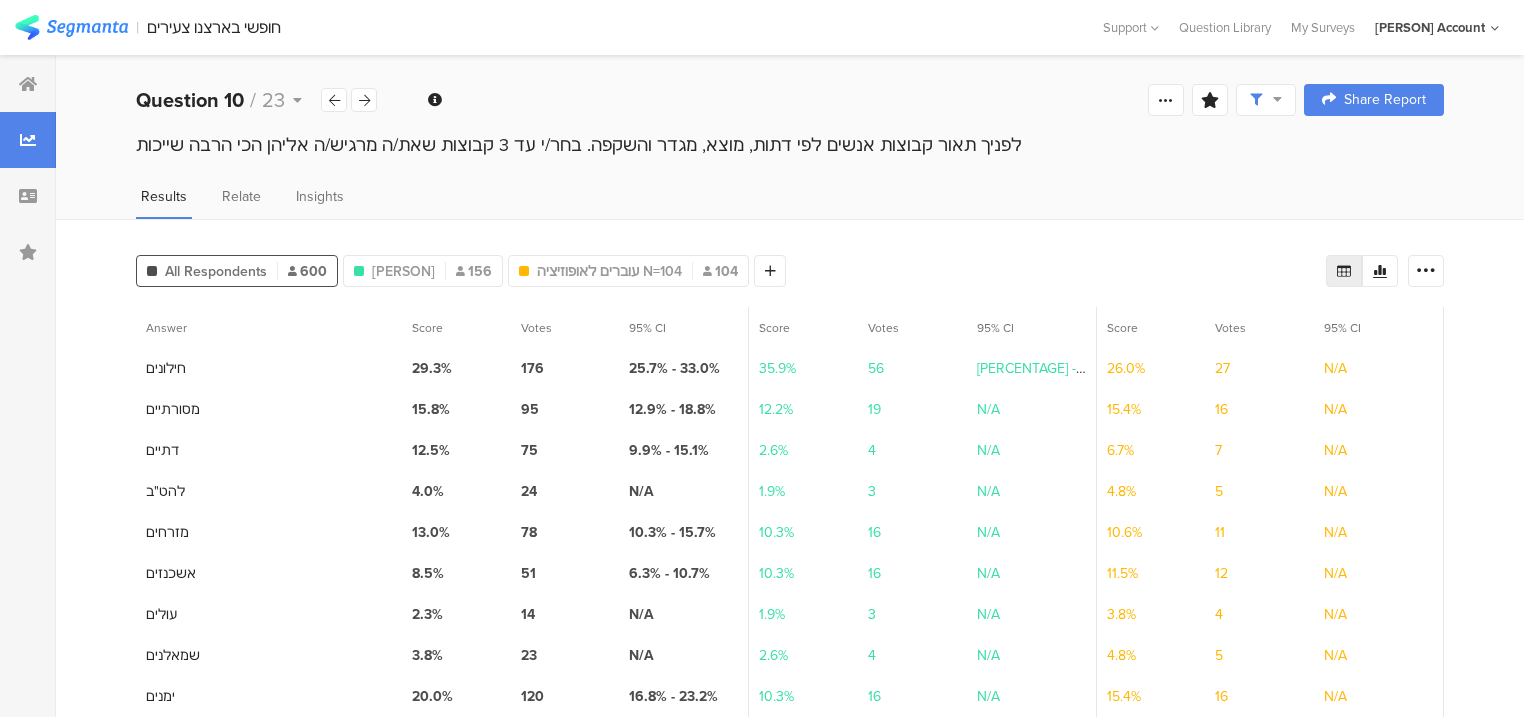 drag, startPoint x: 370, startPoint y: 102, endPoint x: 432, endPoint y: 128, distance: 67.23094 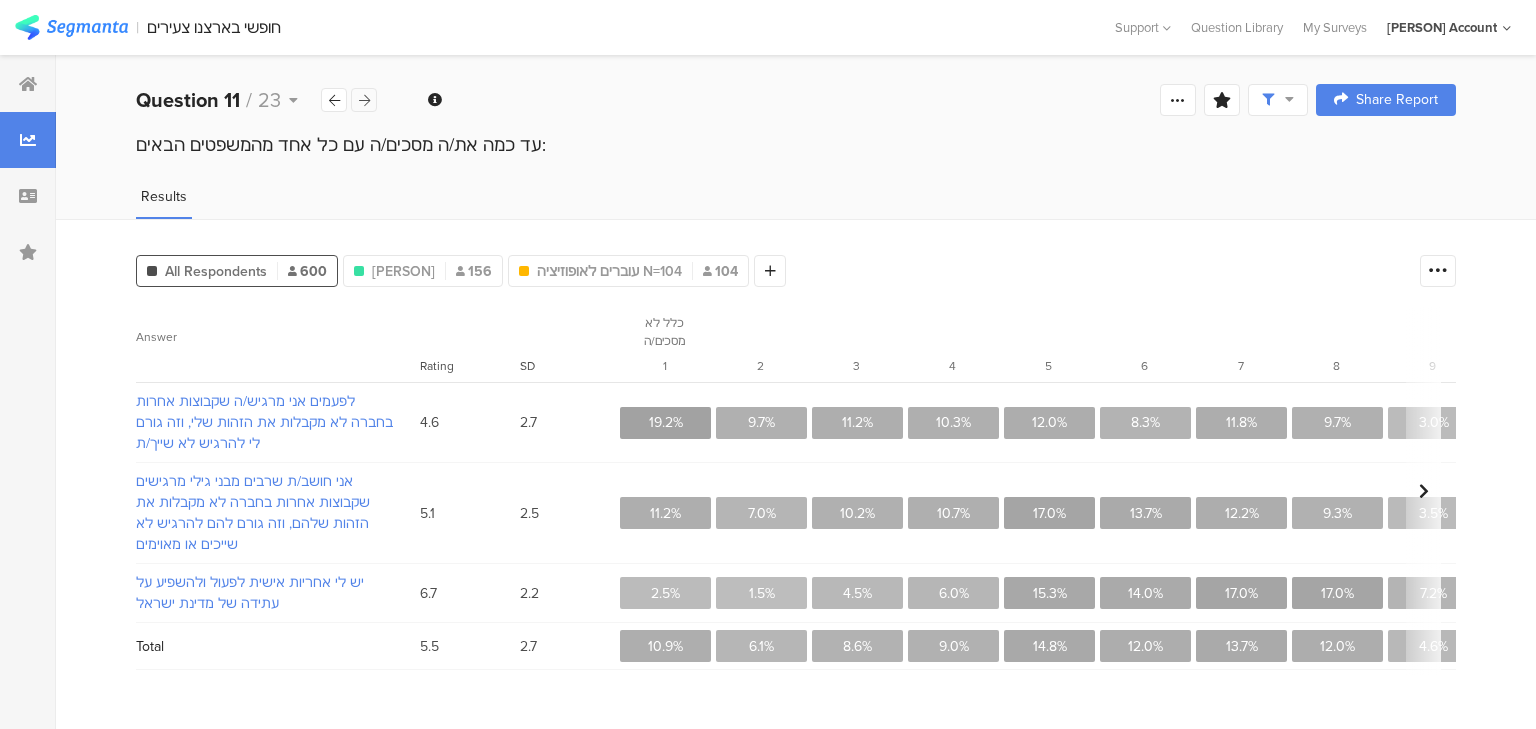 click at bounding box center (364, 100) 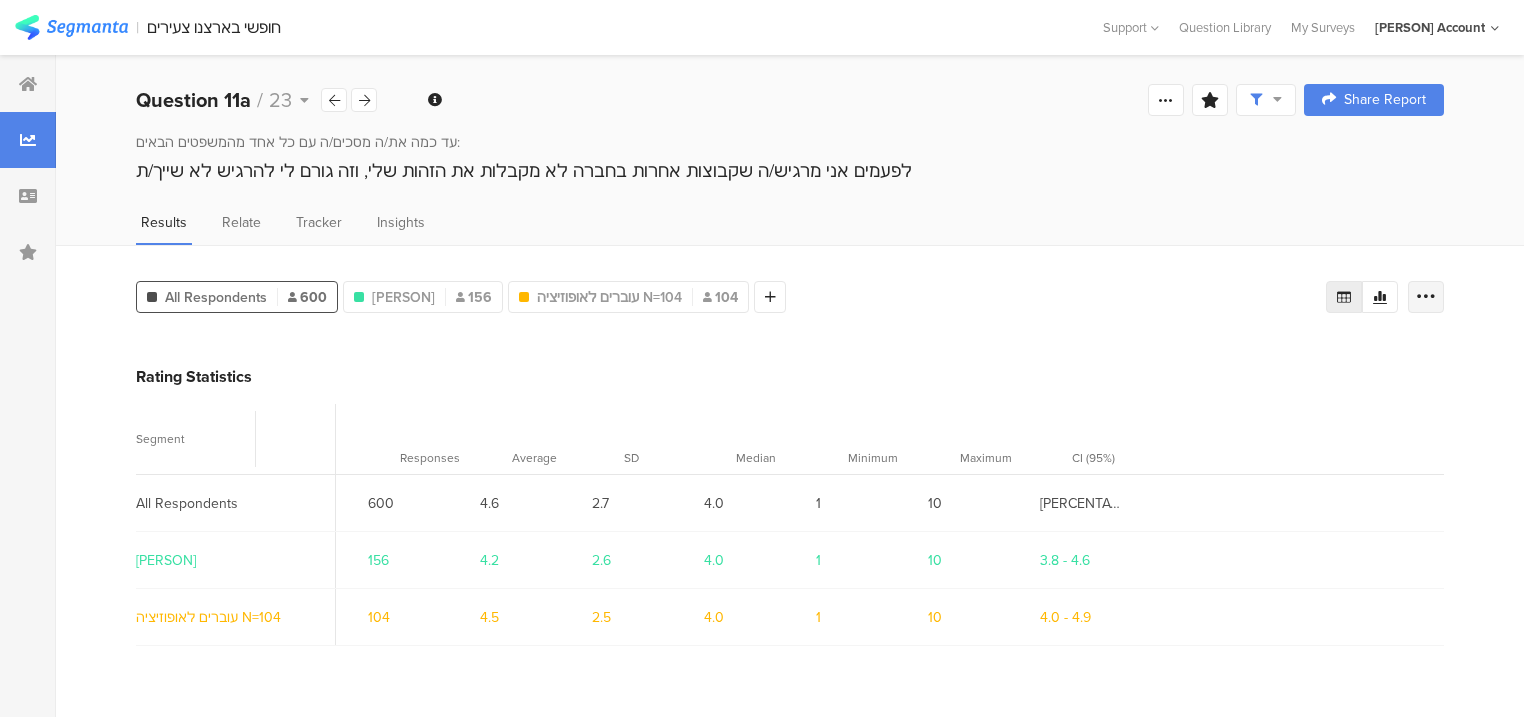 click at bounding box center [1426, 297] 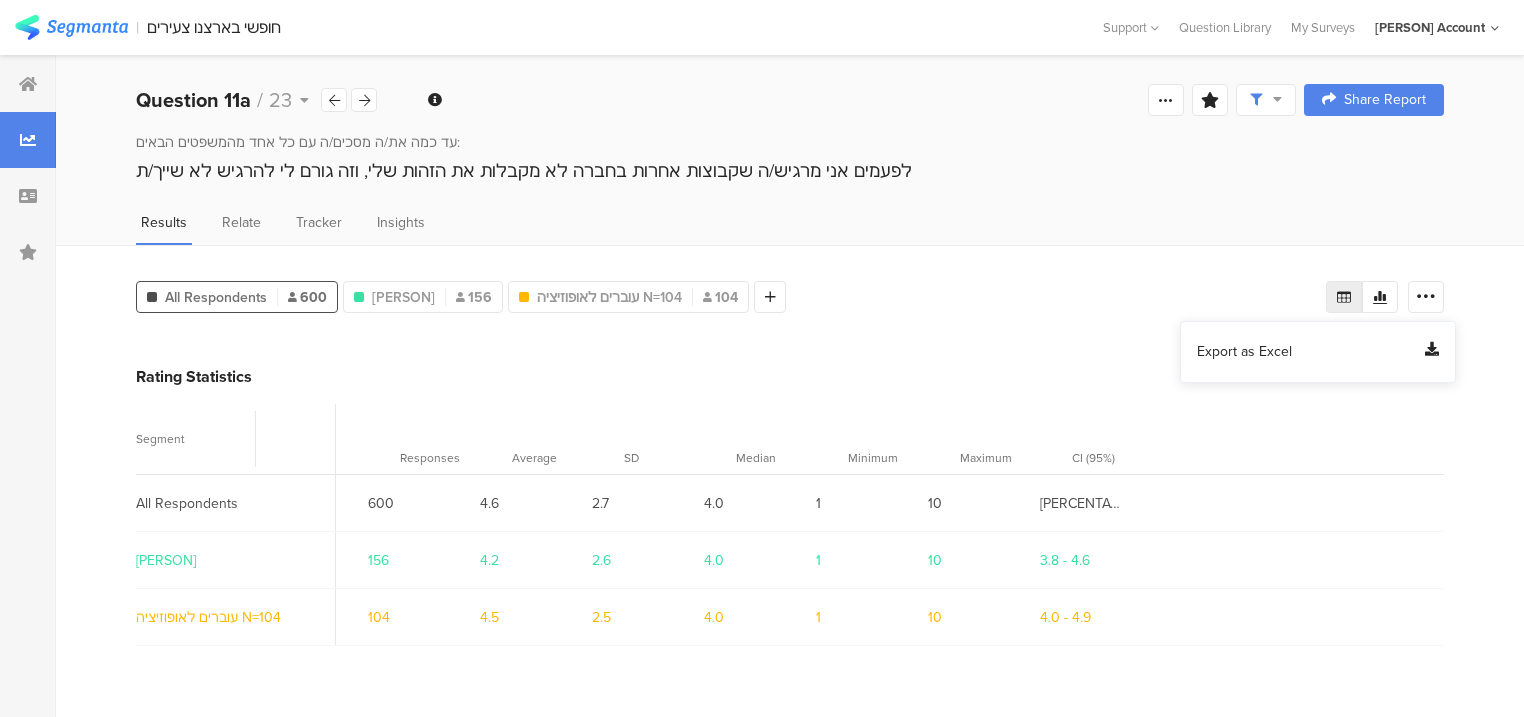 click on "Export as Excel" at bounding box center (1244, 352) 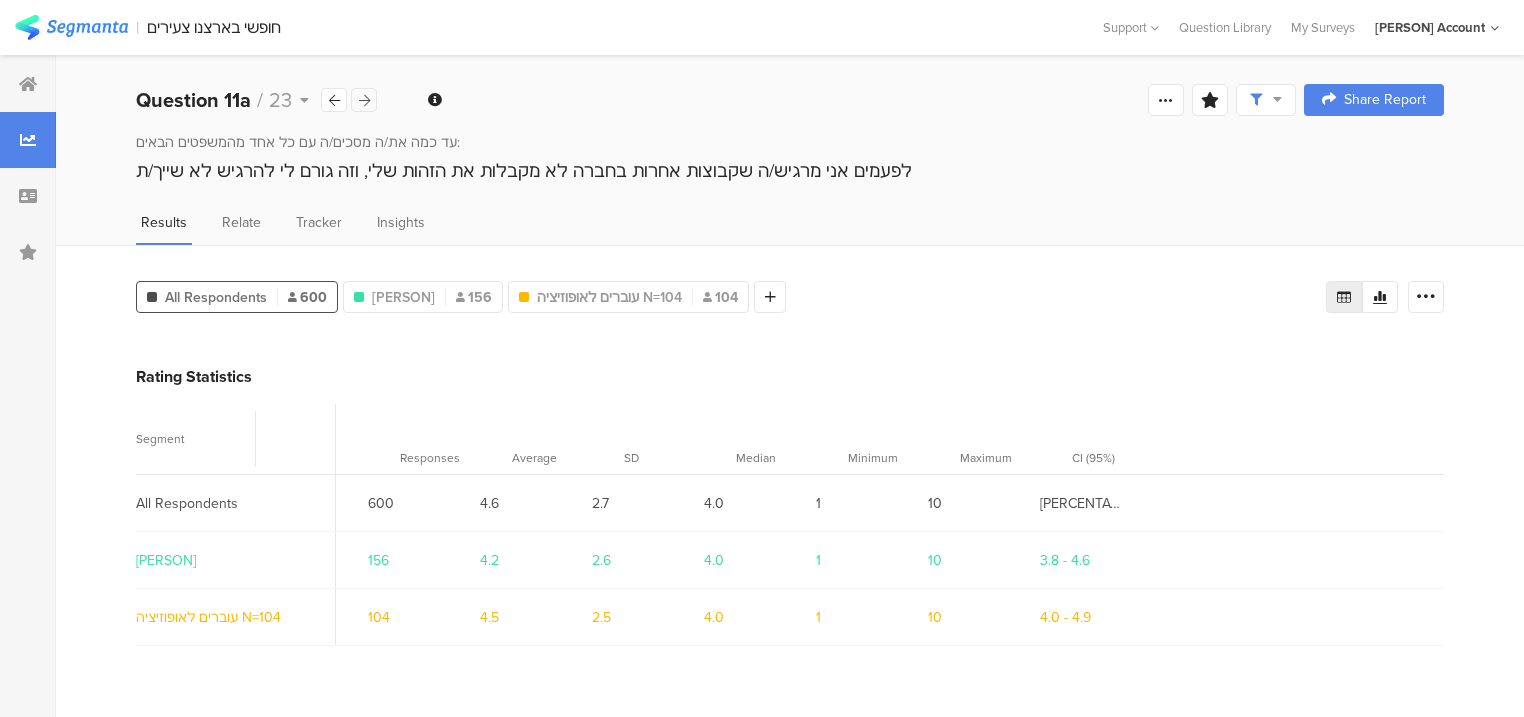 click at bounding box center [364, 100] 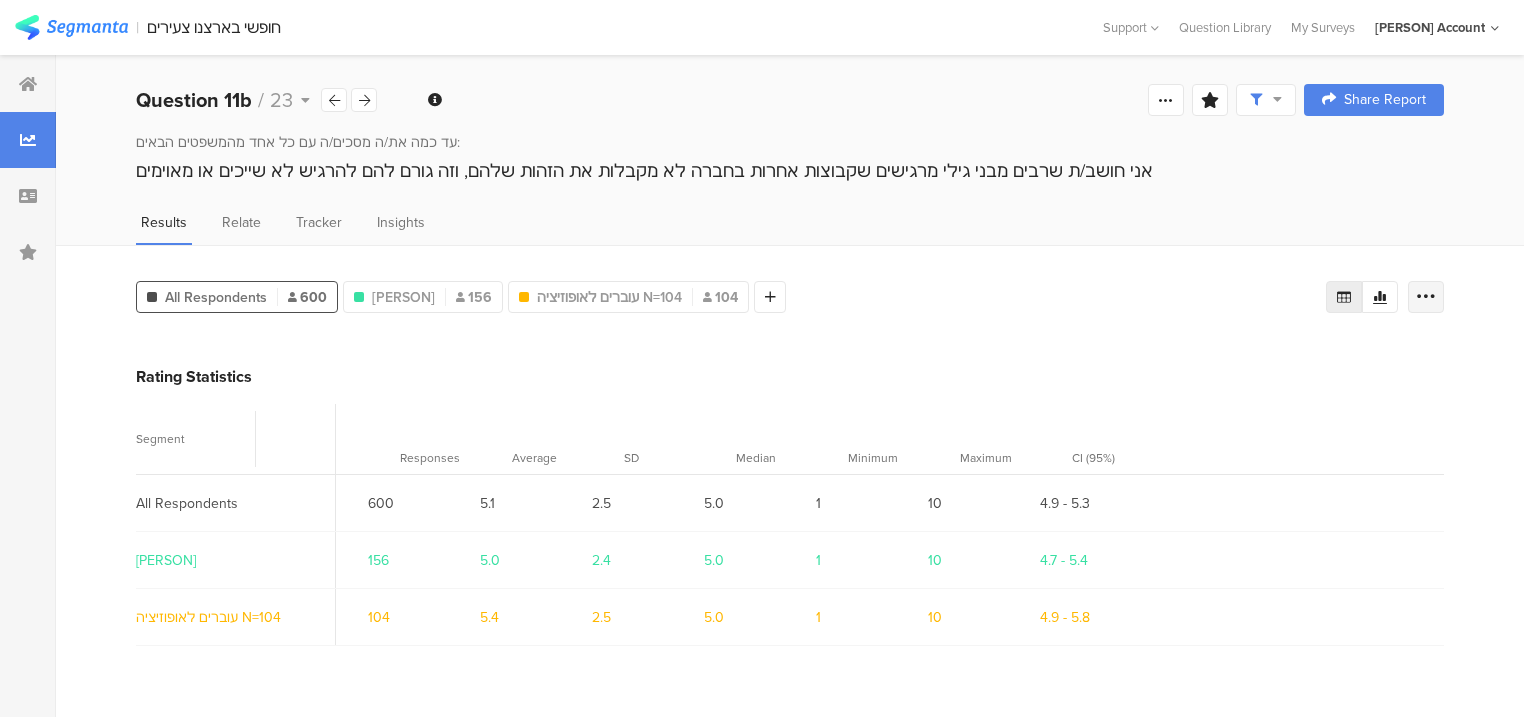 click at bounding box center [1426, 297] 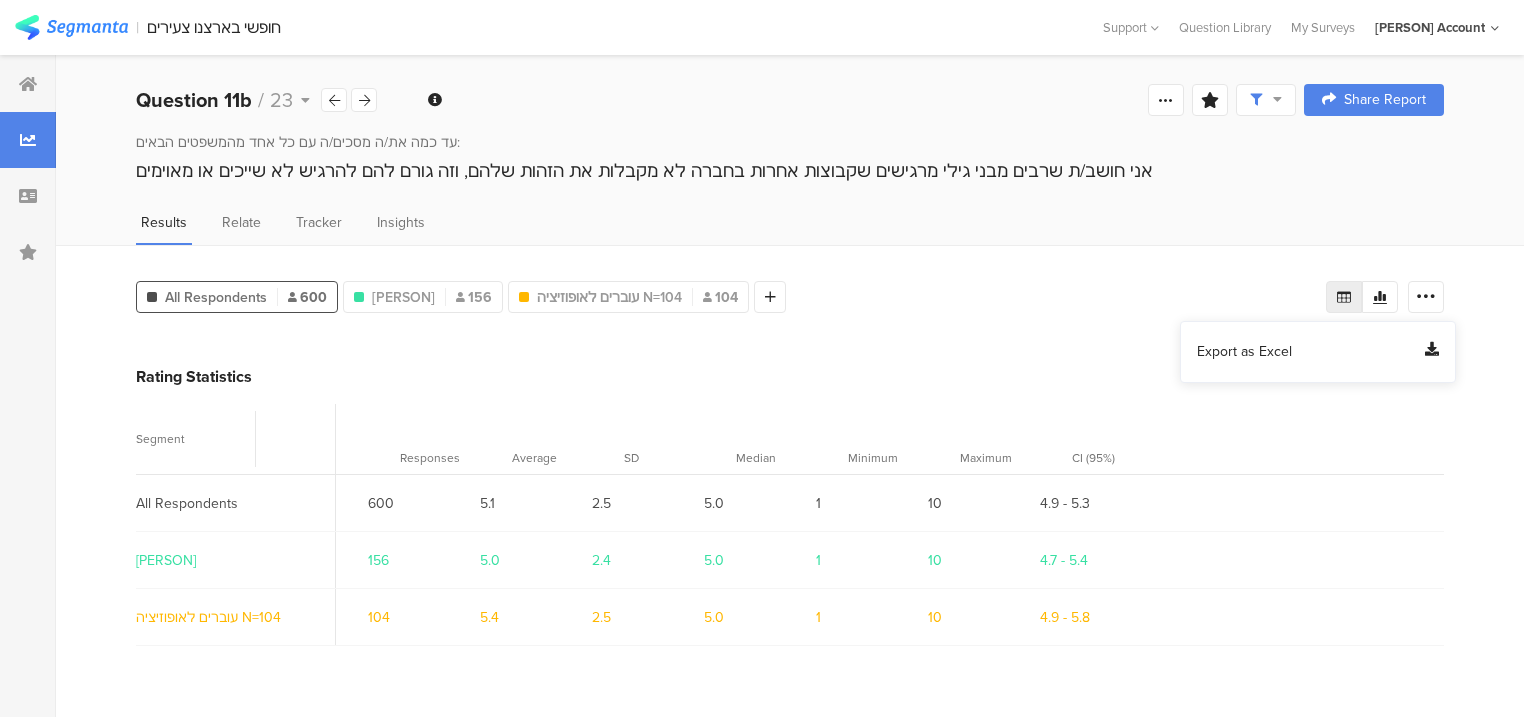 click on "Export as Excel" at bounding box center (1244, 352) 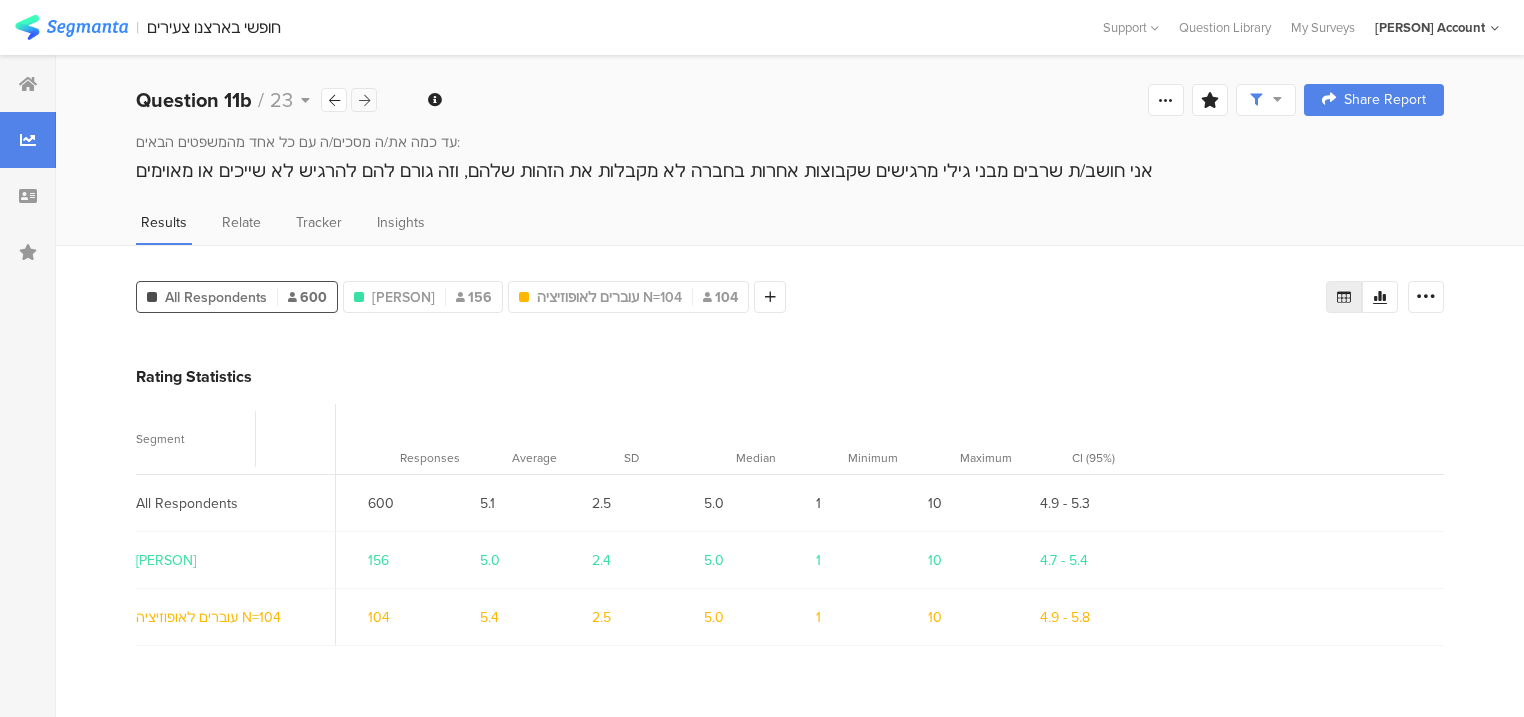 click at bounding box center [364, 100] 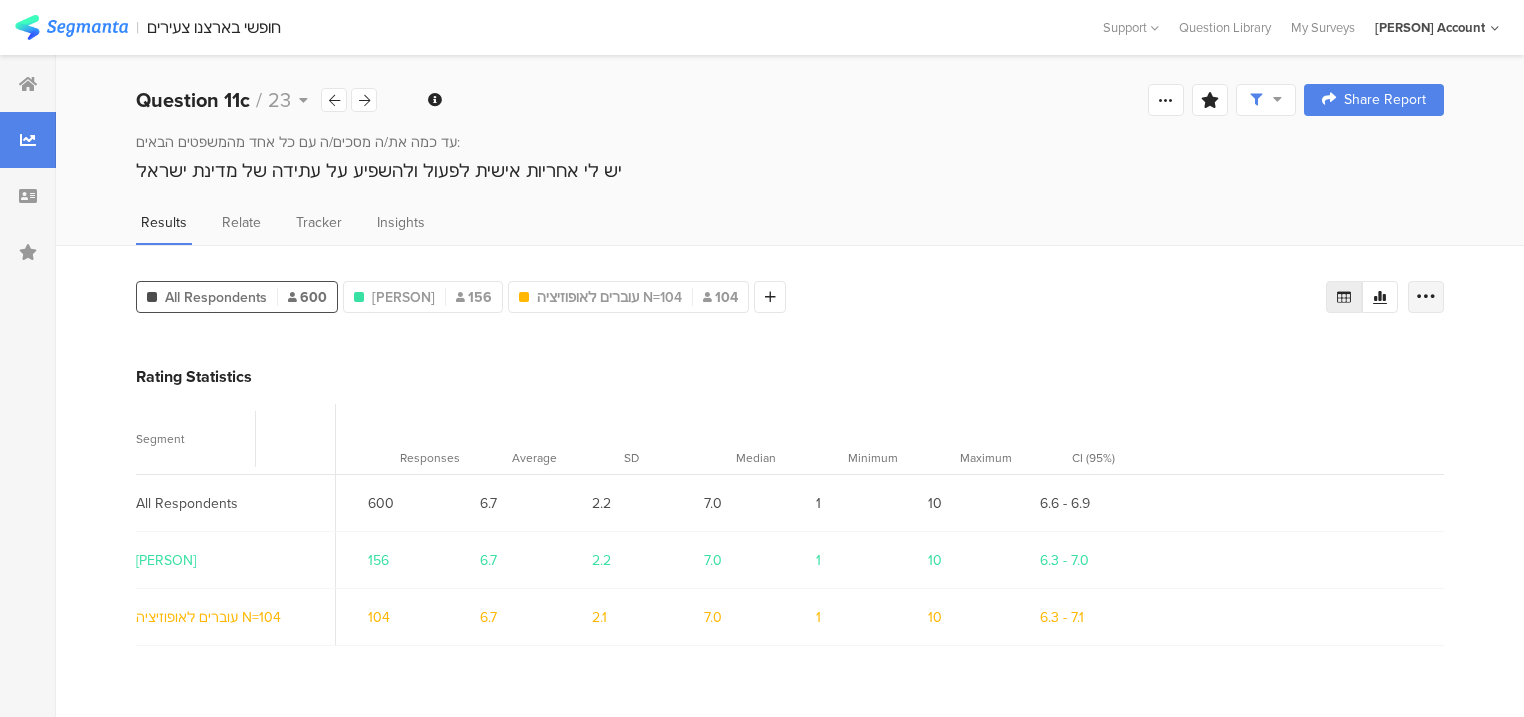 click at bounding box center (1426, 297) 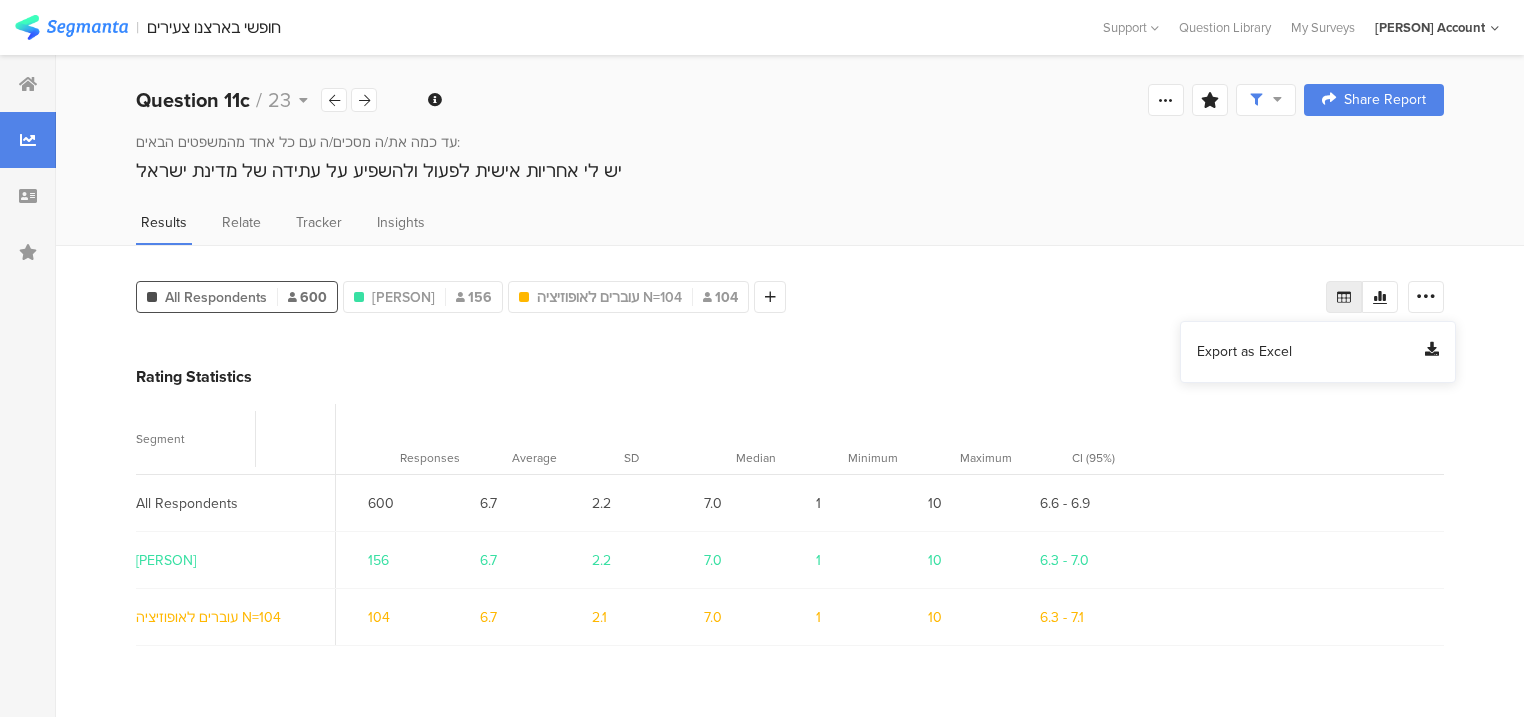 click on "Export as Excel" at bounding box center [1244, 352] 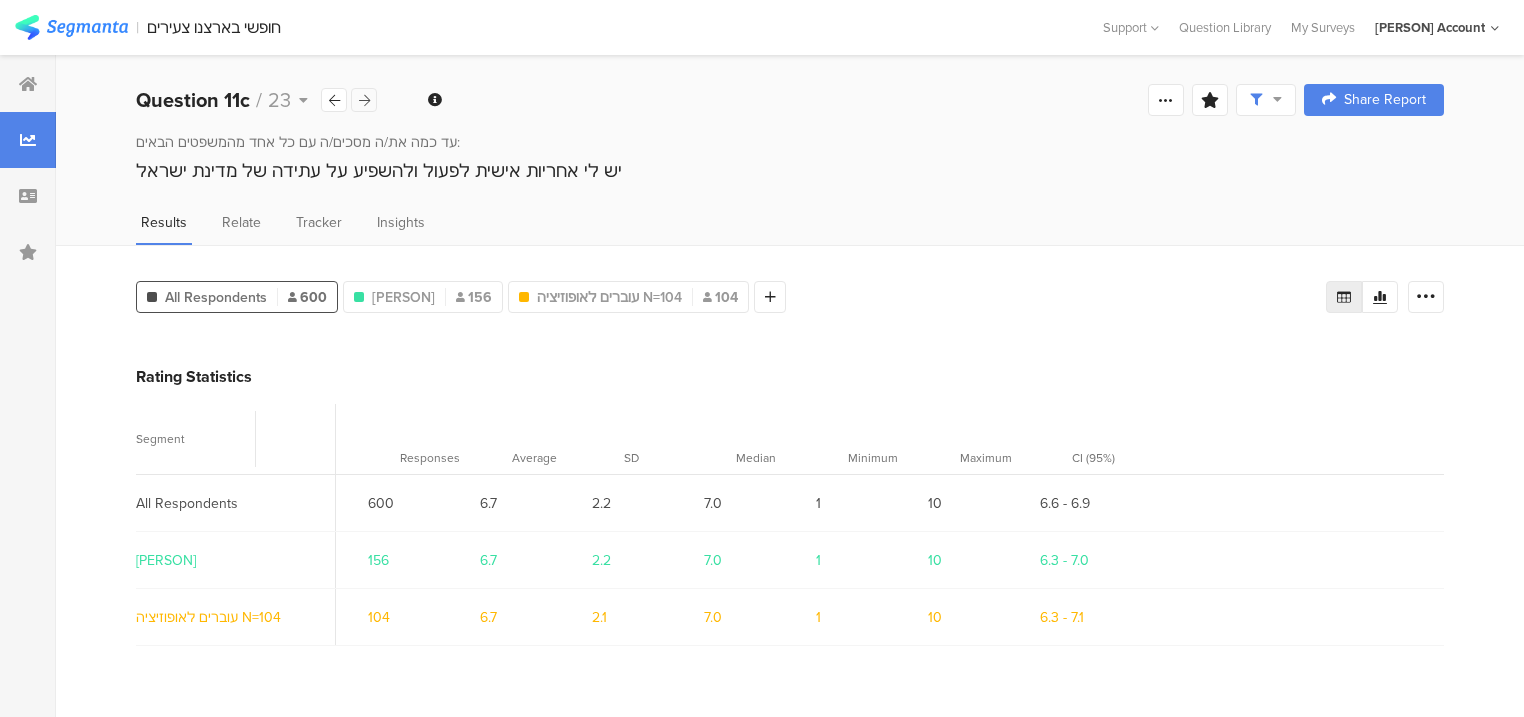 click at bounding box center (364, 100) 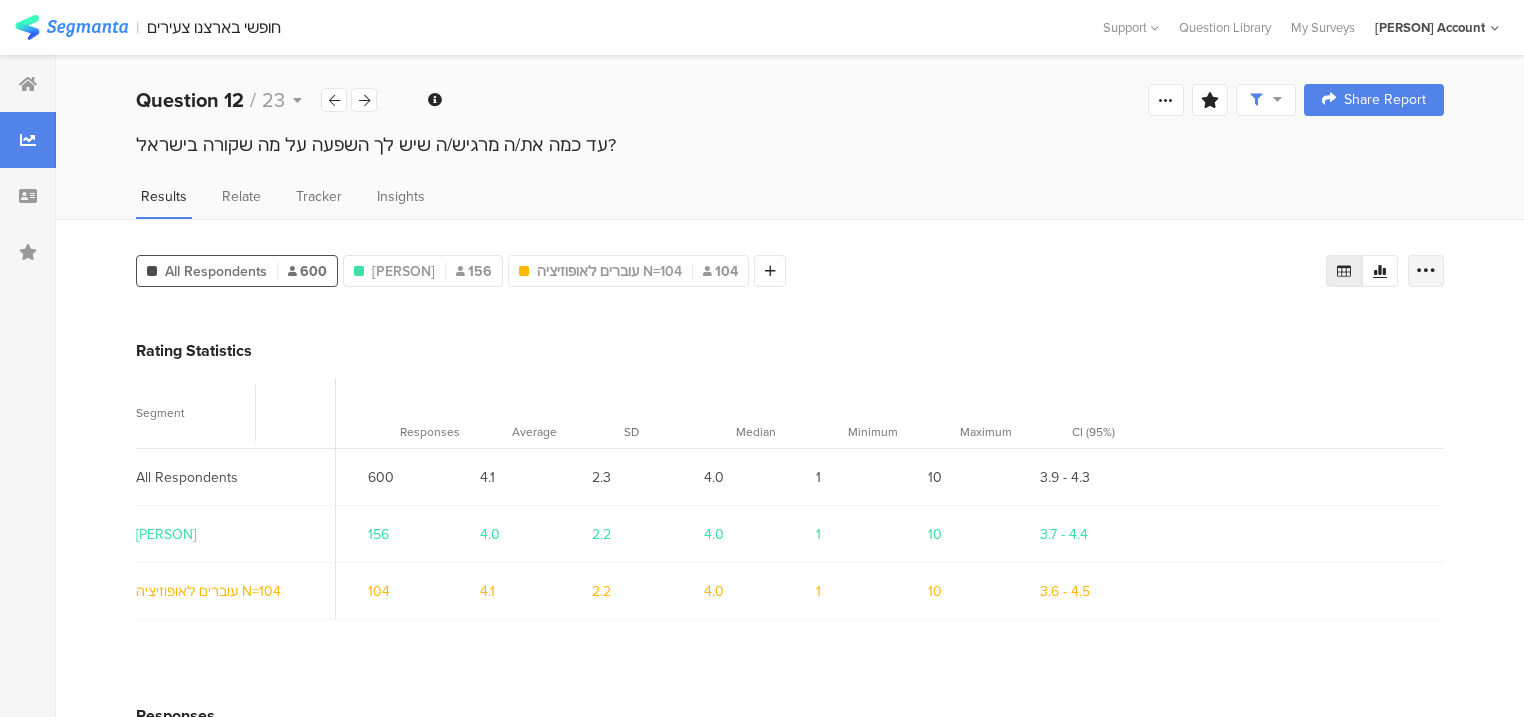 click at bounding box center (1426, 271) 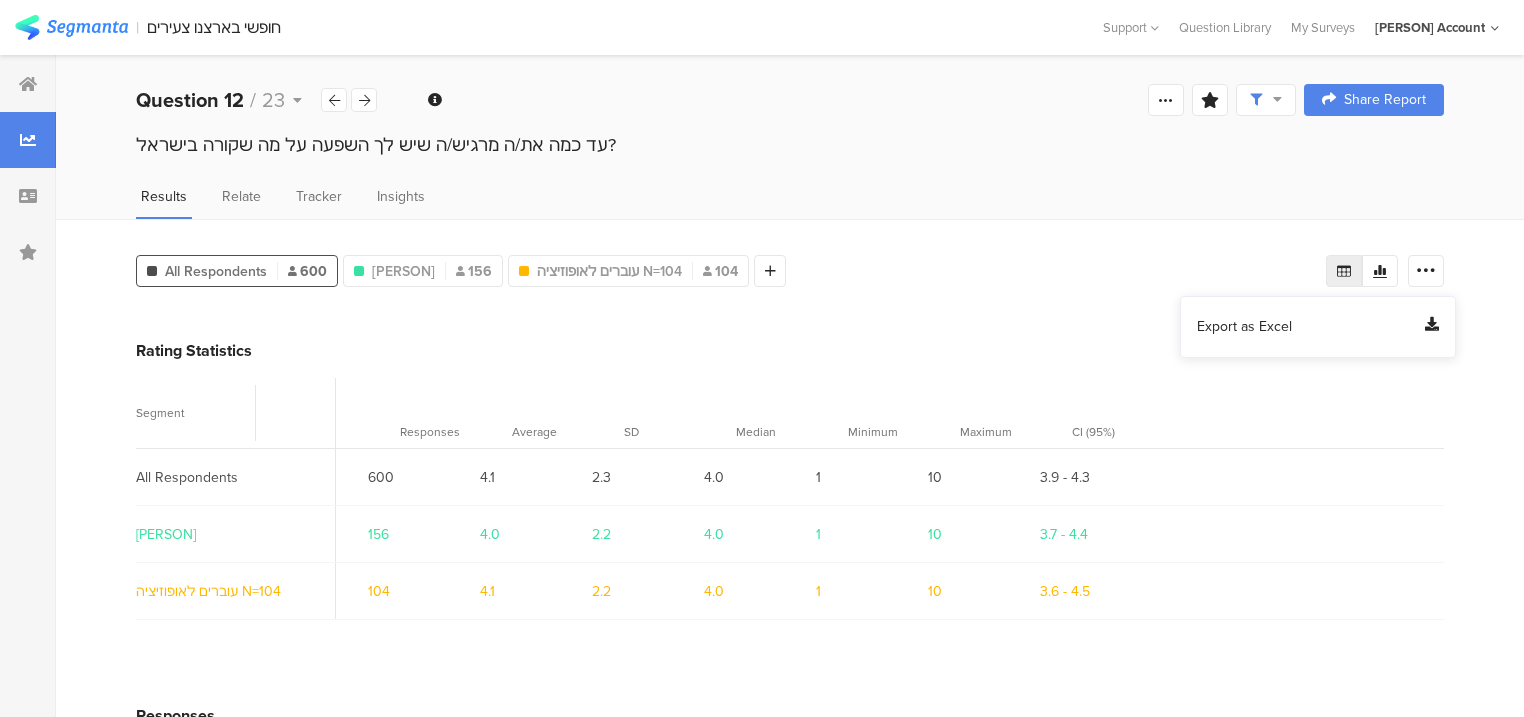 click on "Export as Excel" at bounding box center (1244, 327) 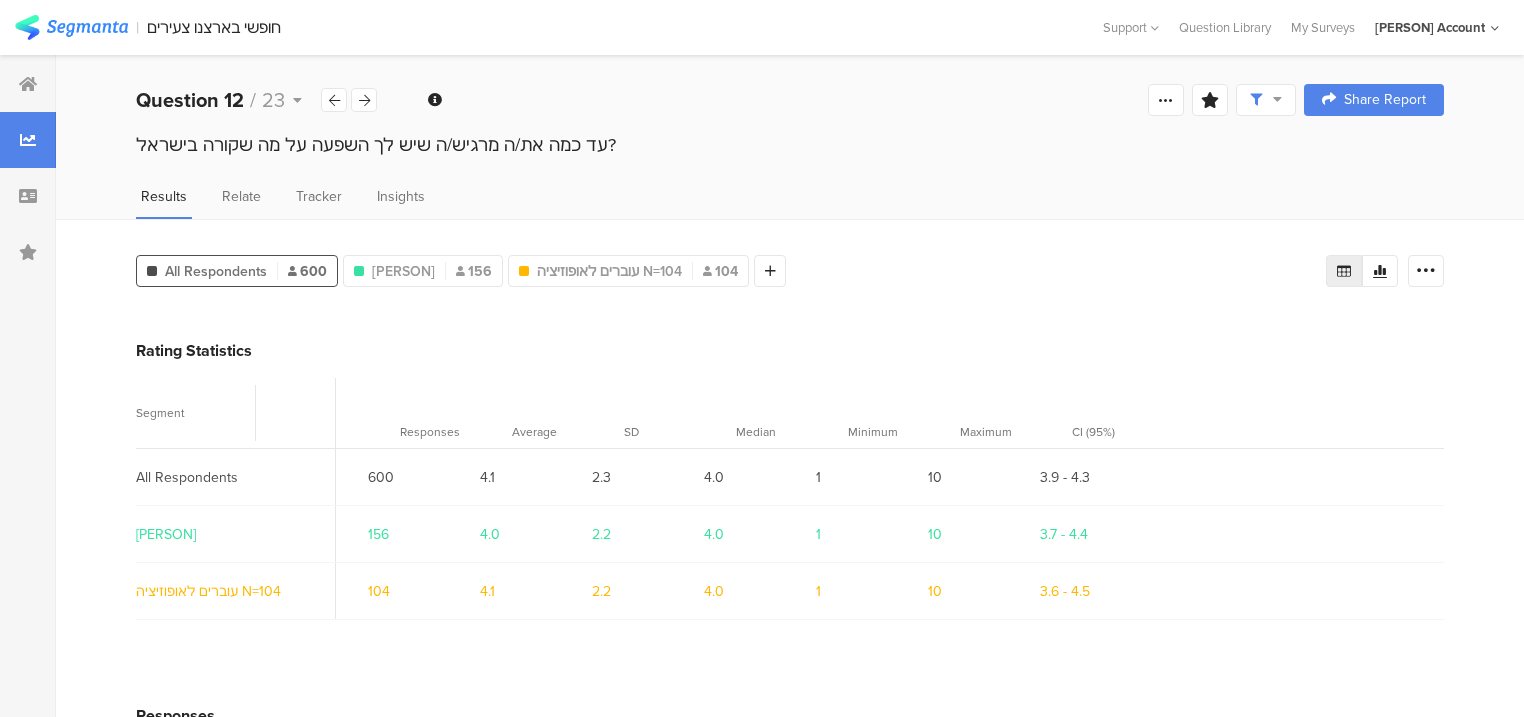 drag, startPoint x: 365, startPoint y: 103, endPoint x: 420, endPoint y: 128, distance: 60.41523 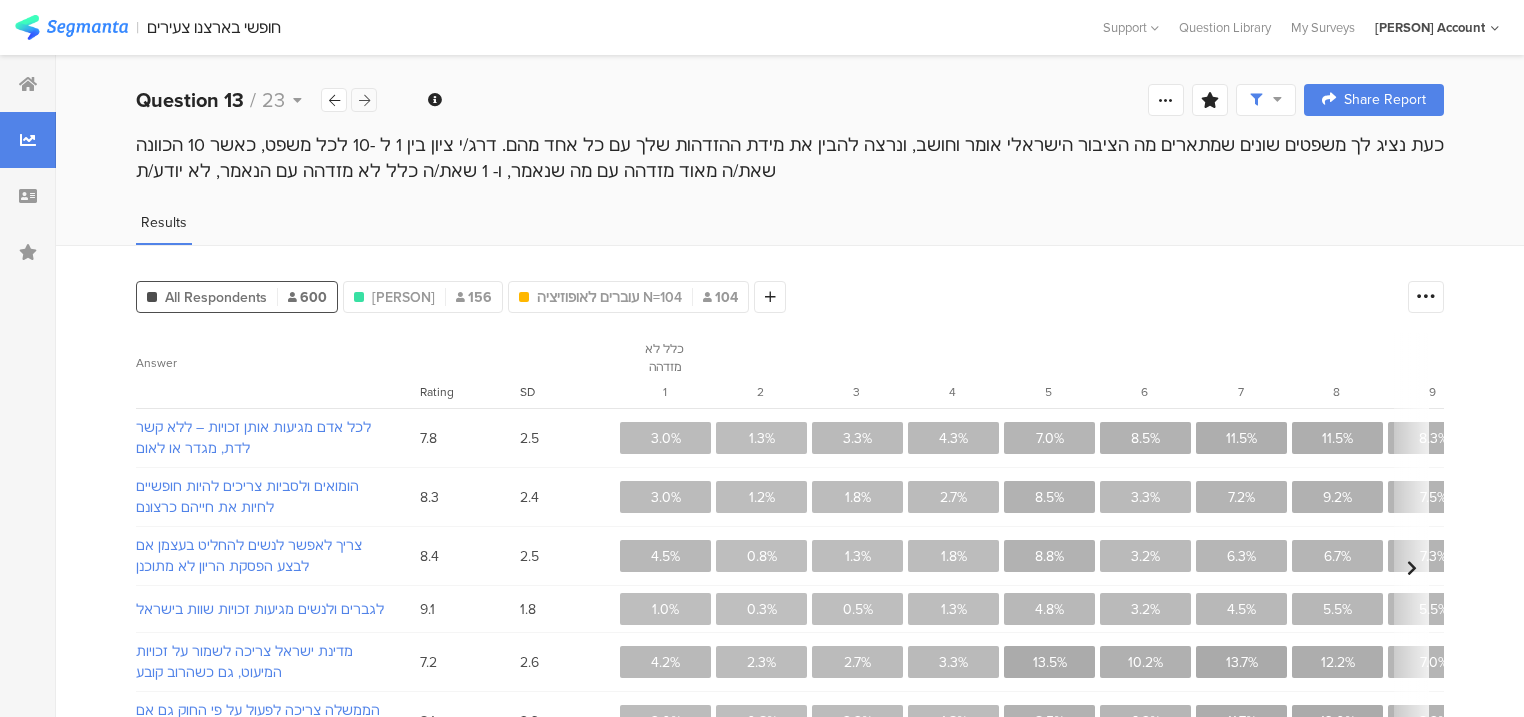 click at bounding box center [364, 100] 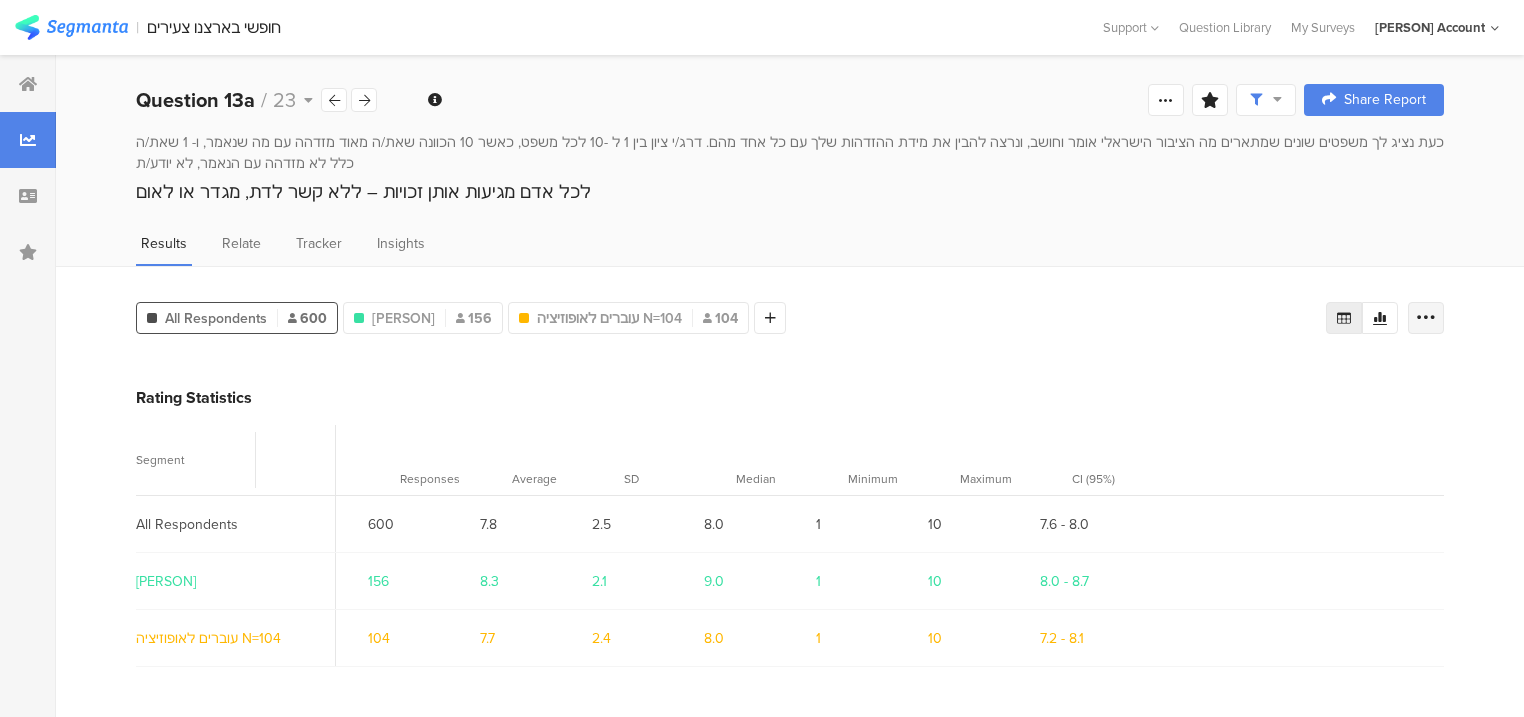 click at bounding box center (1426, 318) 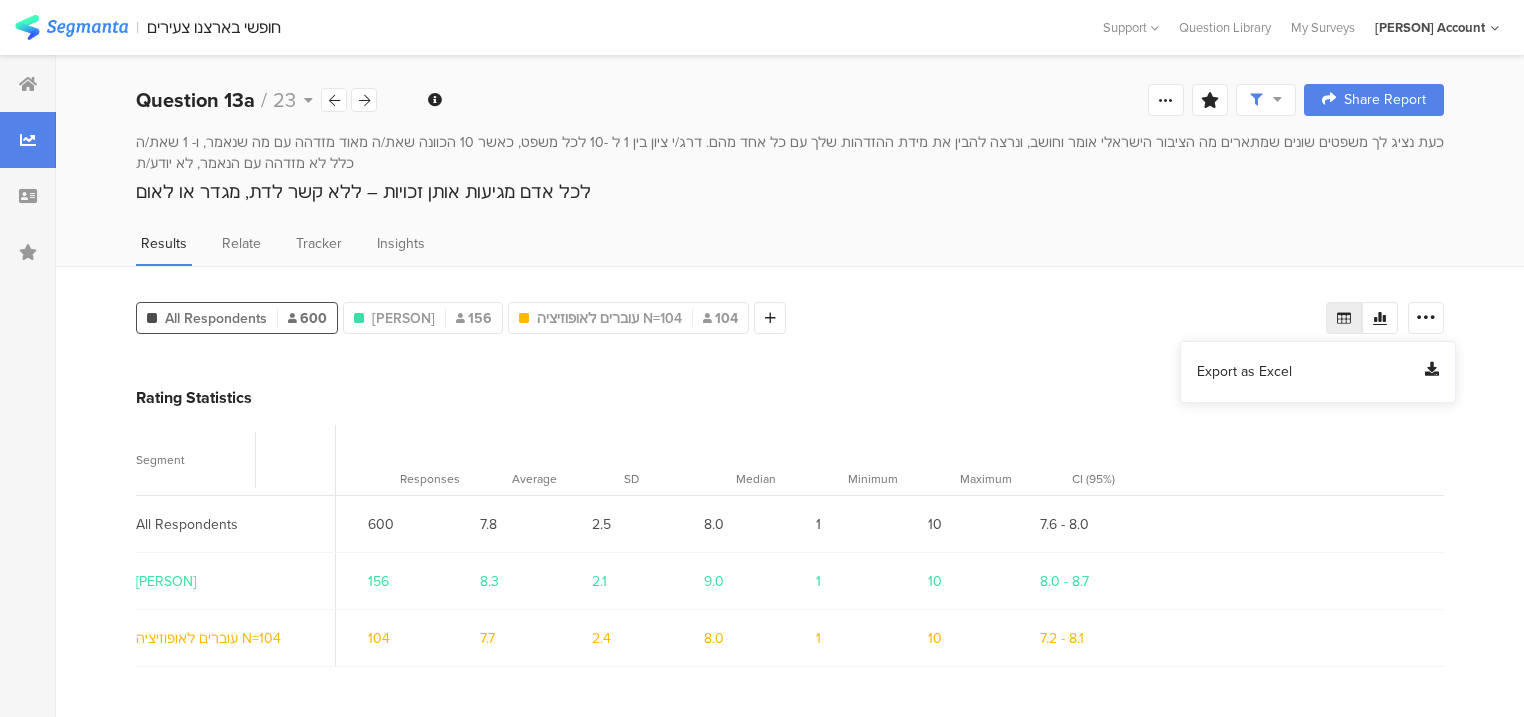 click on "Export as Excel" at bounding box center (1244, 372) 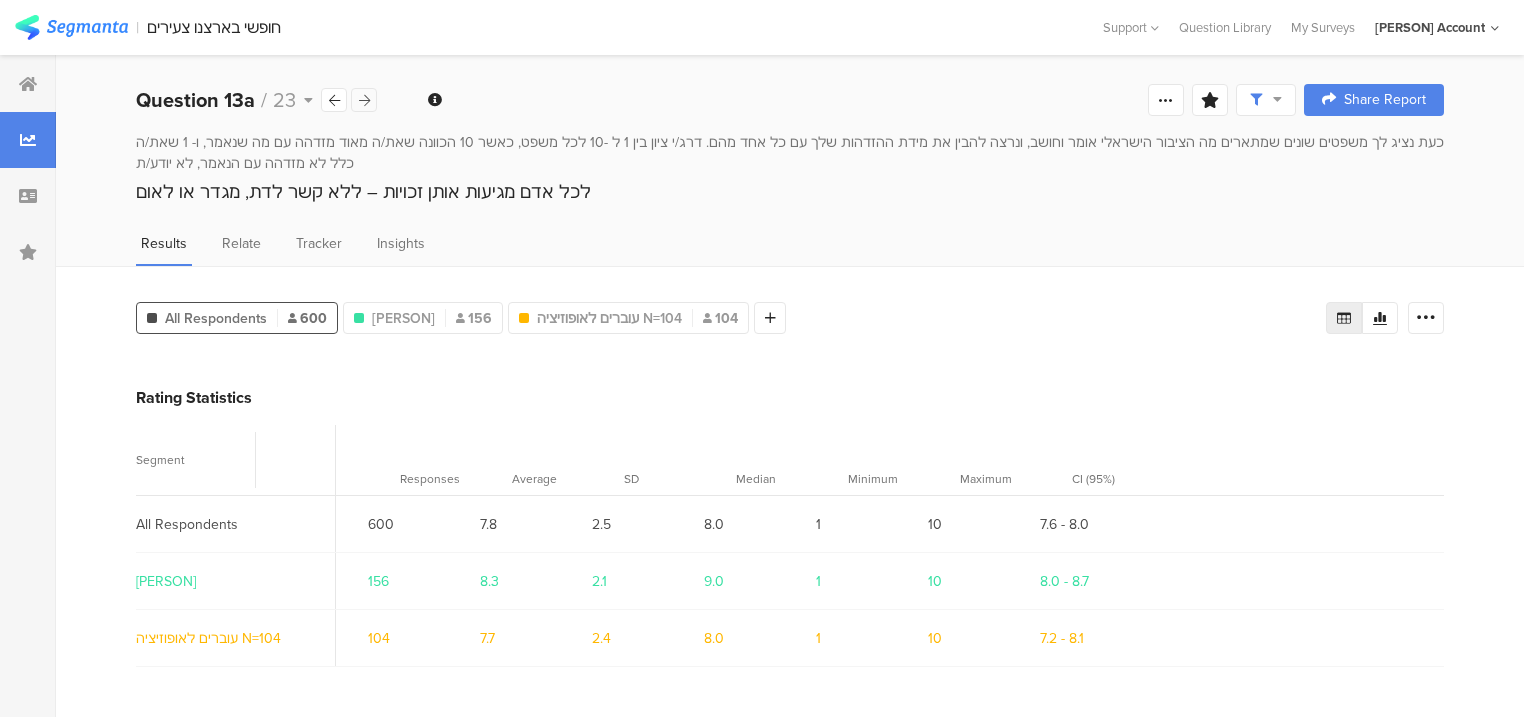 click at bounding box center (364, 100) 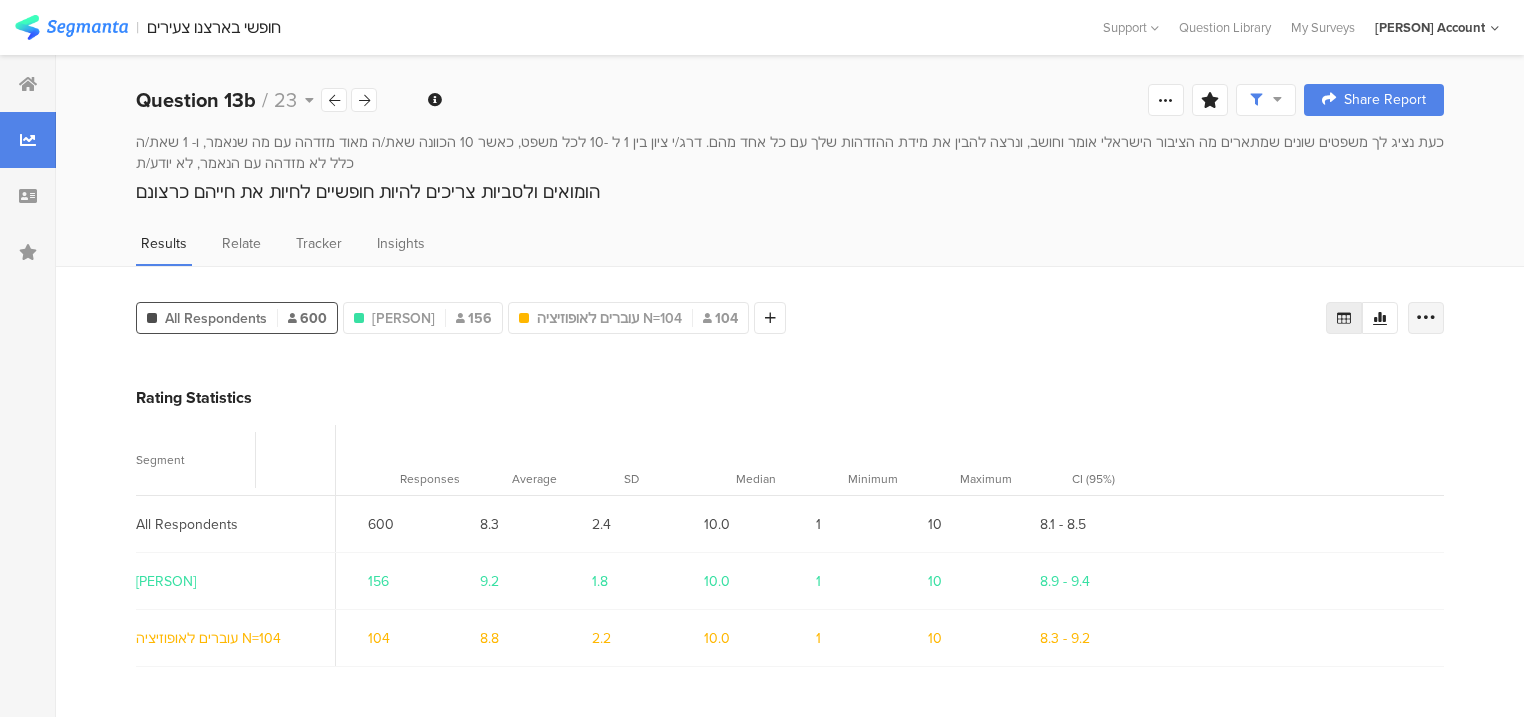click at bounding box center (1426, 318) 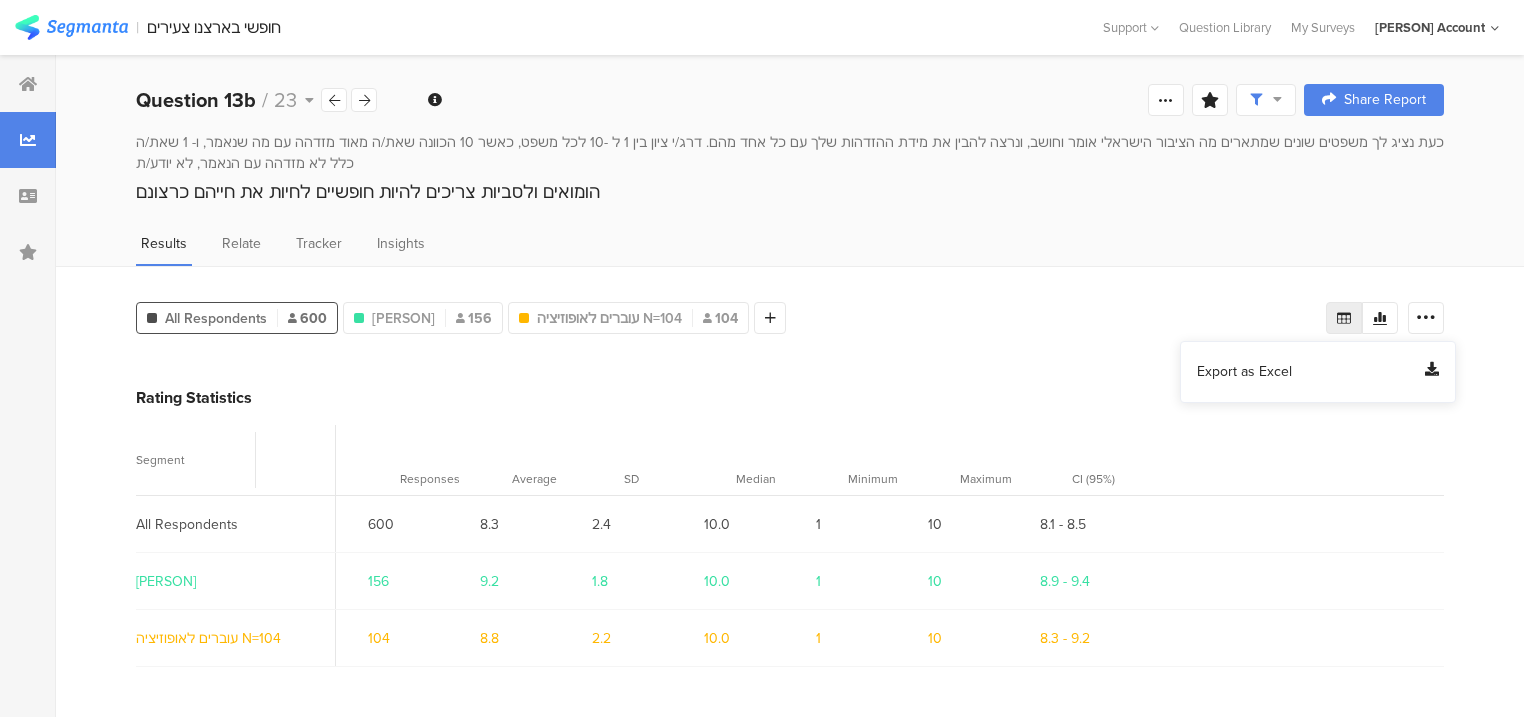 click on "Export as Excel" at bounding box center [1244, 372] 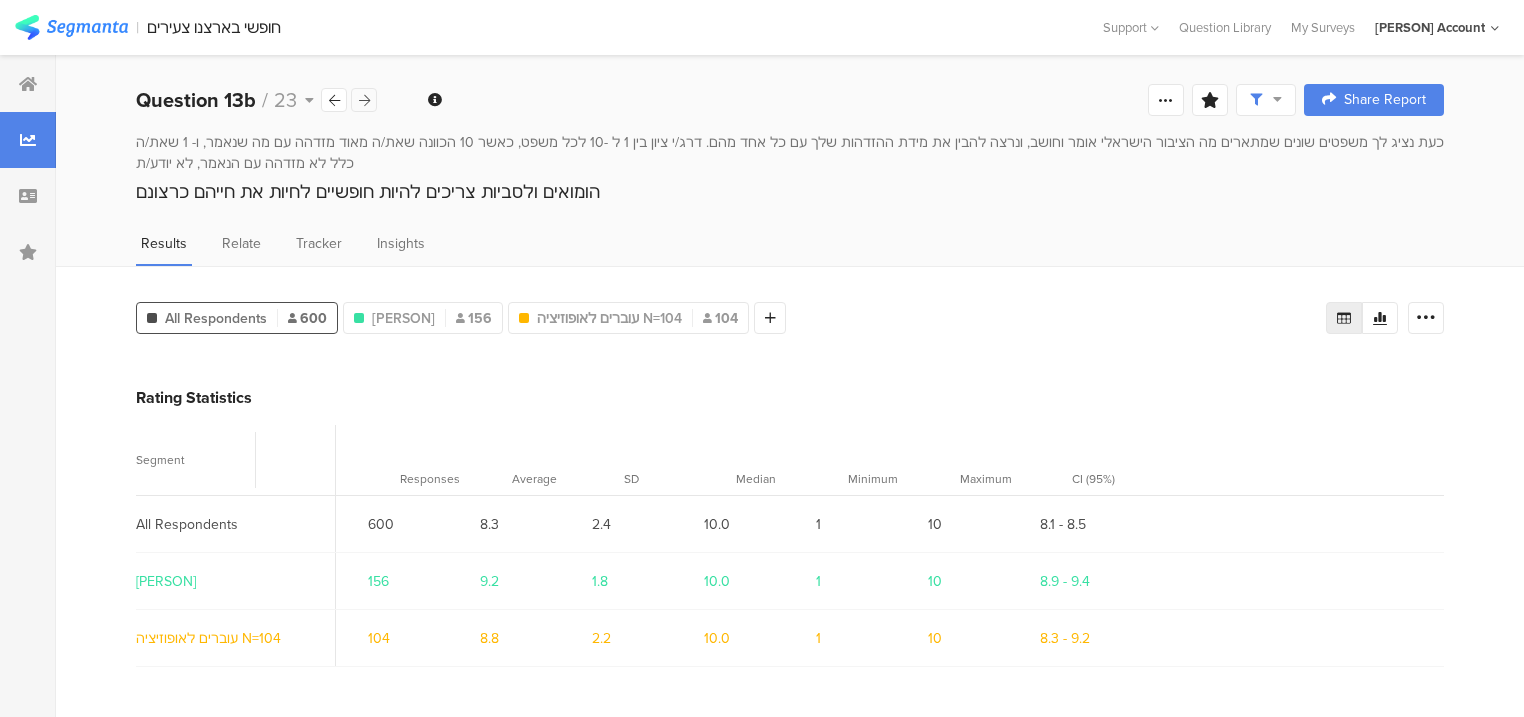 click at bounding box center (364, 100) 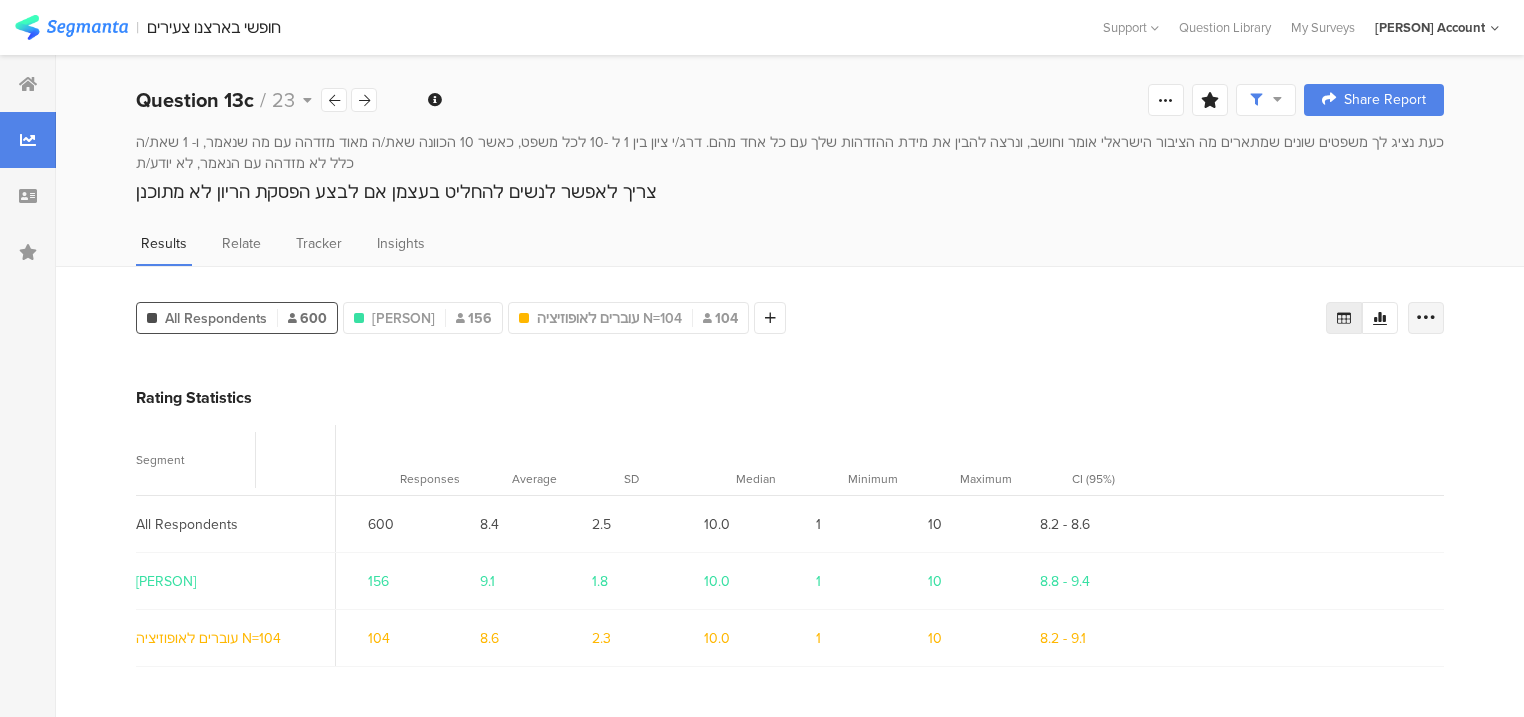 click at bounding box center [1426, 318] 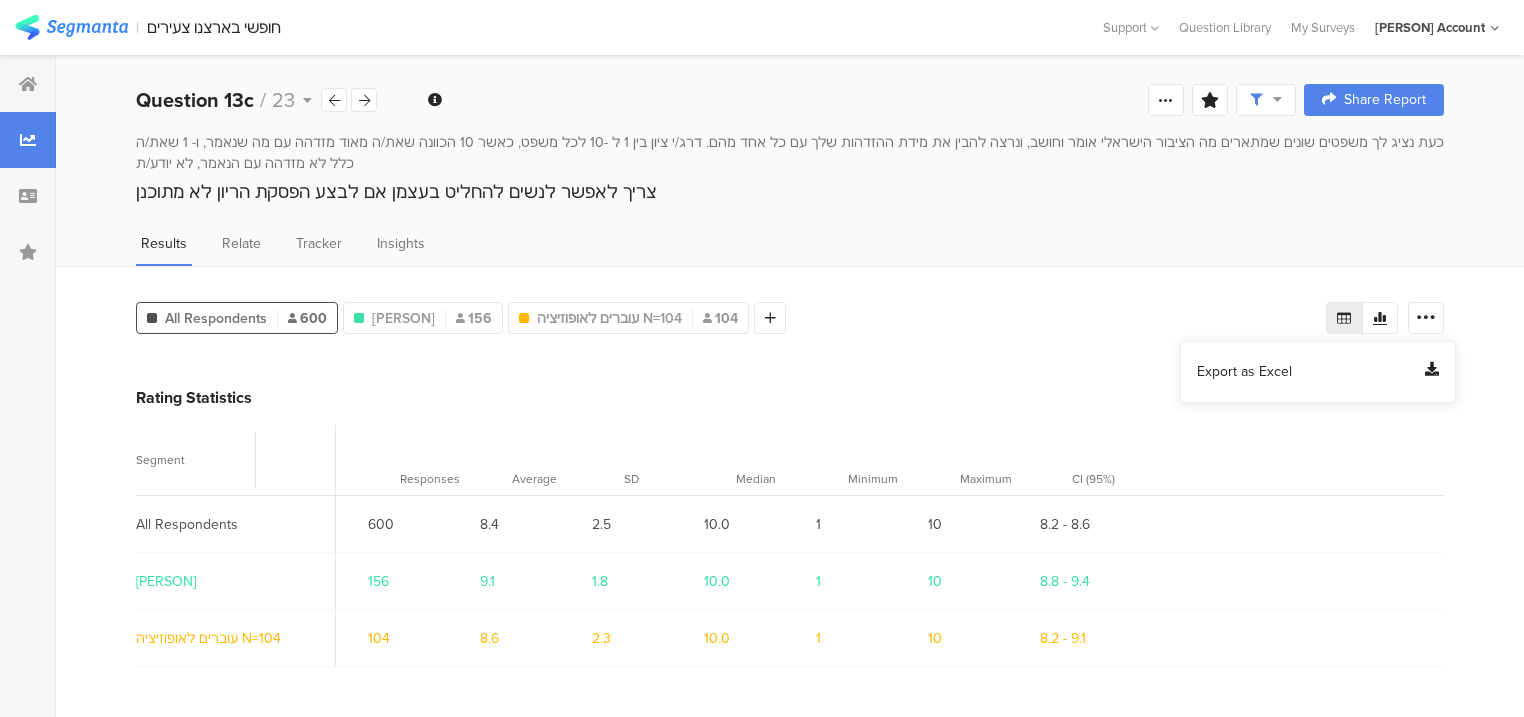 click on "Export as Excel" at bounding box center [1244, 372] 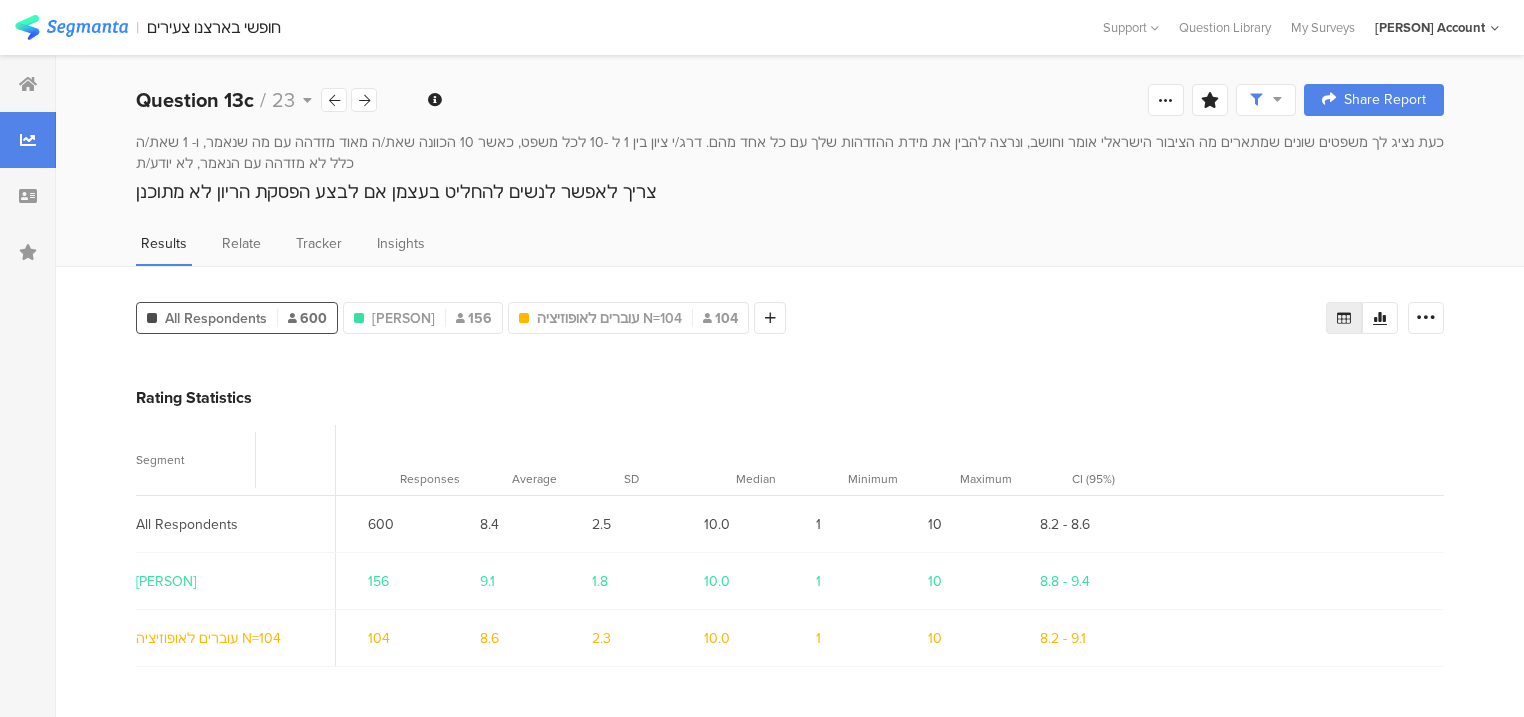 drag, startPoint x: 364, startPoint y: 93, endPoint x: 427, endPoint y: 108, distance: 64.7611 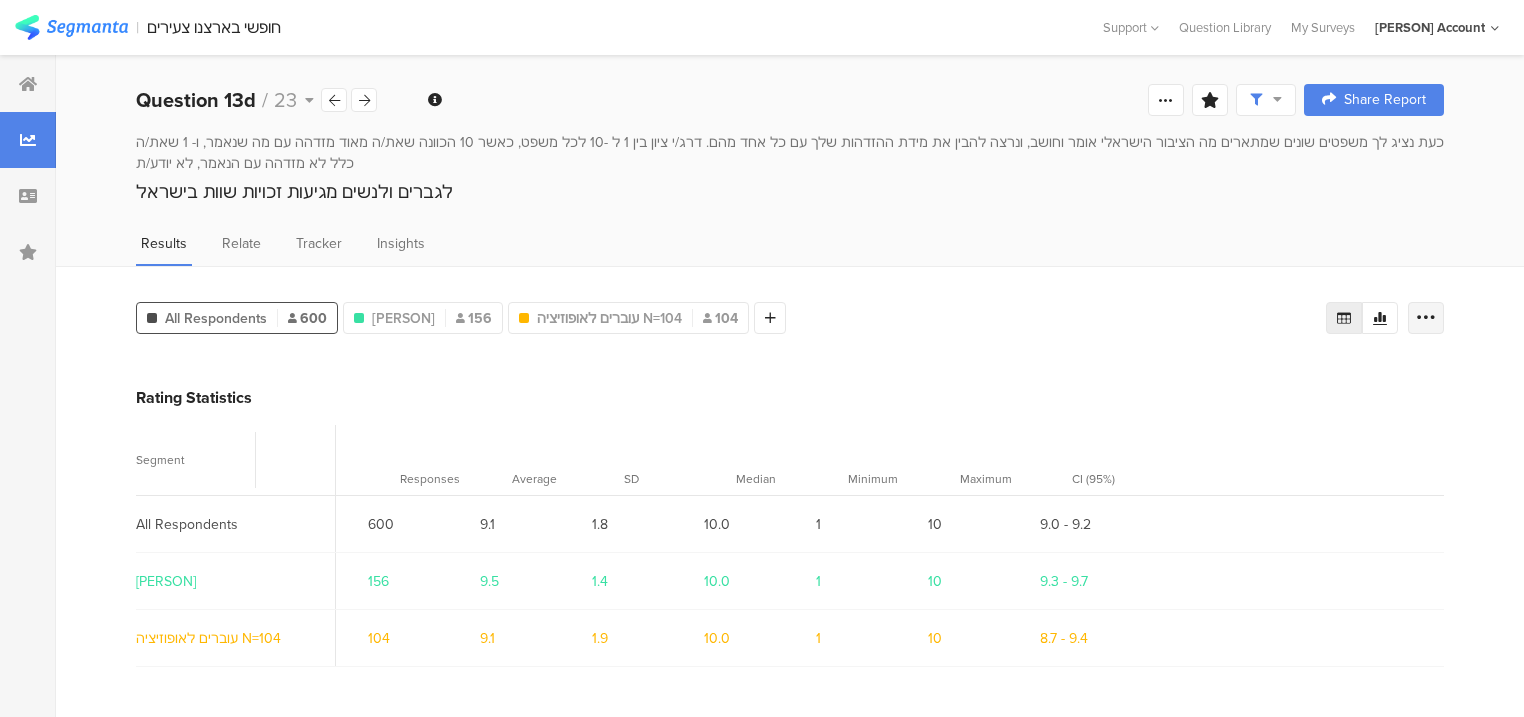 click at bounding box center [1426, 318] 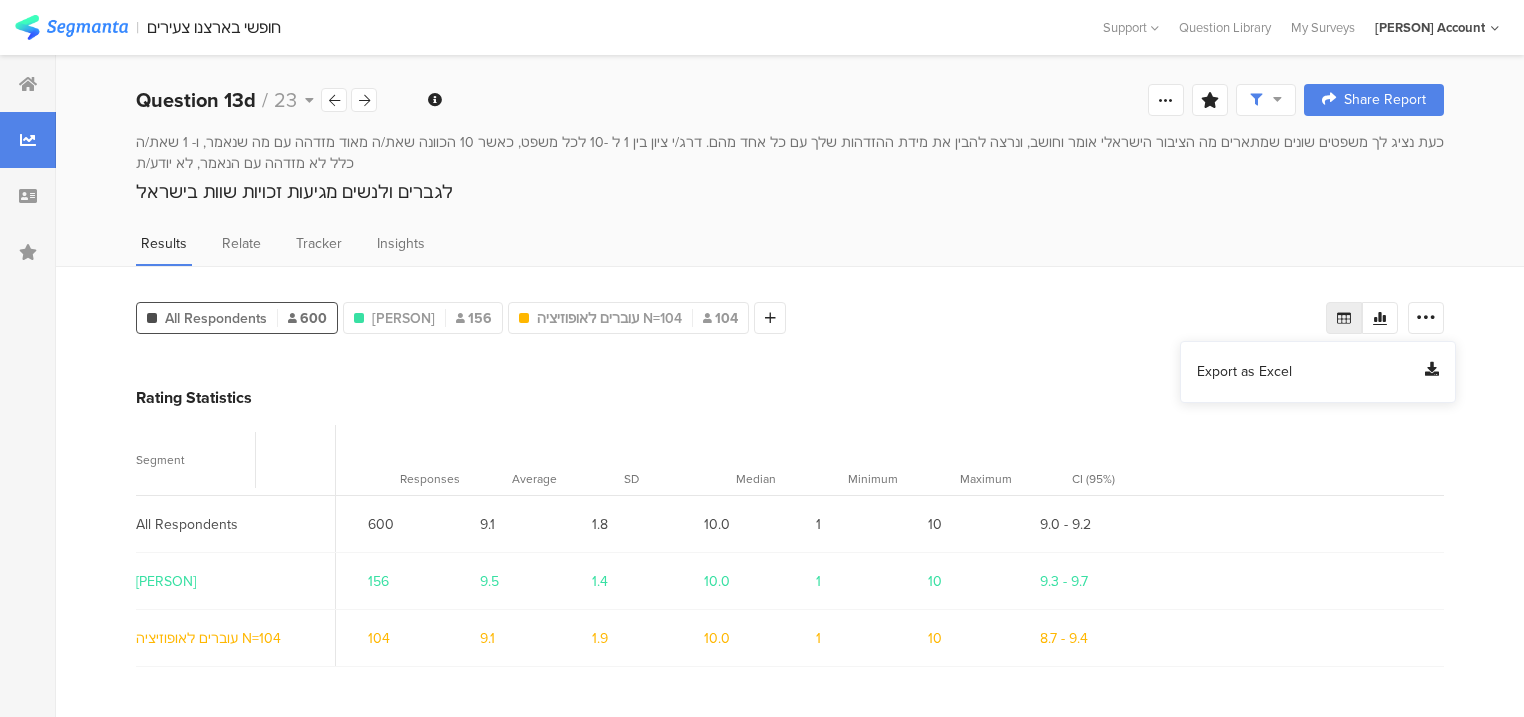 click on "Export as Excel" at bounding box center [1244, 372] 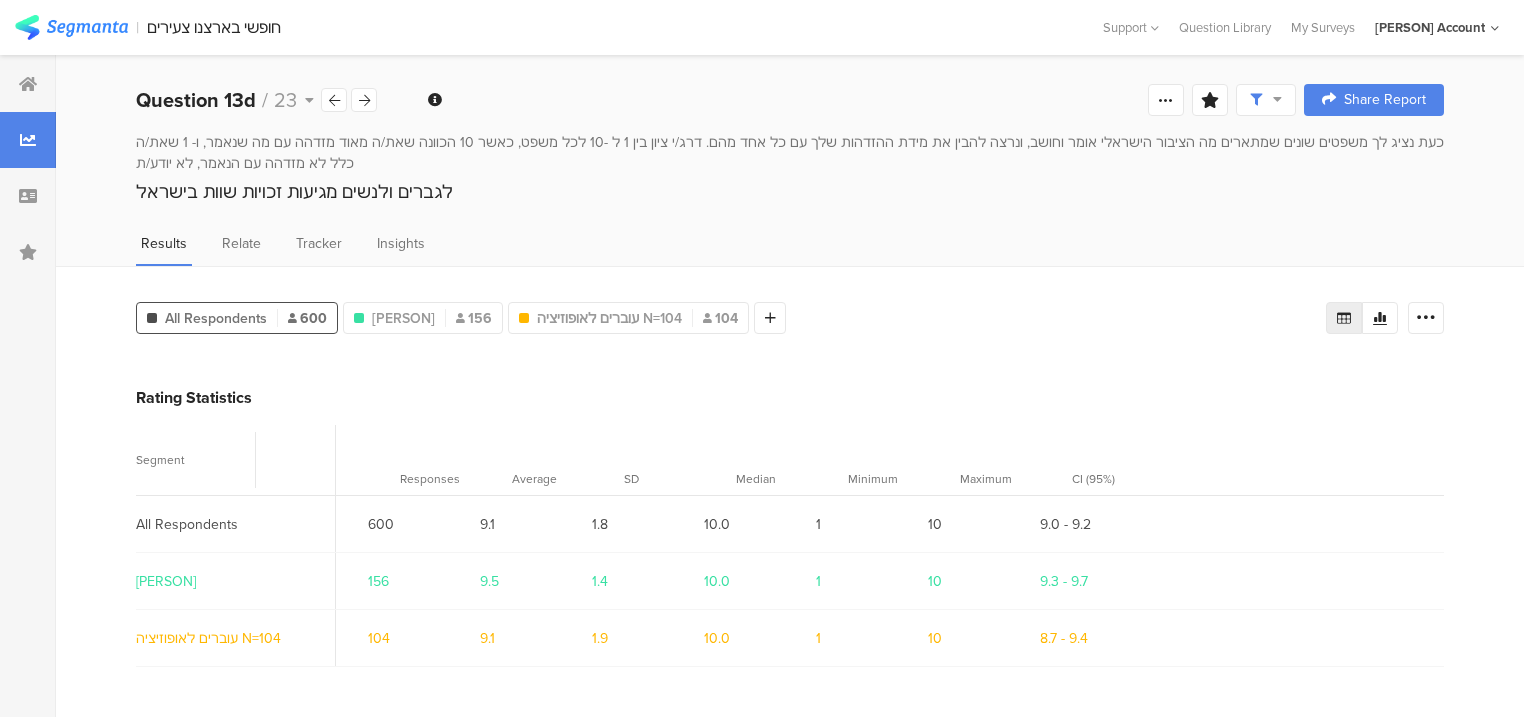drag, startPoint x: 370, startPoint y: 101, endPoint x: 409, endPoint y: 121, distance: 43.829212 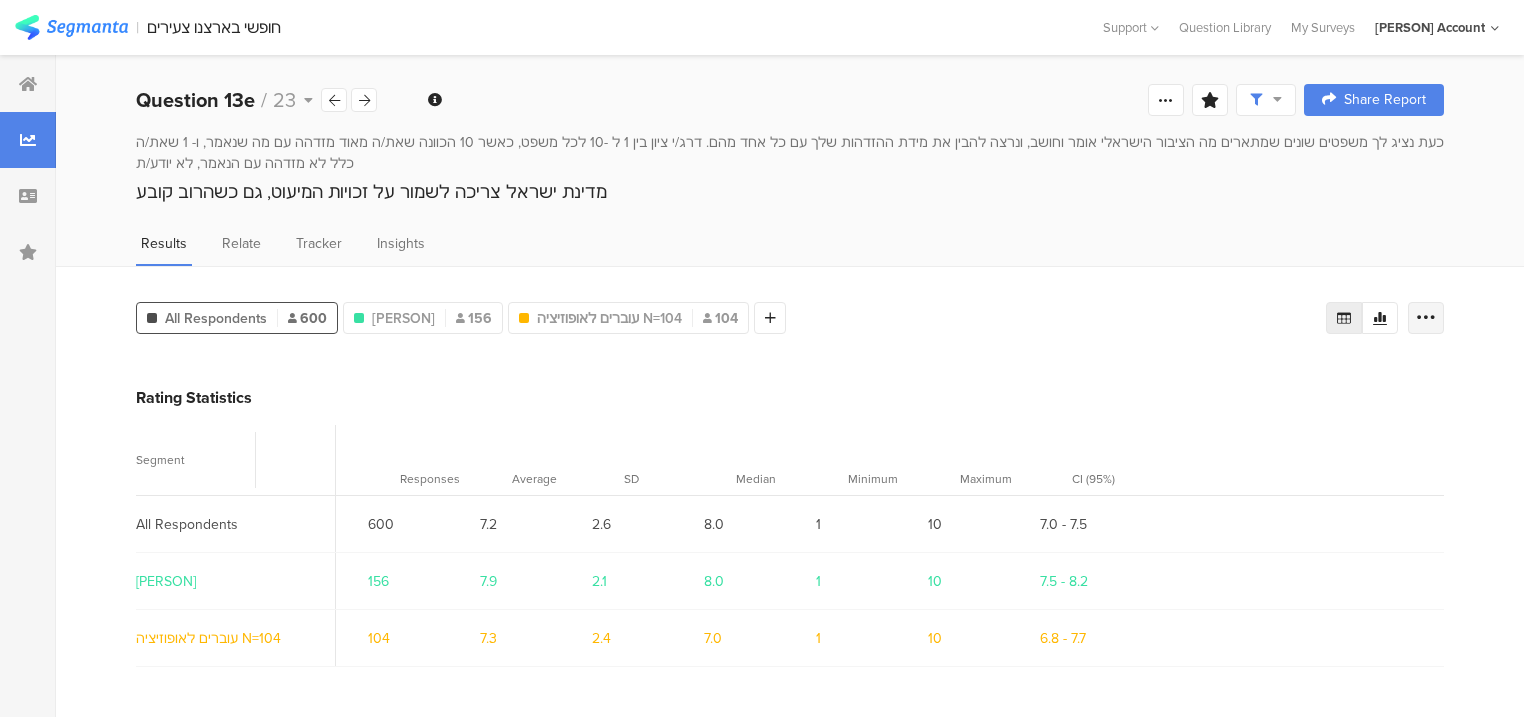 click at bounding box center [1426, 318] 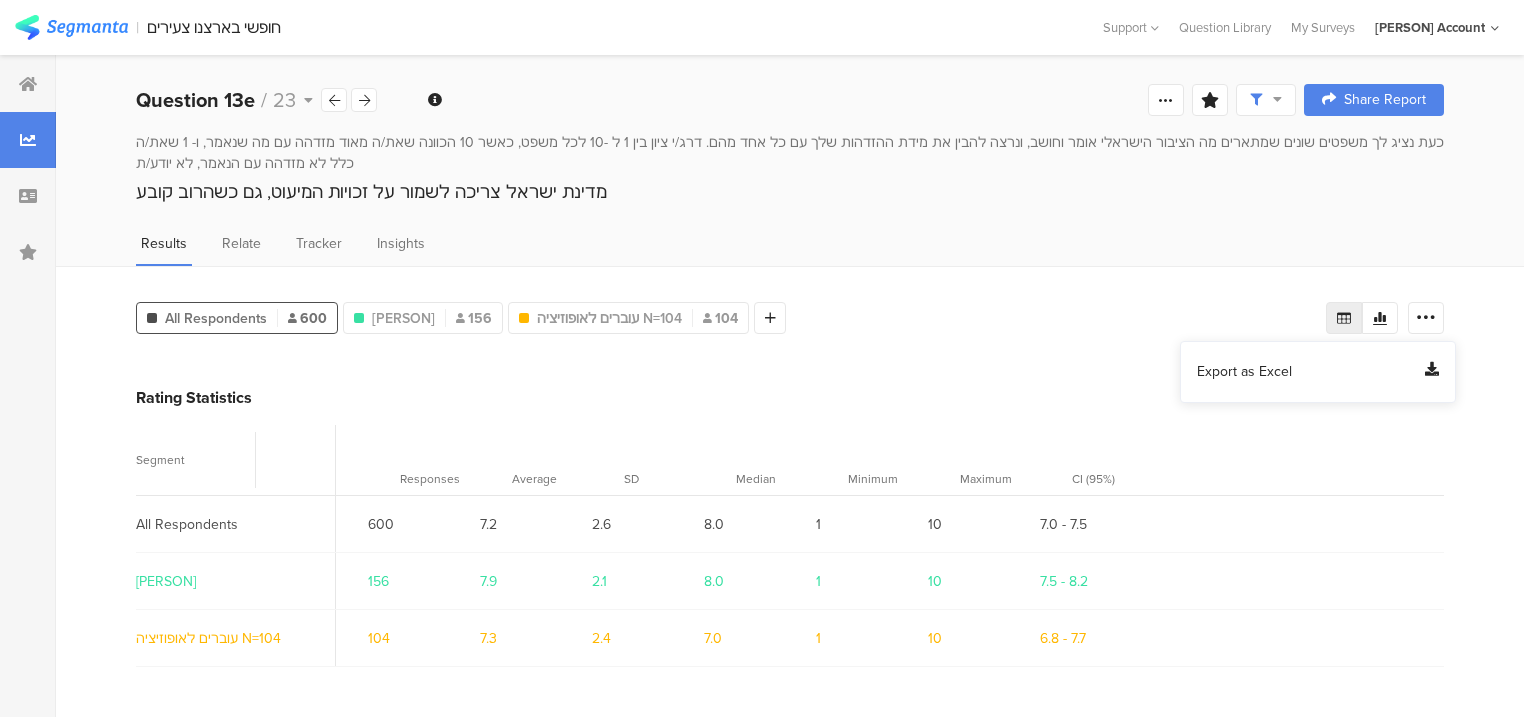 click on "Export as Excel" at bounding box center (1244, 372) 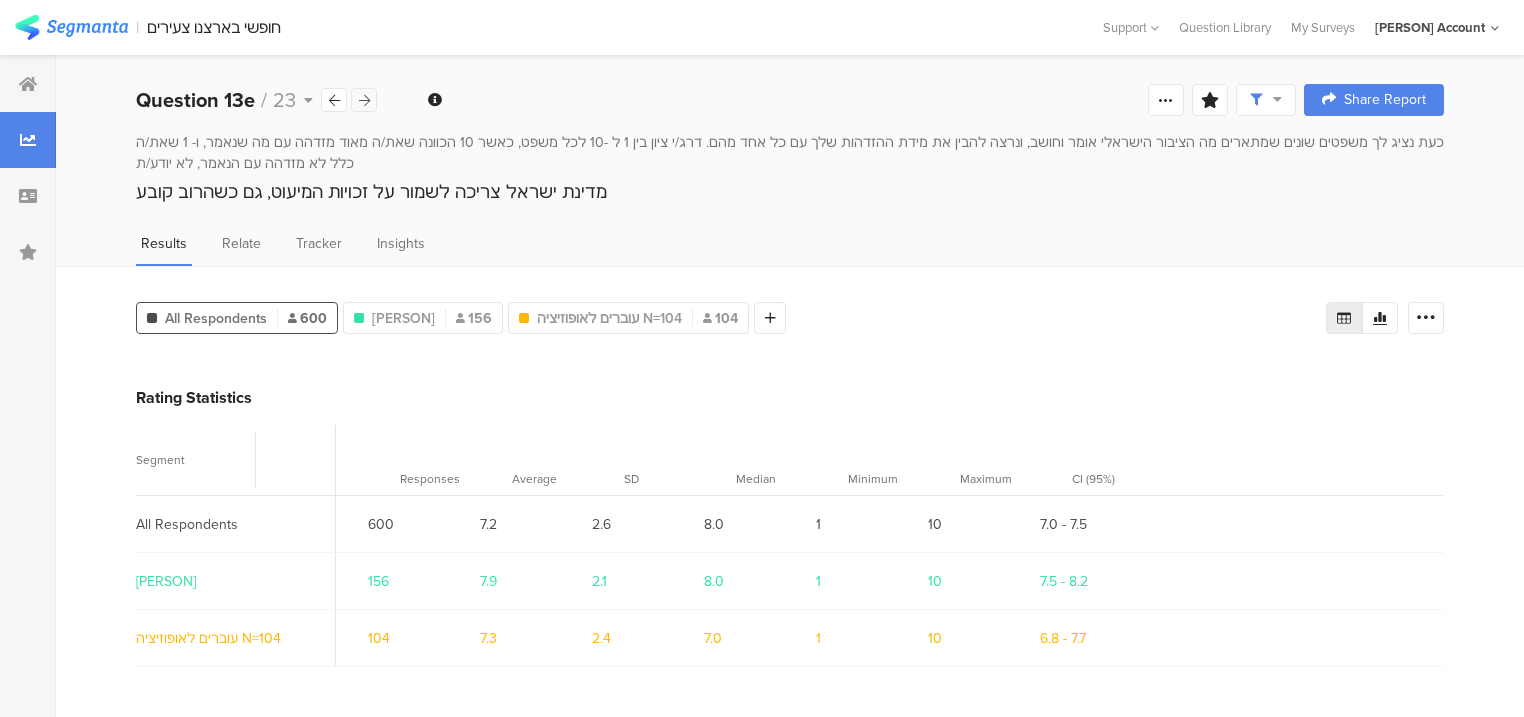 click at bounding box center (364, 100) 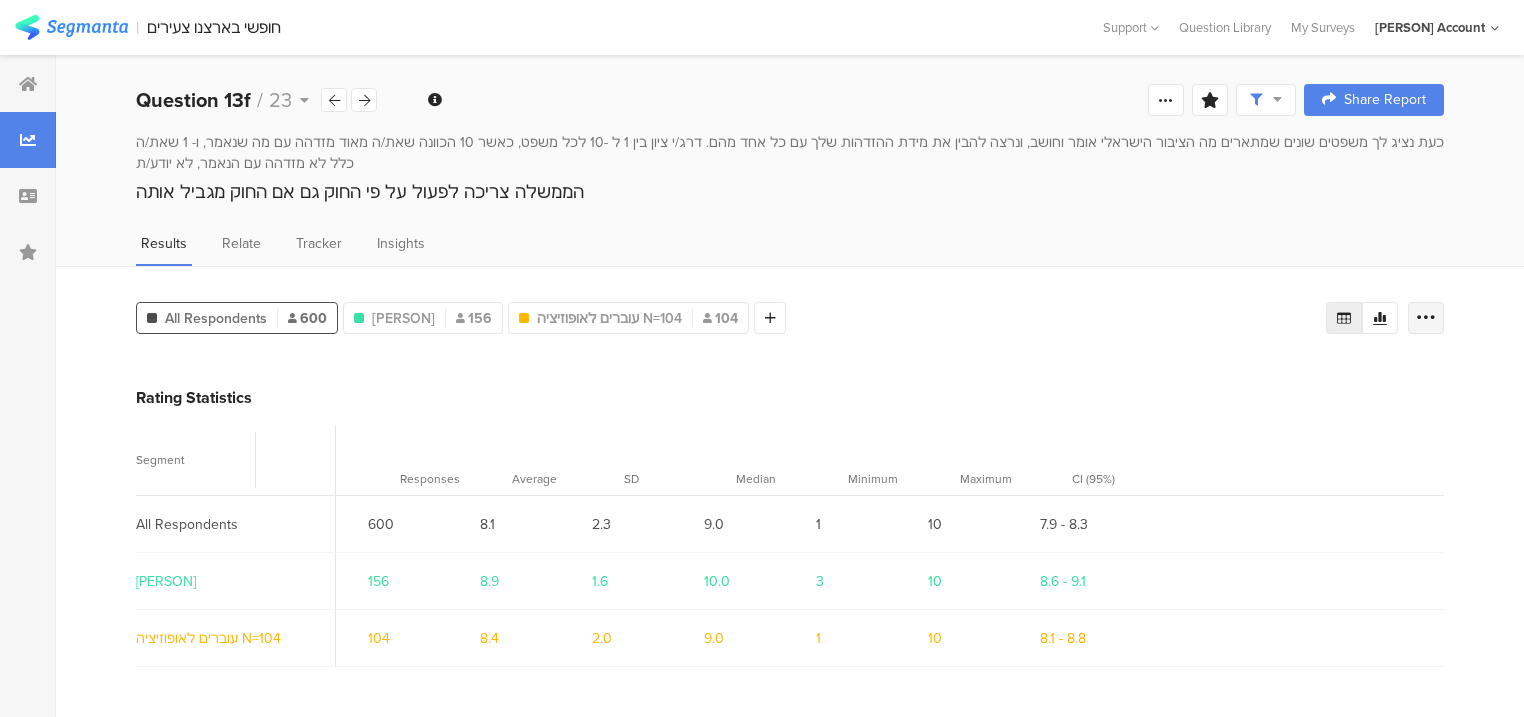 click at bounding box center [1426, 318] 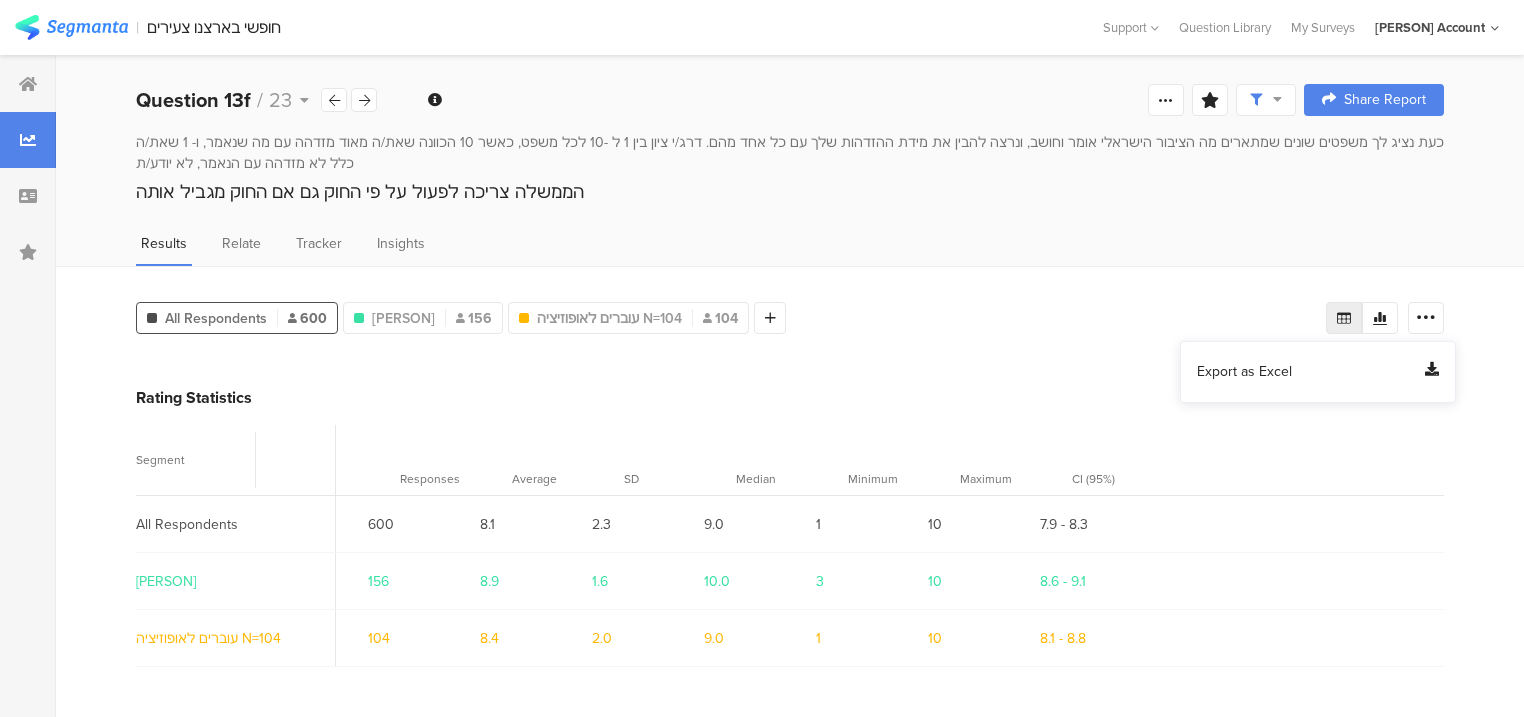 click on "Export as Excel" at bounding box center (1244, 372) 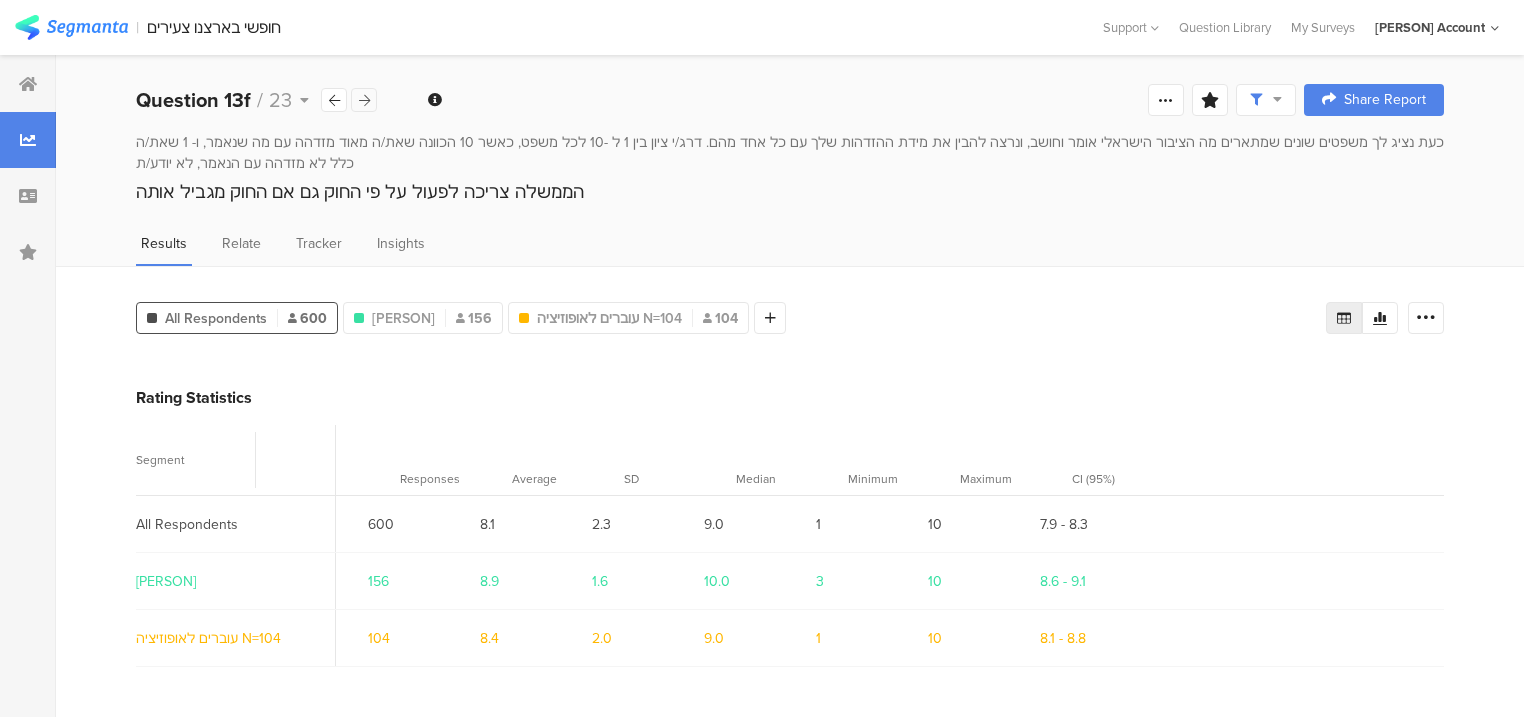 drag, startPoint x: 363, startPoint y: 96, endPoint x: 369, endPoint y: 255, distance: 159.11317 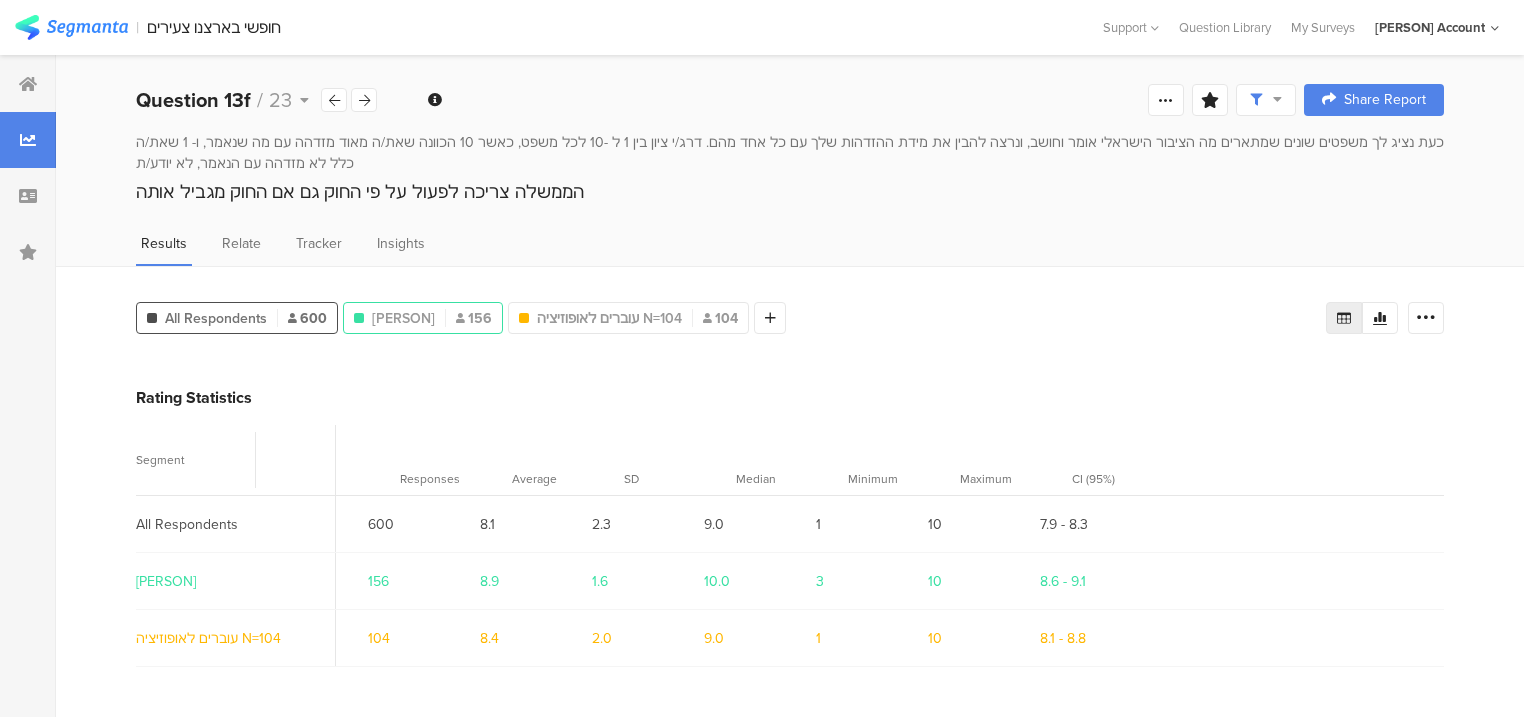 click at bounding box center (364, 100) 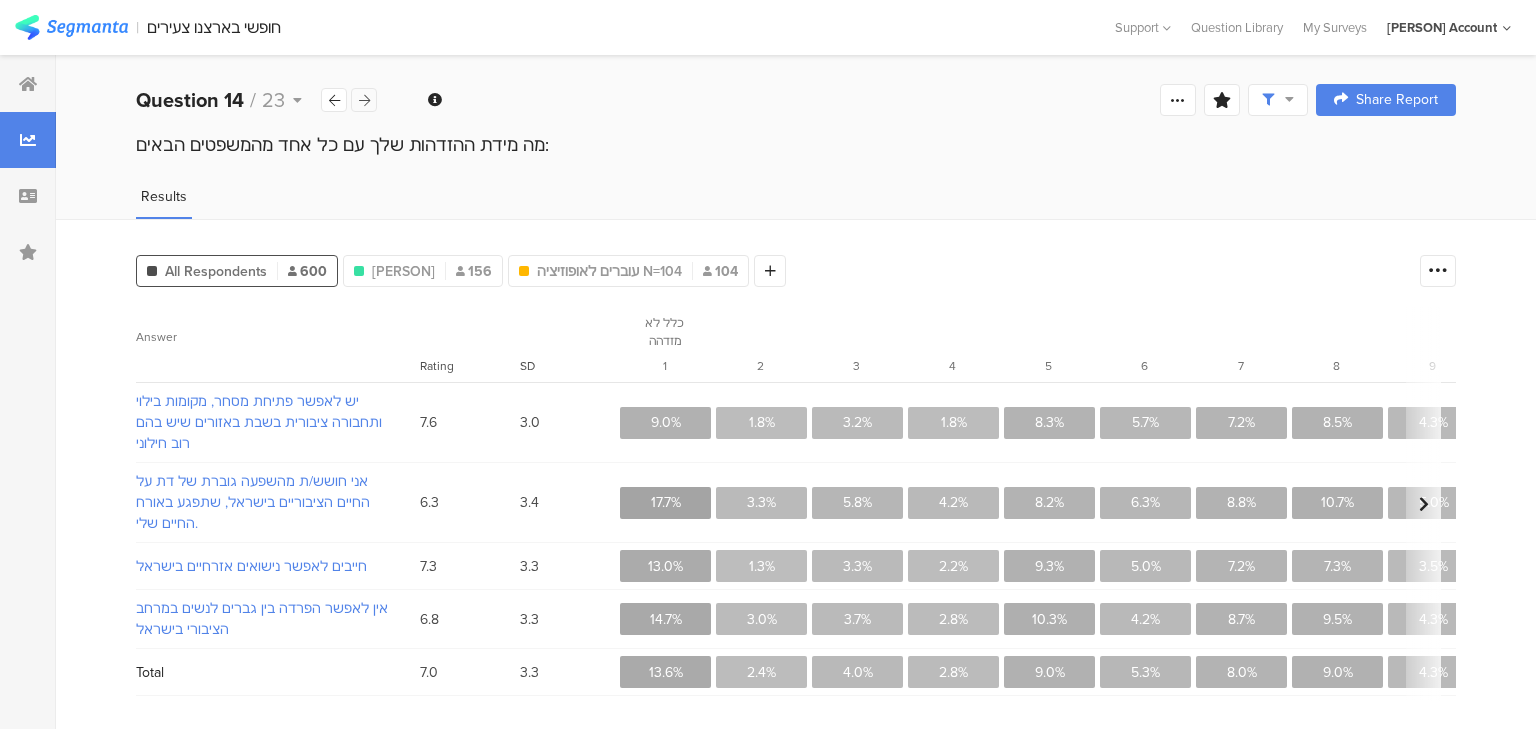 click at bounding box center (364, 100) 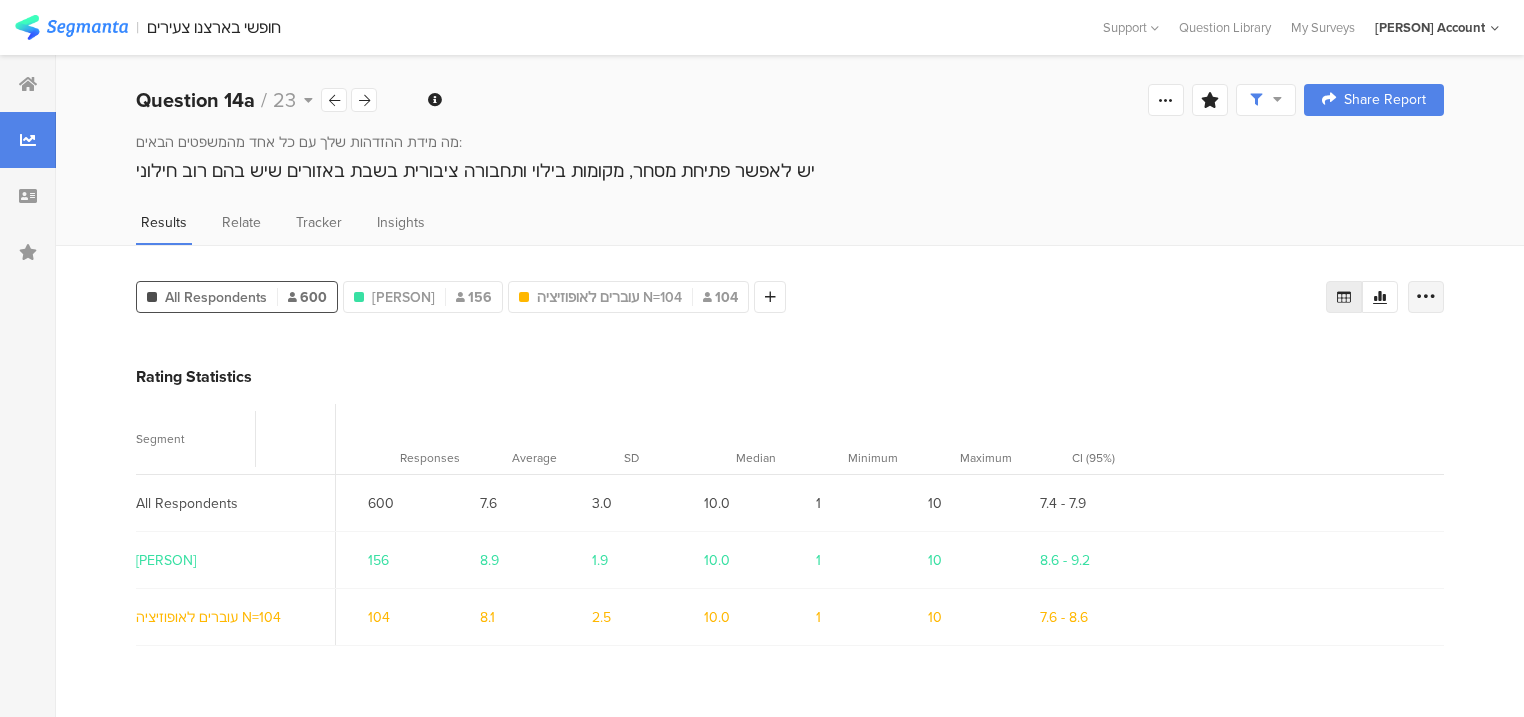 click at bounding box center (1426, 297) 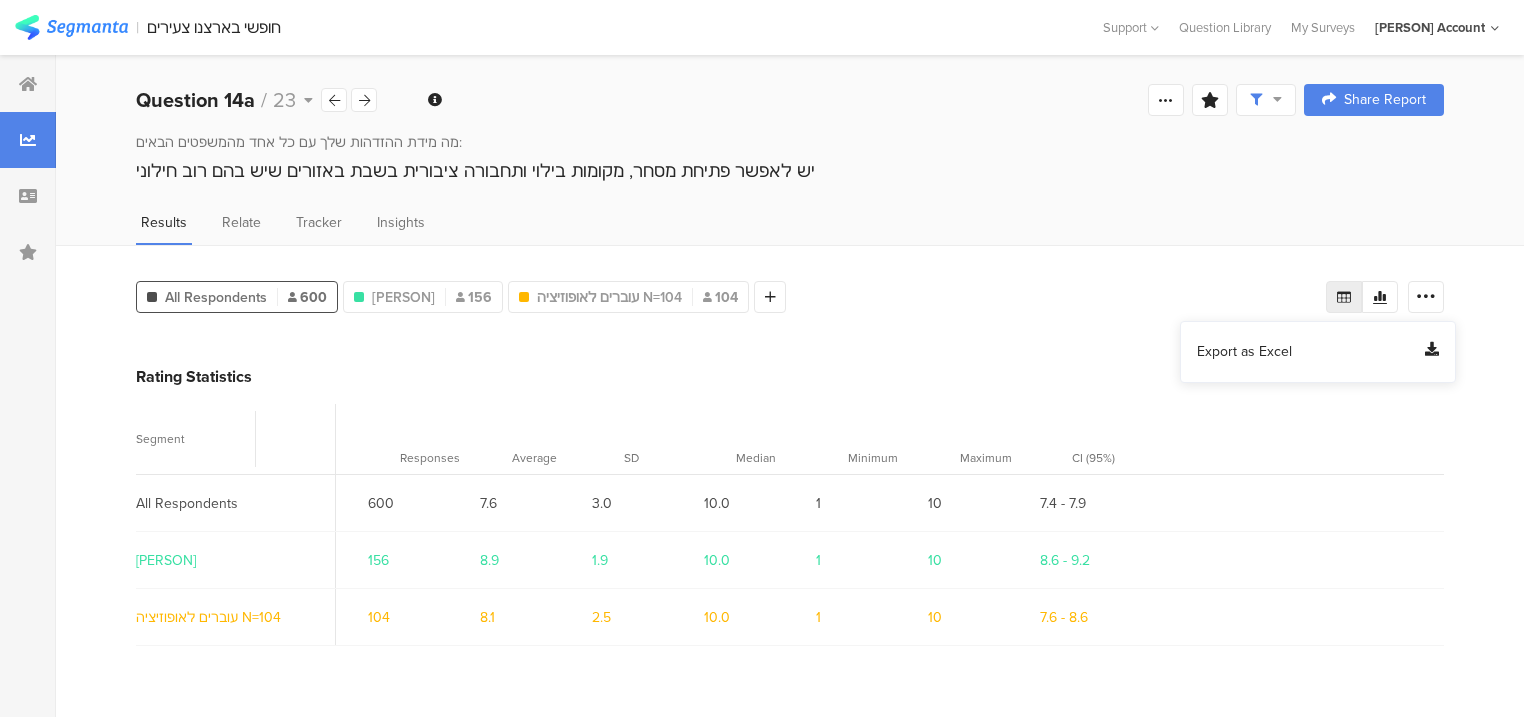 click on "Export as Excel" at bounding box center (1244, 352) 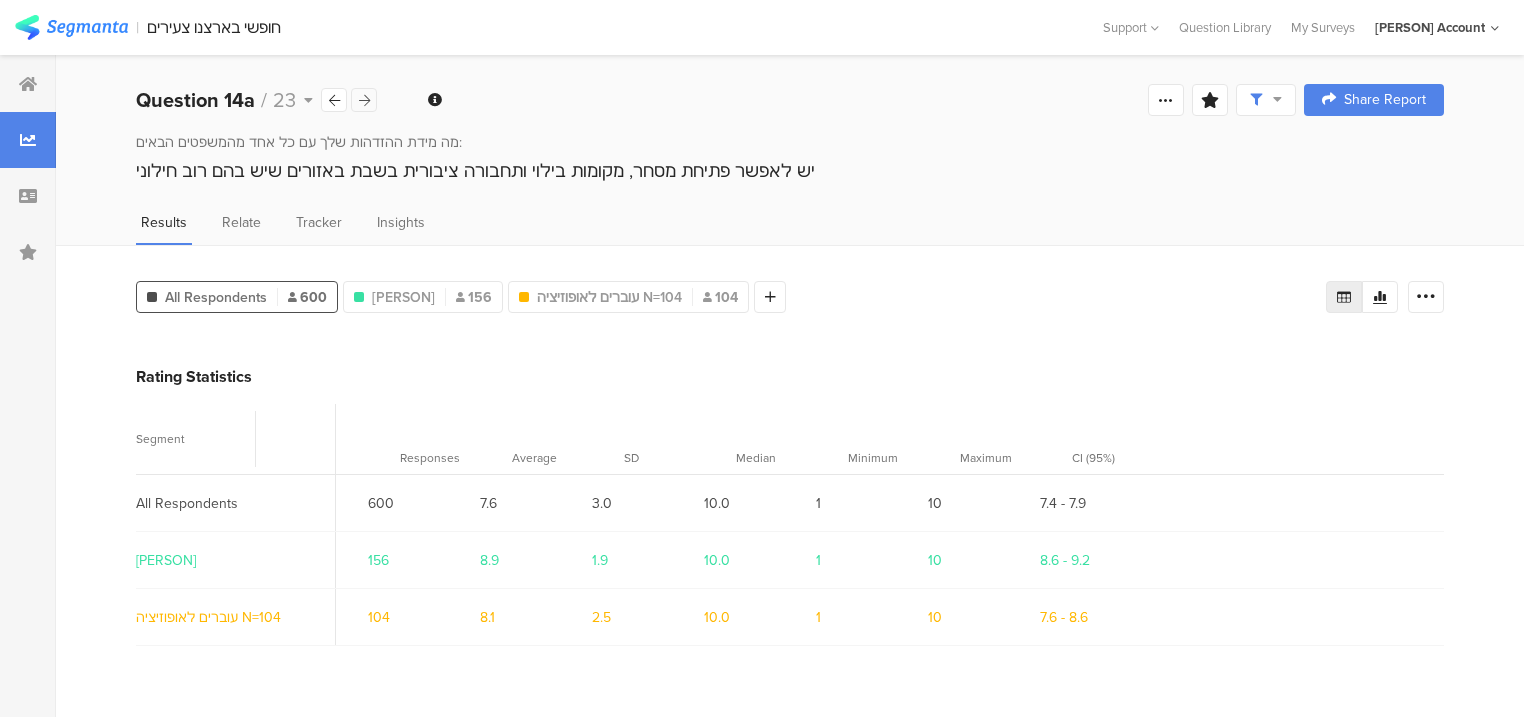 click at bounding box center [364, 100] 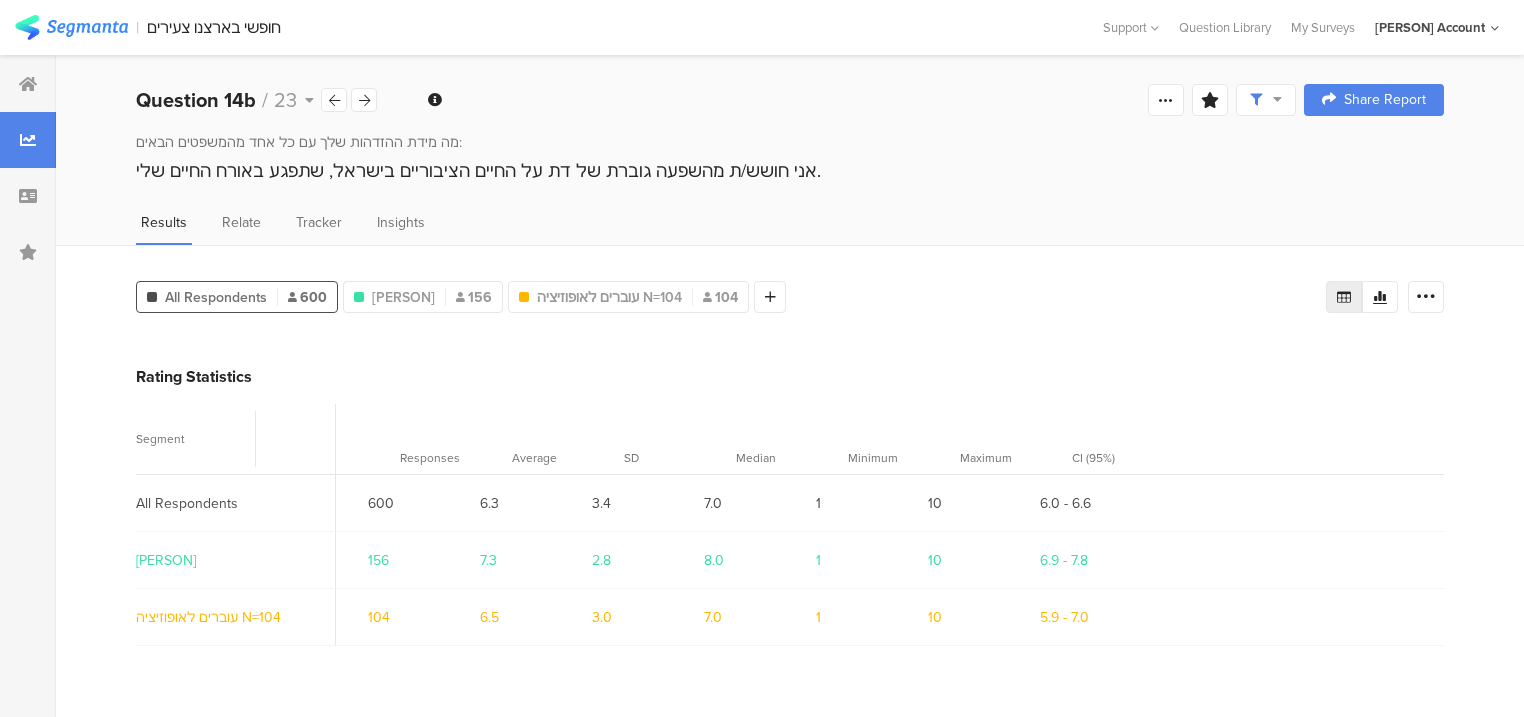 drag, startPoint x: 1445, startPoint y: 294, endPoint x: 1384, endPoint y: 321, distance: 66.70832 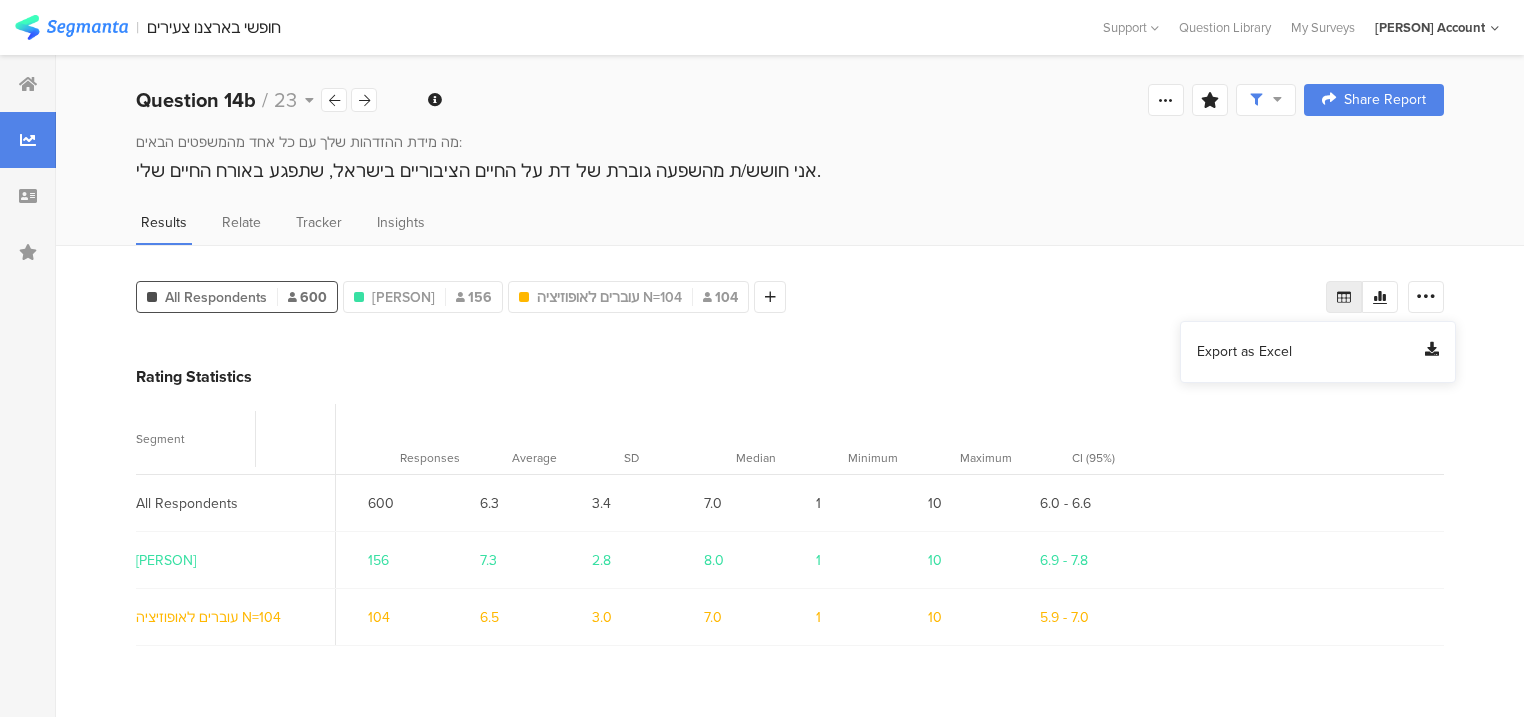 click on "Export as Excel" at bounding box center (1244, 352) 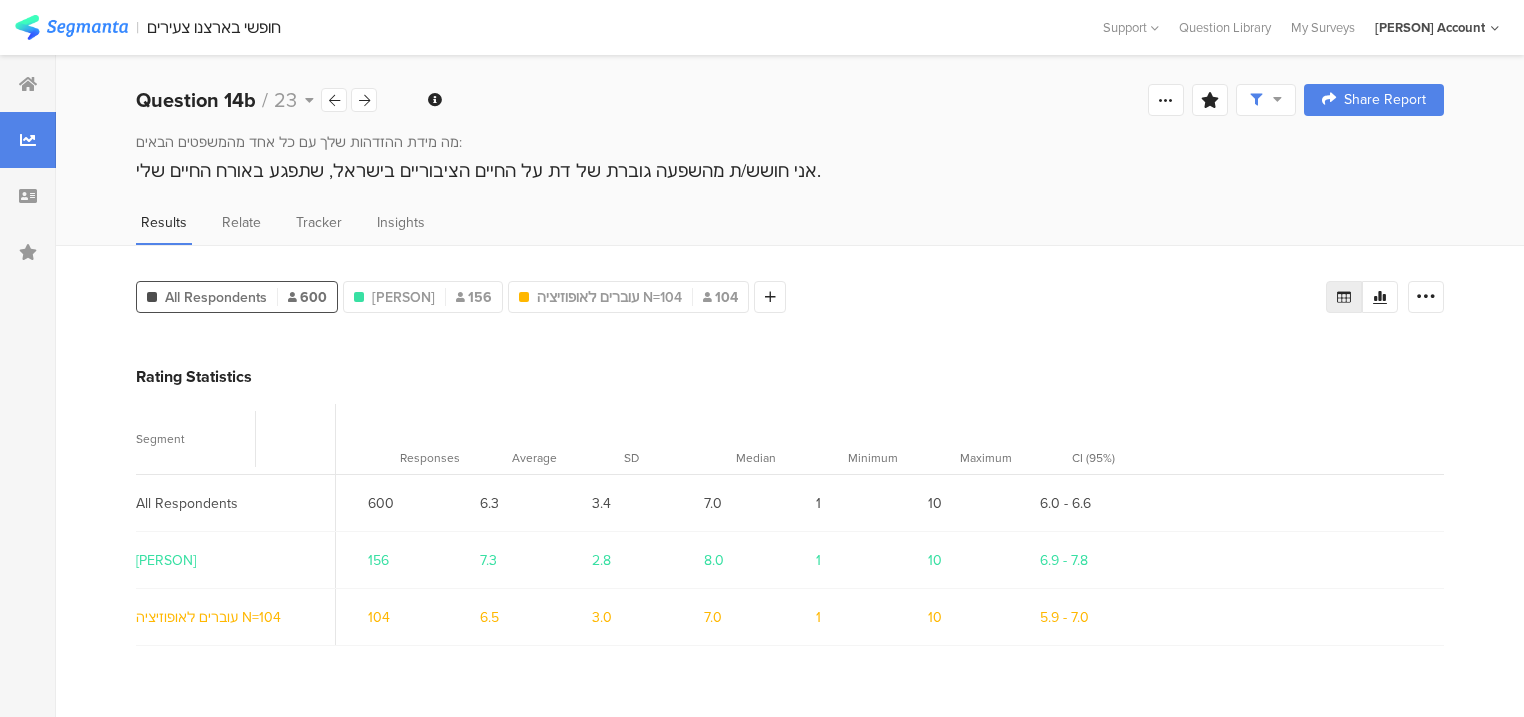 drag, startPoint x: 371, startPoint y: 96, endPoint x: 513, endPoint y: 113, distance: 143.01399 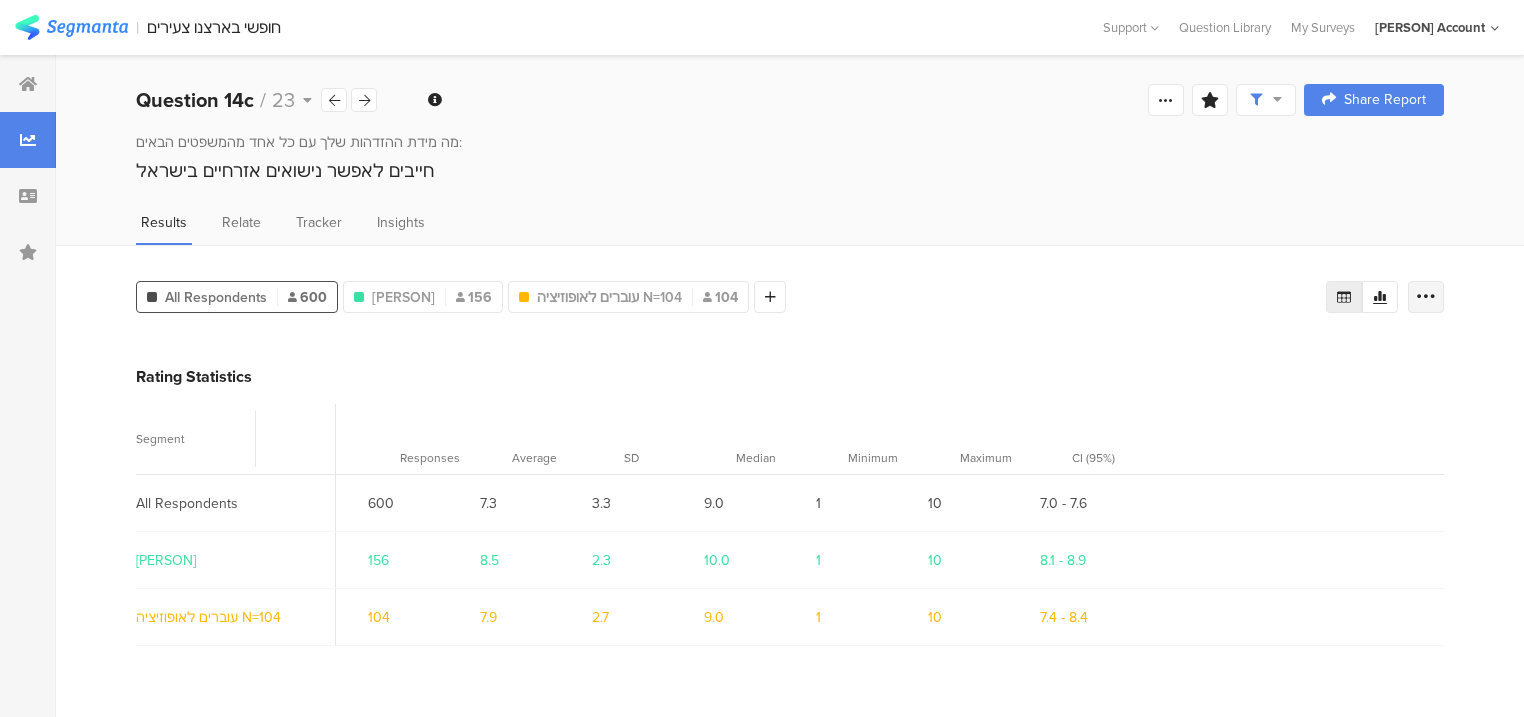 click at bounding box center (1426, 297) 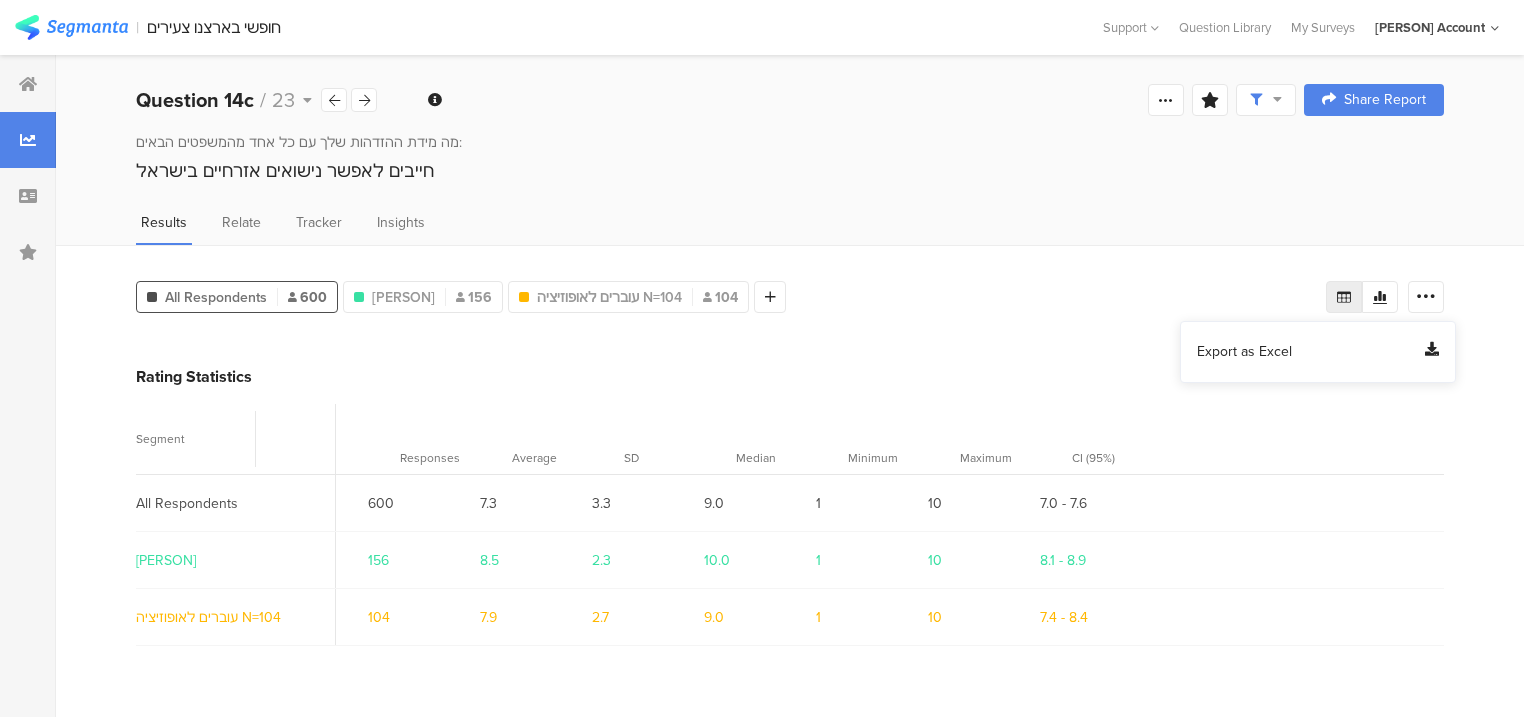 click on "Export as Excel" at bounding box center (1244, 352) 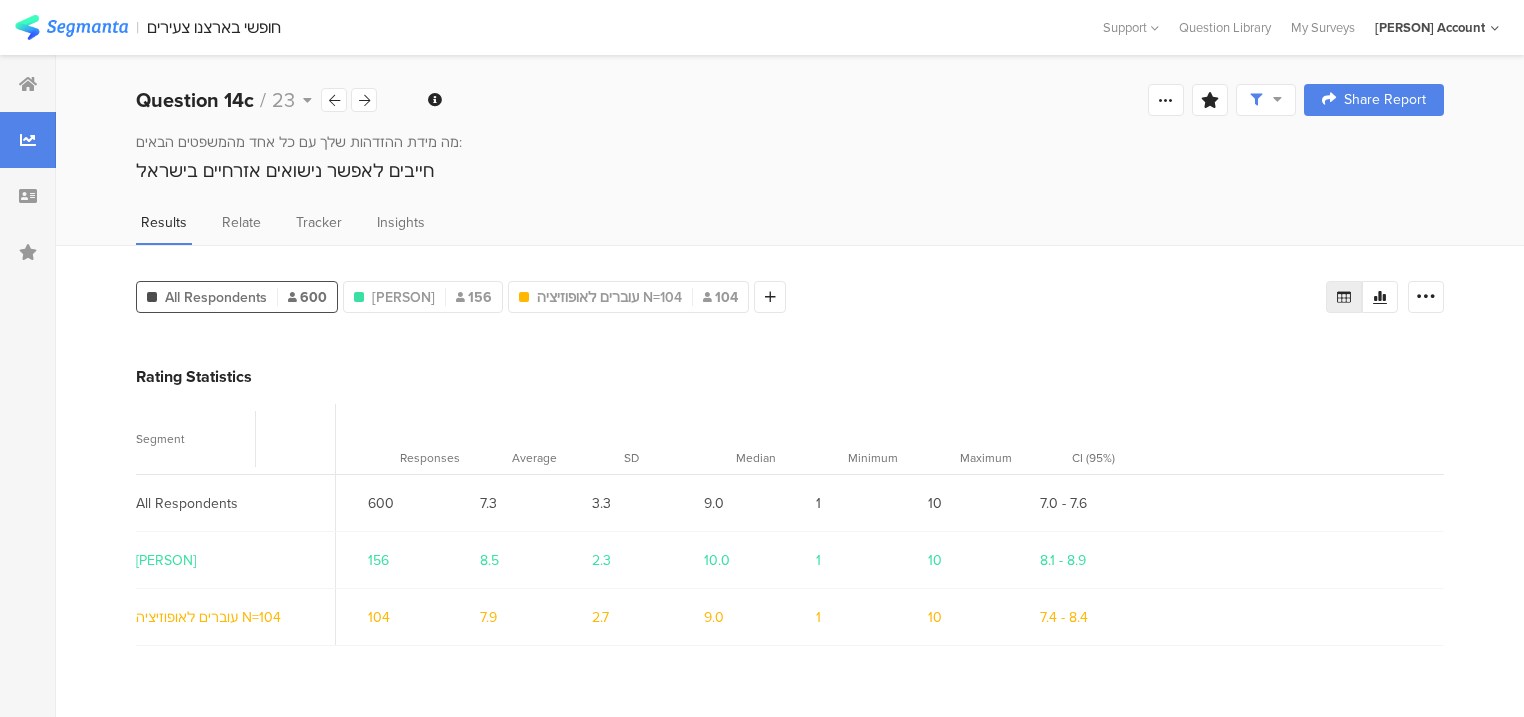 click on "Question 14c   /   23                     Confidence Level       95   %     Preview survey     Edit survey   Export Results       Purge results     Save Analysis   Name             Save   Cancel
Share Report
Share     Cancel
Share Report
Share Report" at bounding box center [790, 100] 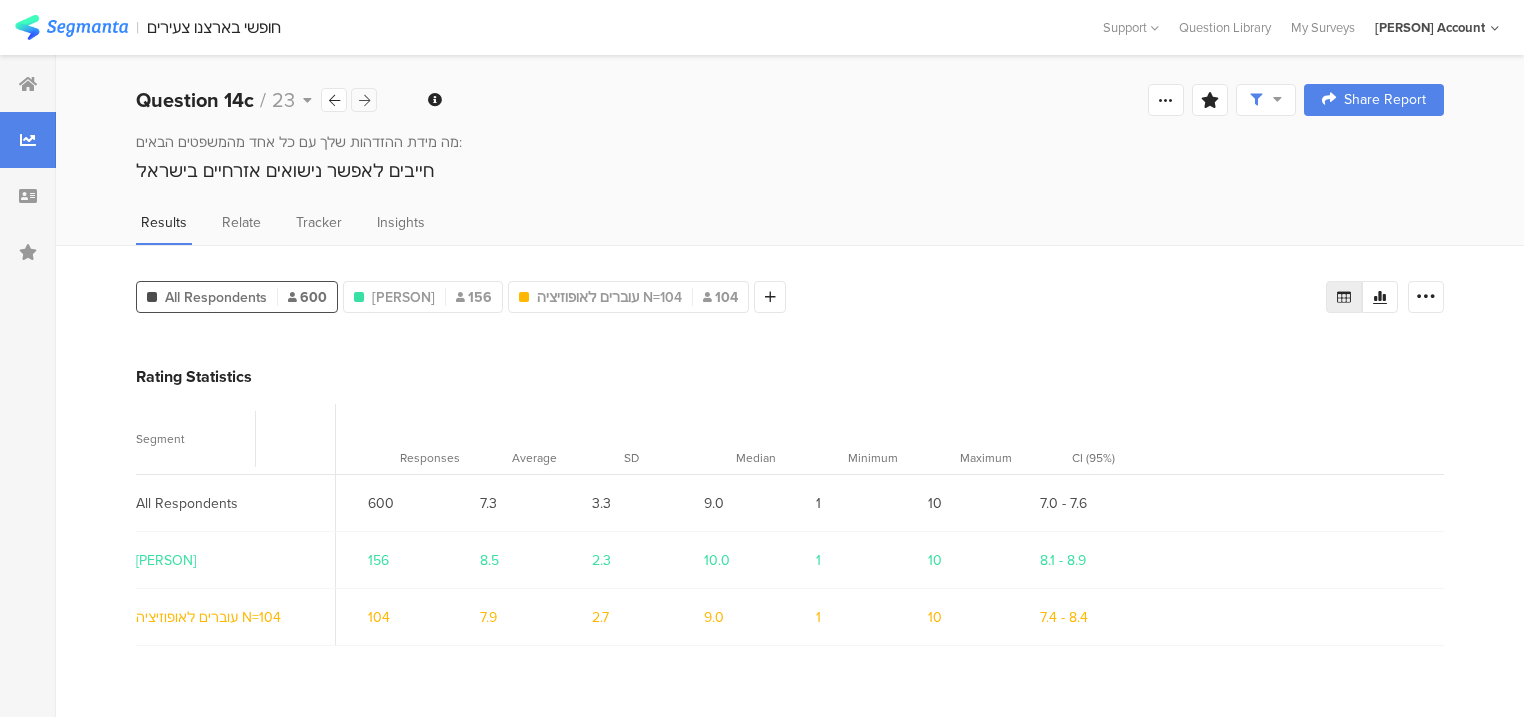 click at bounding box center [364, 100] 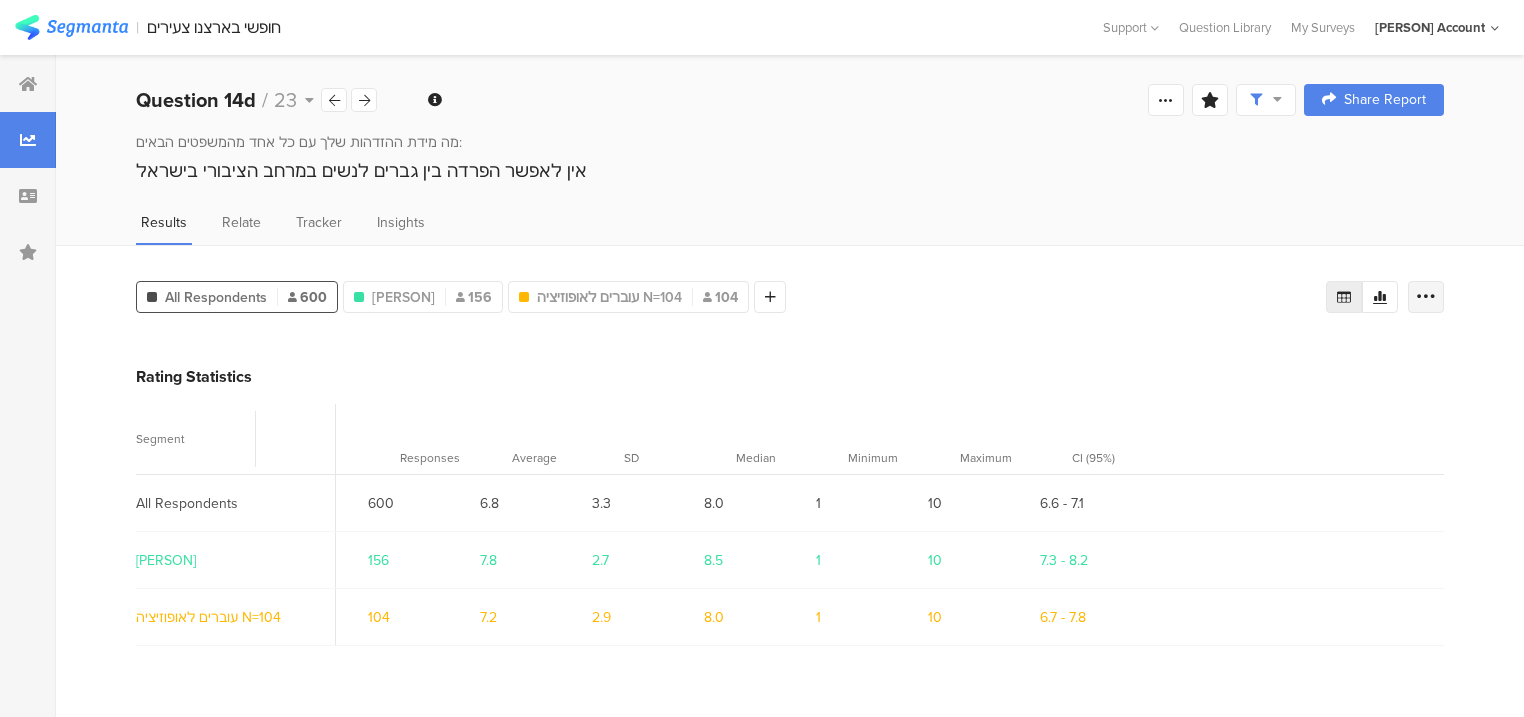 click at bounding box center (1426, 297) 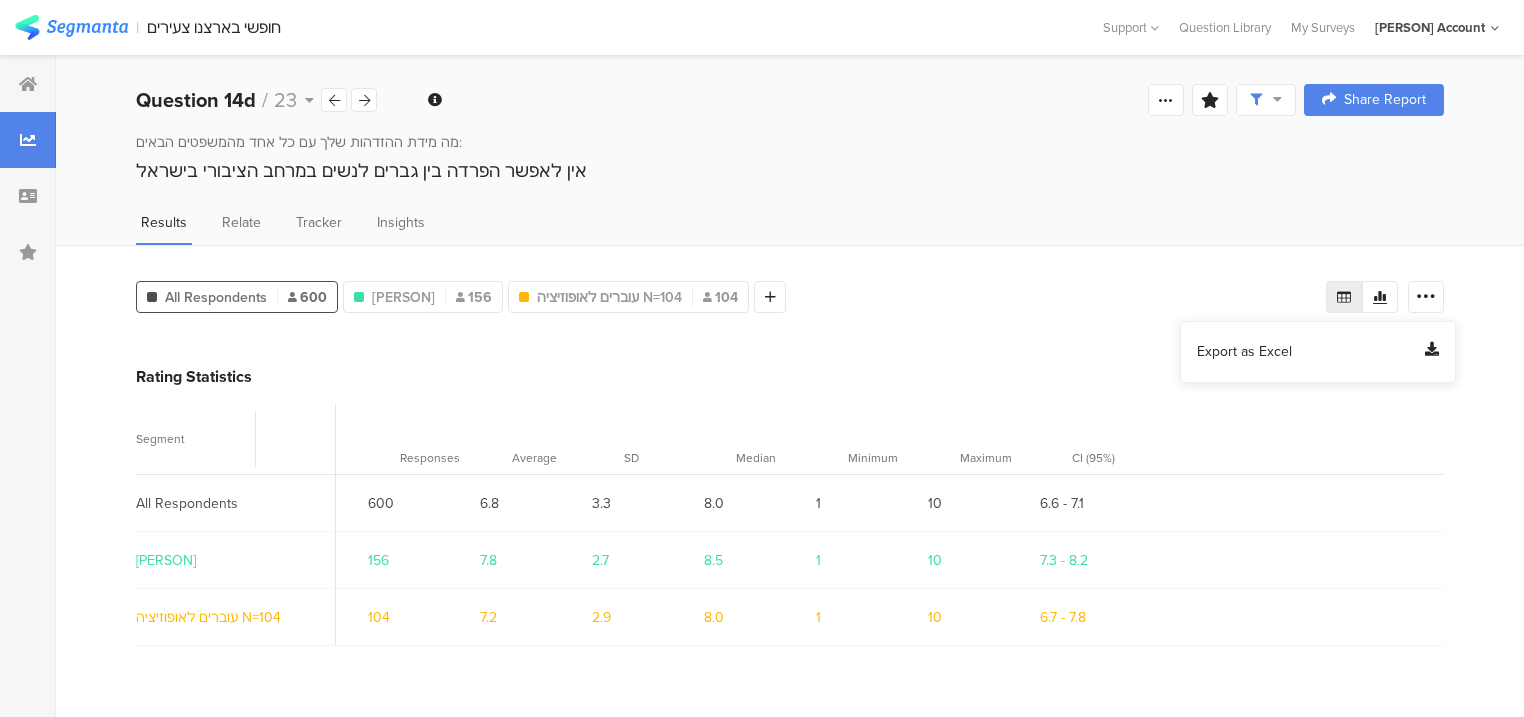click on "Export as Excel" at bounding box center [1244, 352] 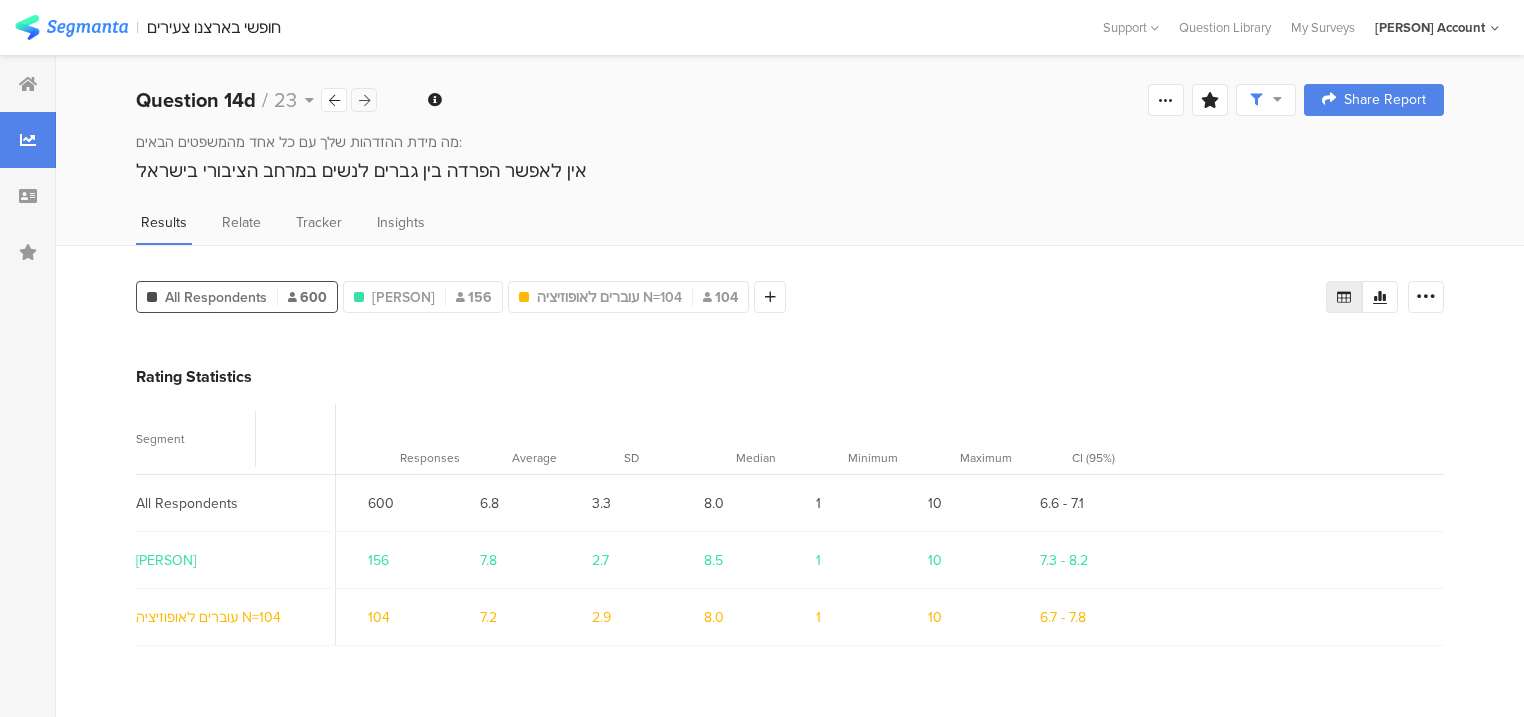 click at bounding box center [364, 100] 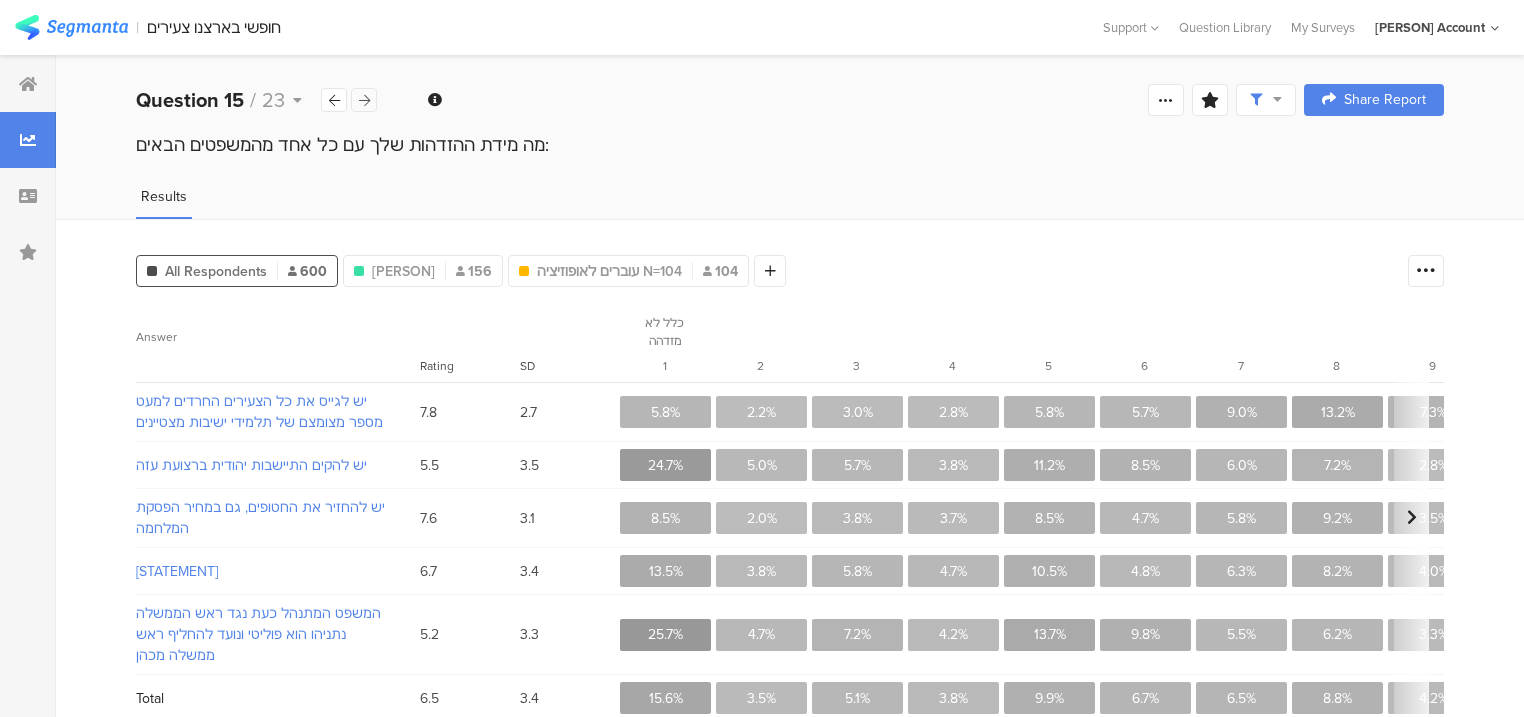click at bounding box center (364, 100) 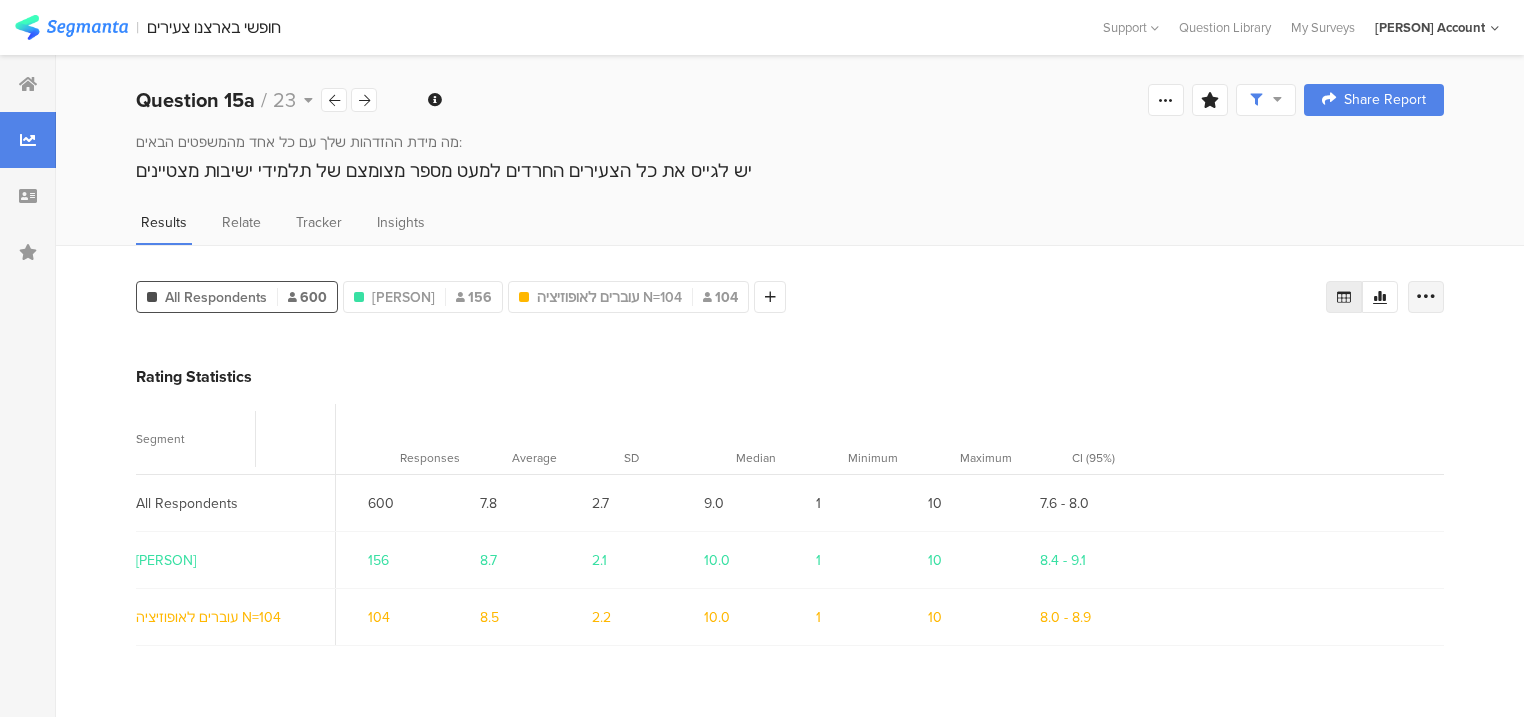 click at bounding box center [1426, 297] 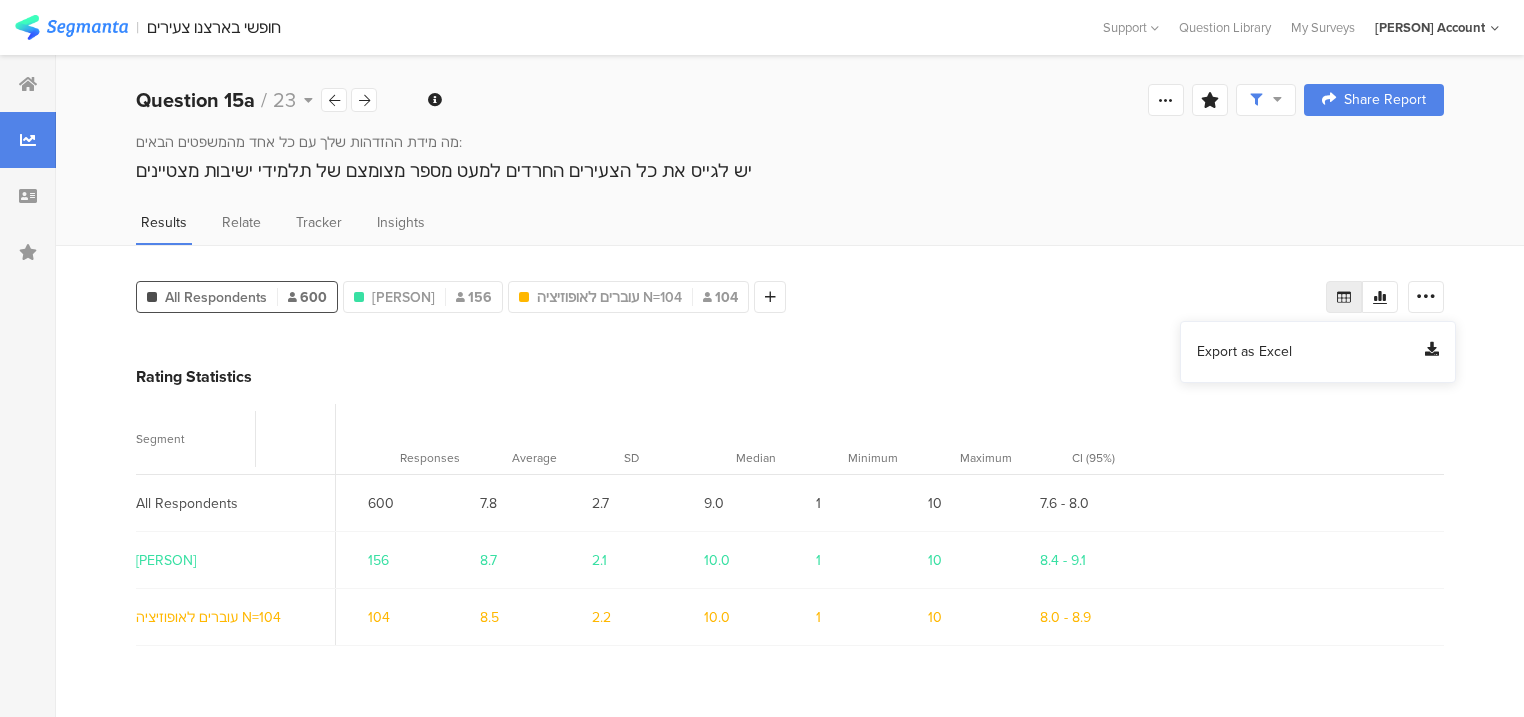 click on "Export as Excel" at bounding box center (1244, 352) 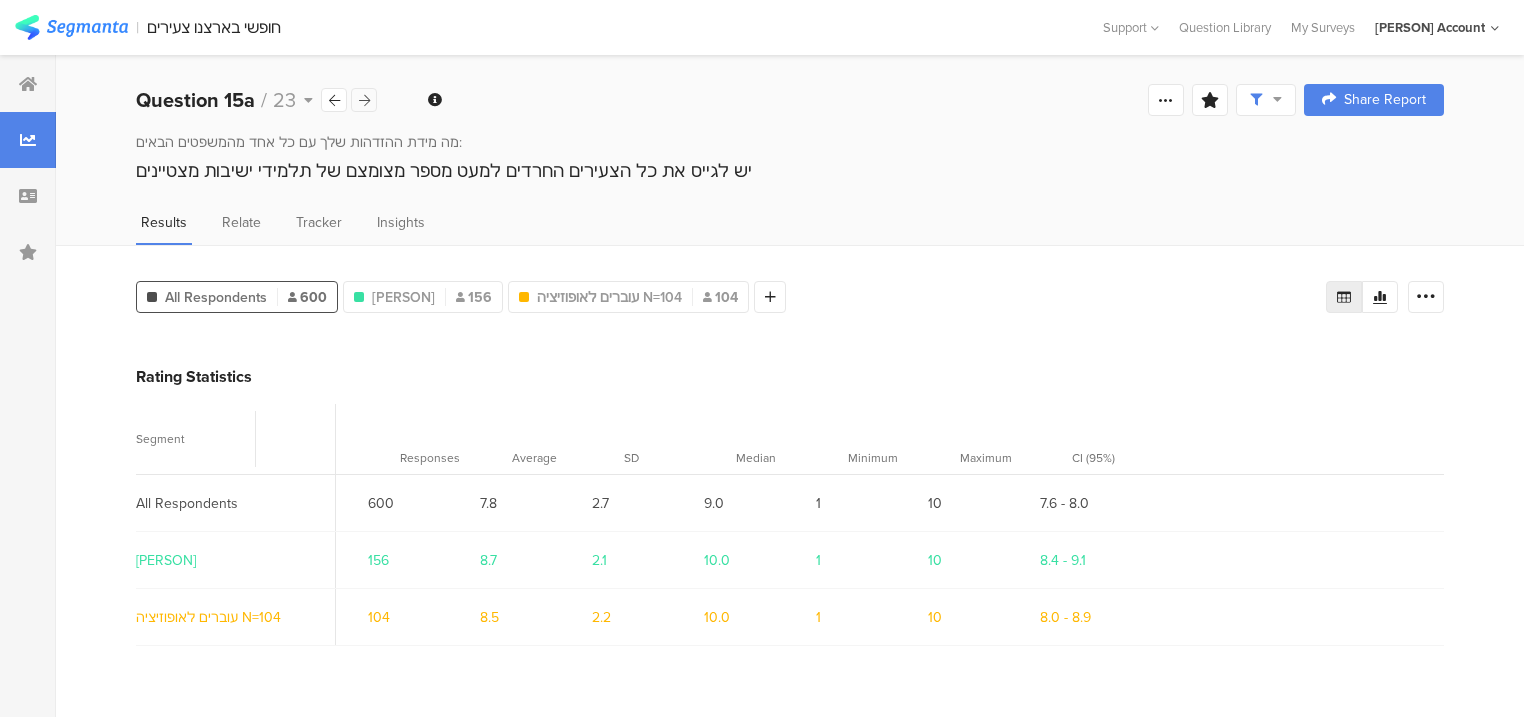 click at bounding box center (364, 100) 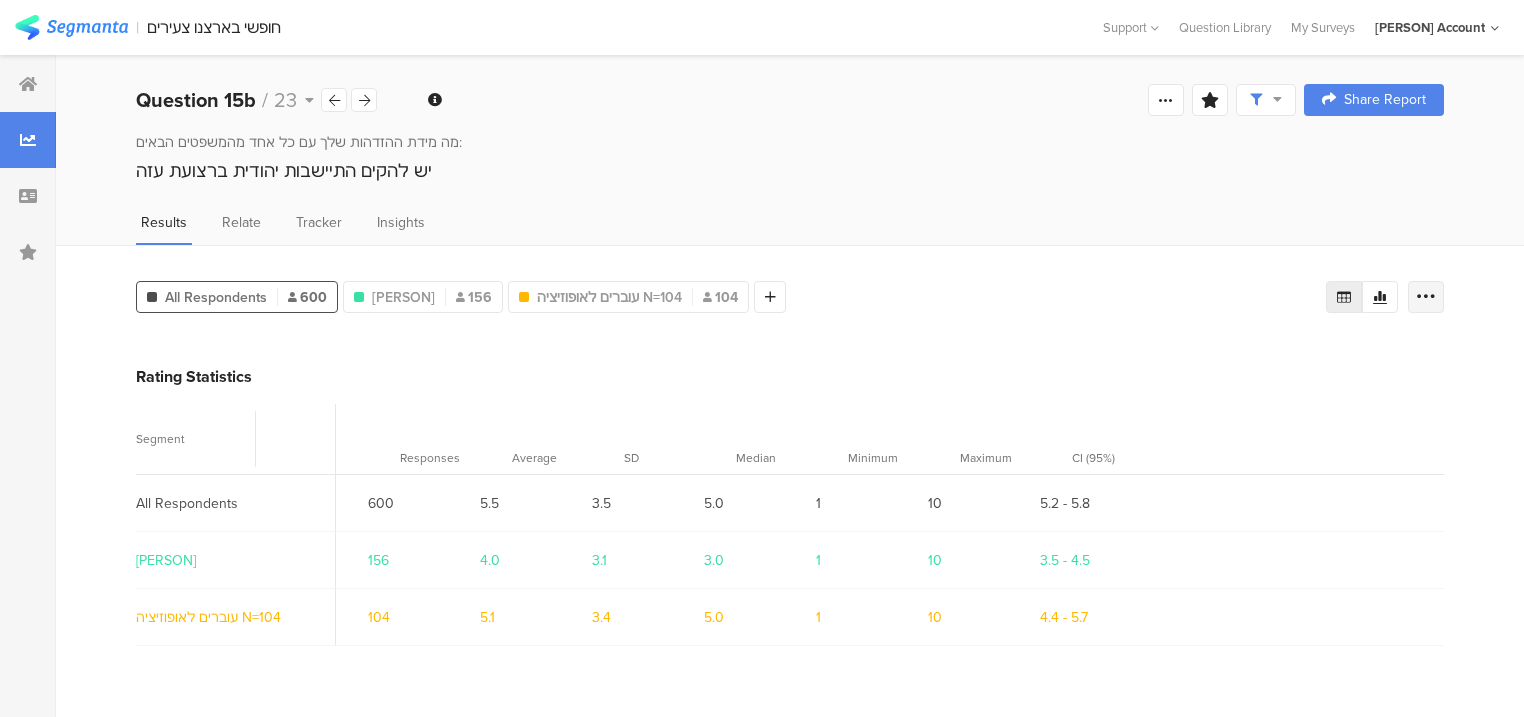 click at bounding box center [1426, 297] 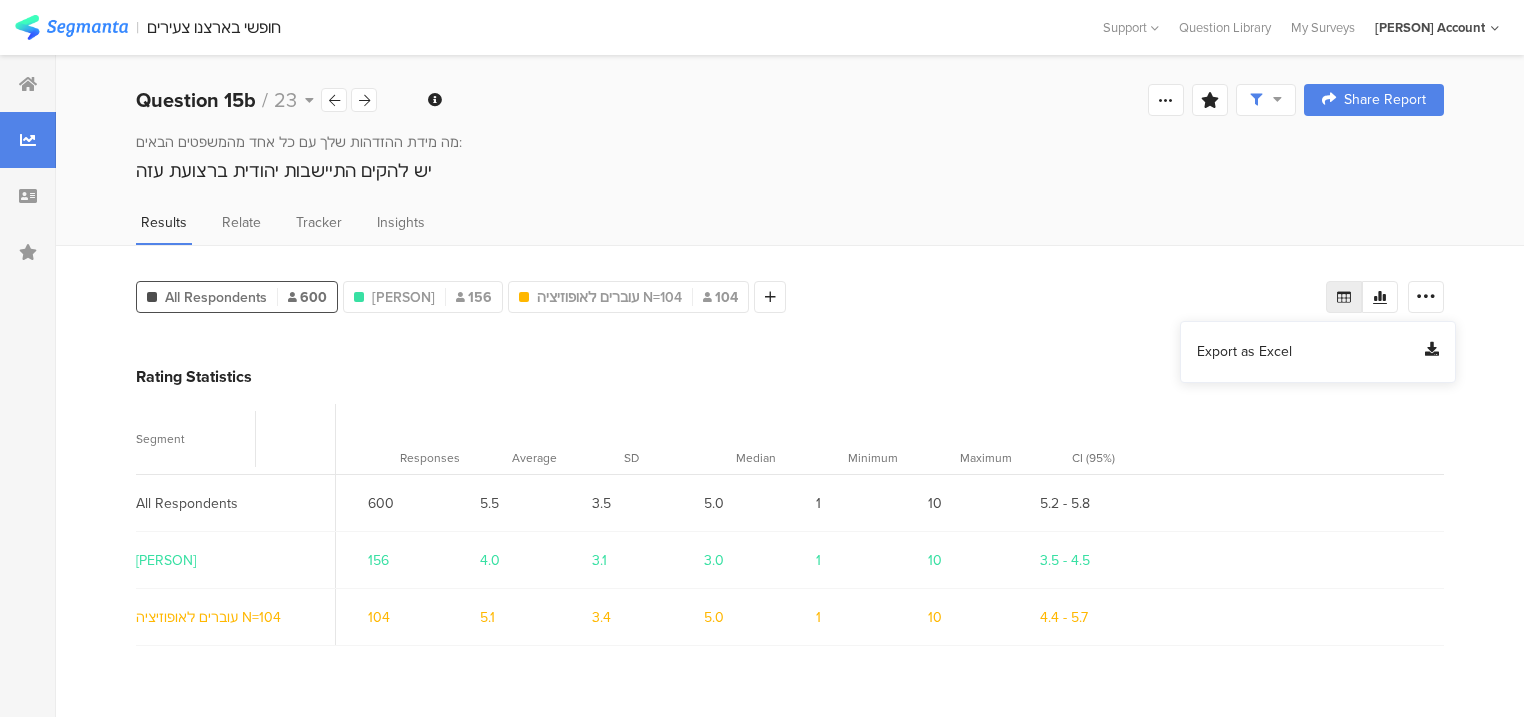 click on "Export as Excel" at bounding box center (1244, 352) 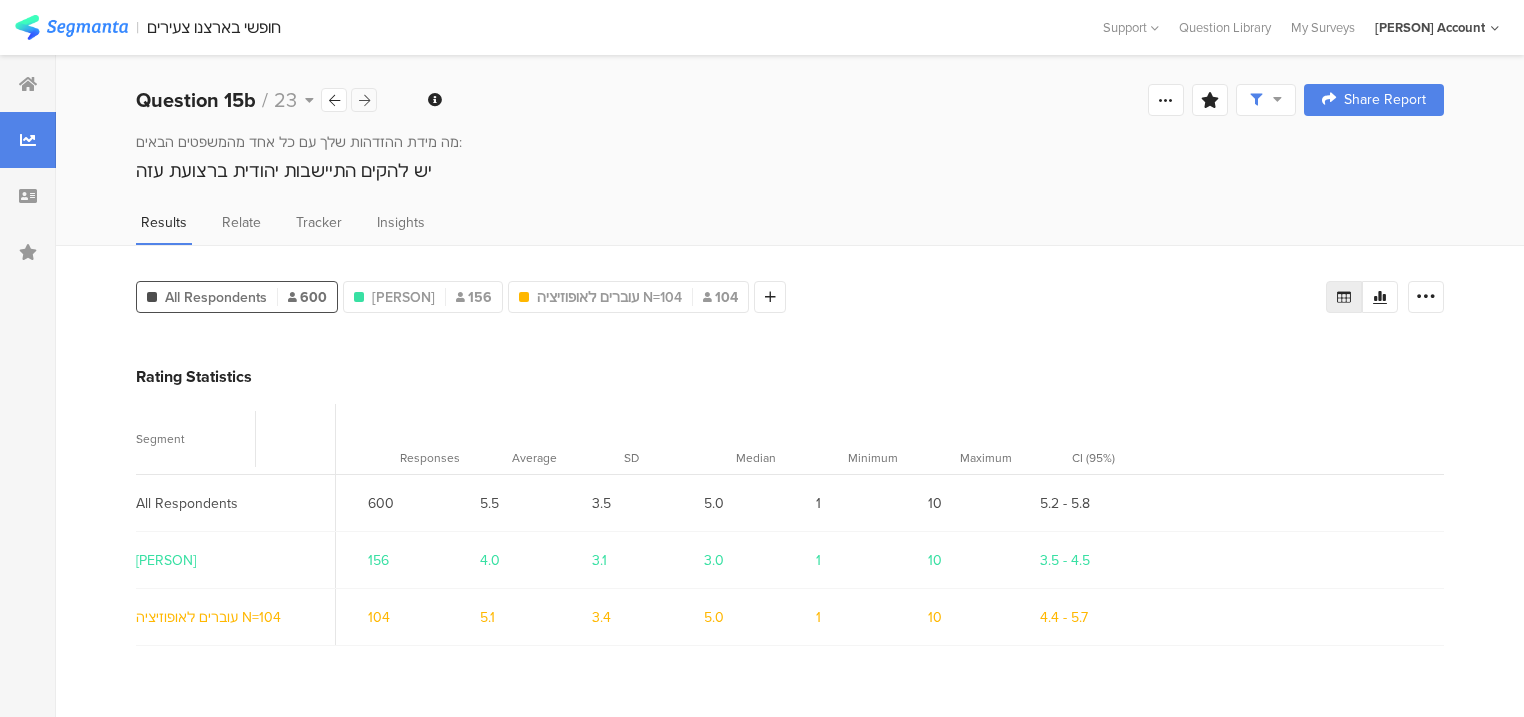 click at bounding box center [364, 100] 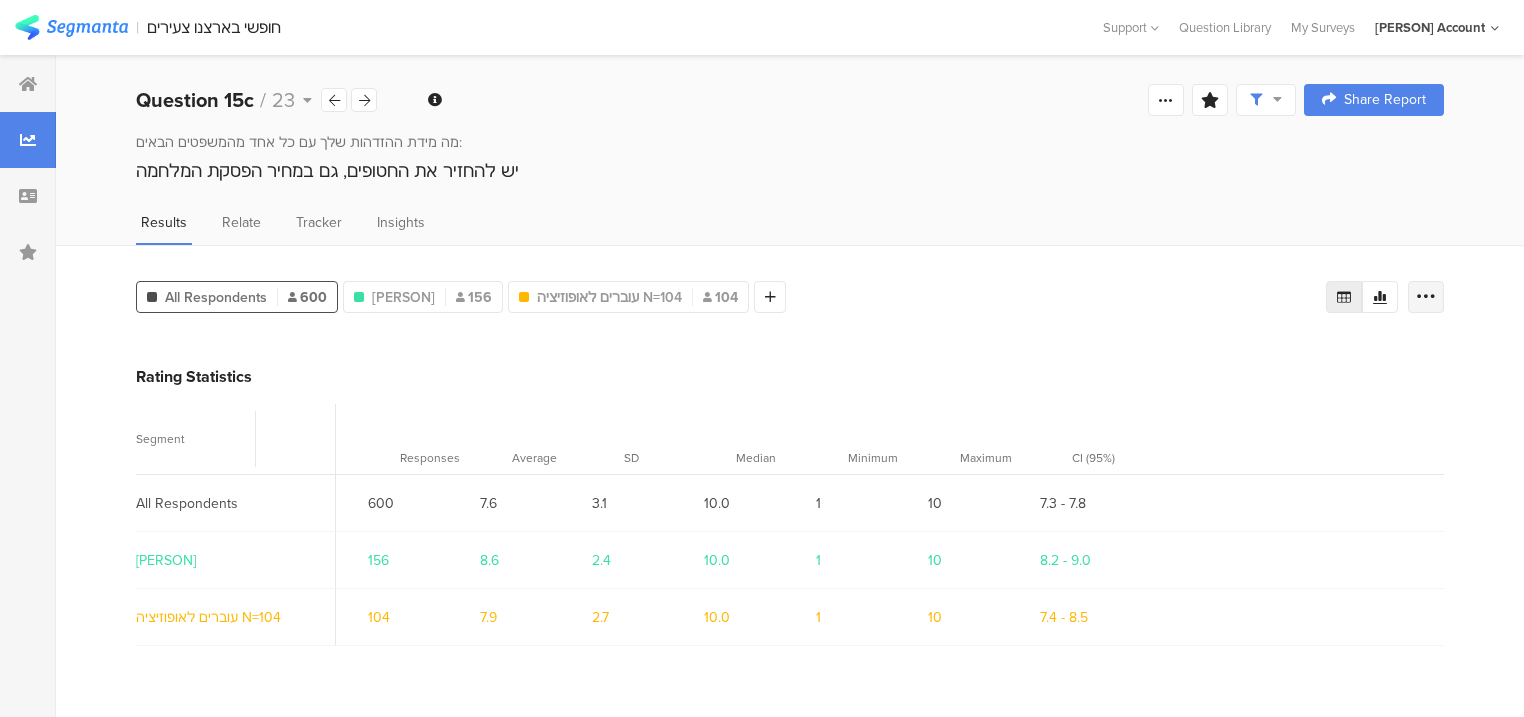 click at bounding box center (1426, 297) 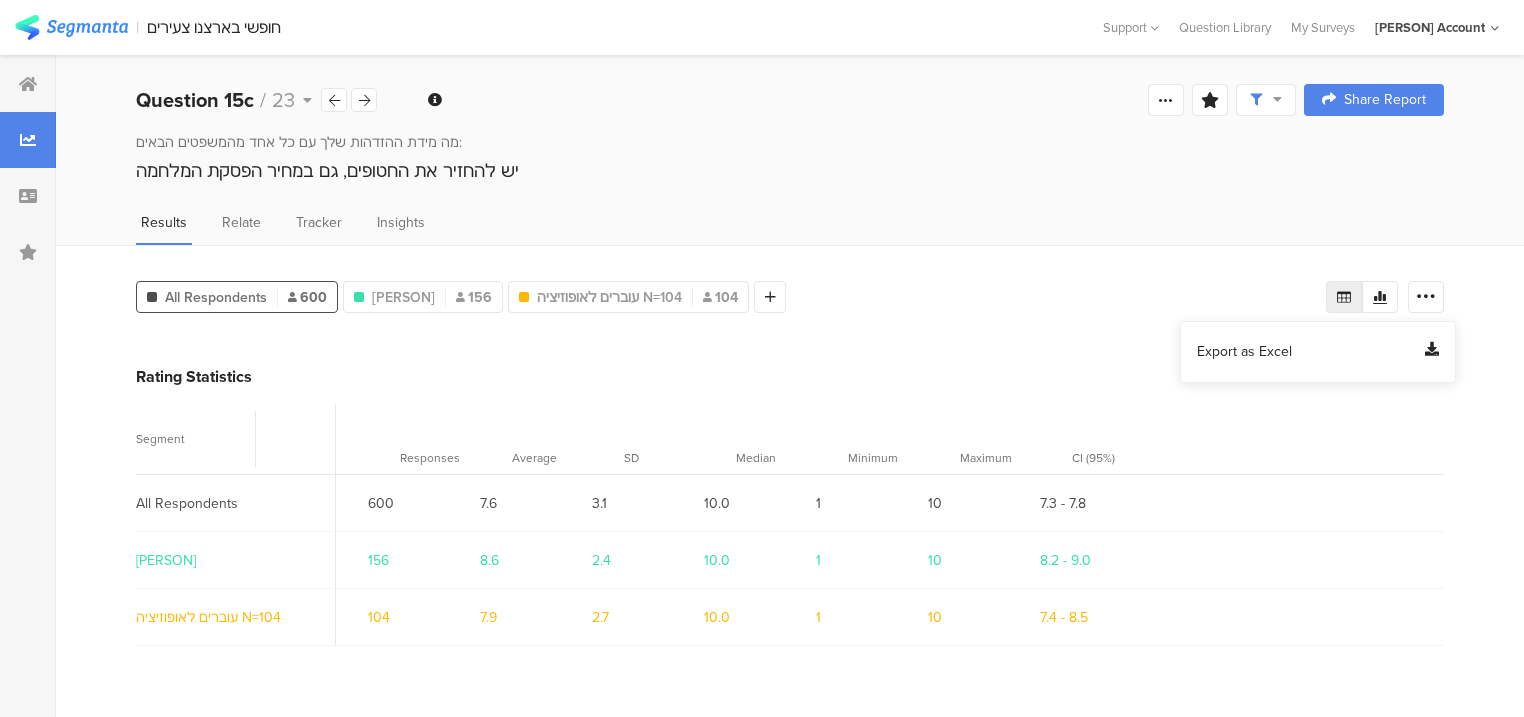 click on "Export as Excel" at bounding box center (1318, 352) 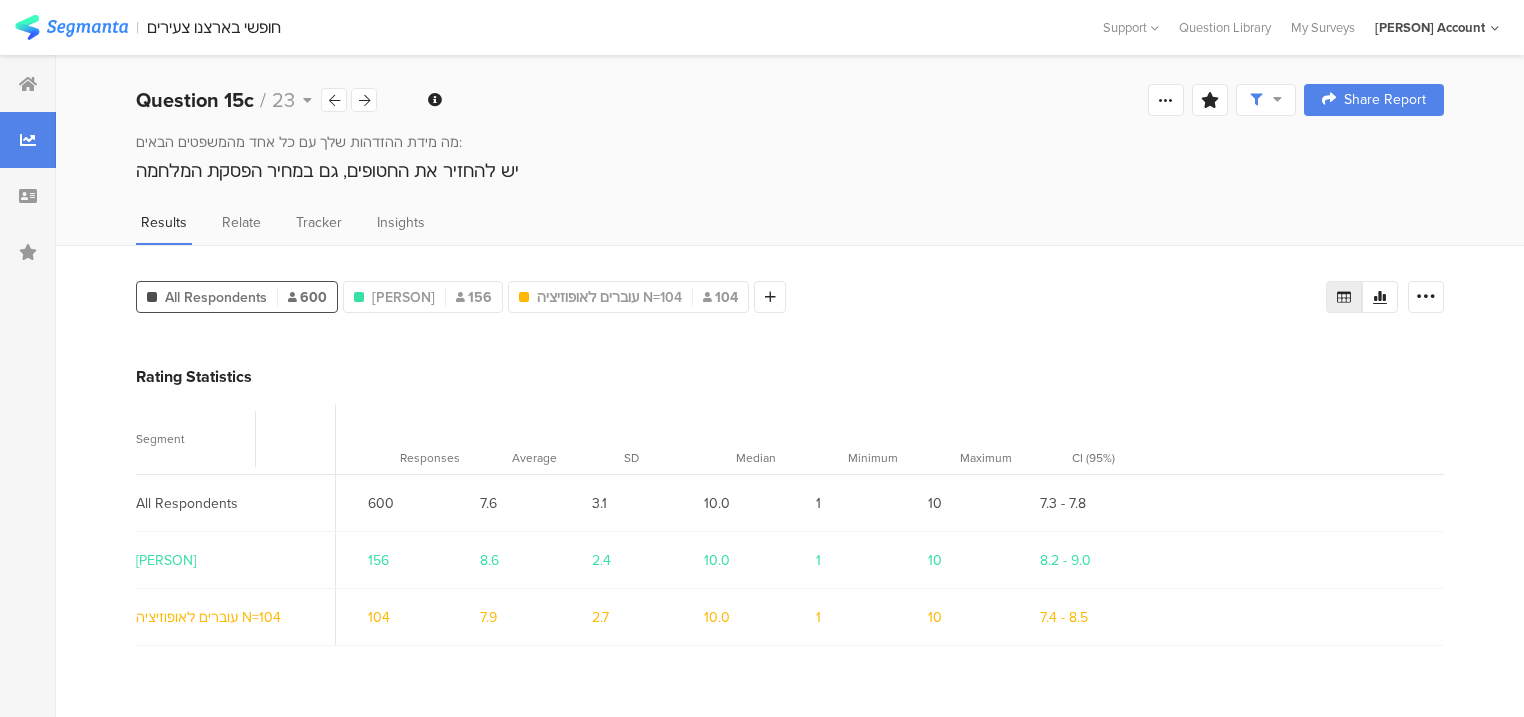 drag, startPoint x: 363, startPoint y: 96, endPoint x: 420, endPoint y: 148, distance: 77.155685 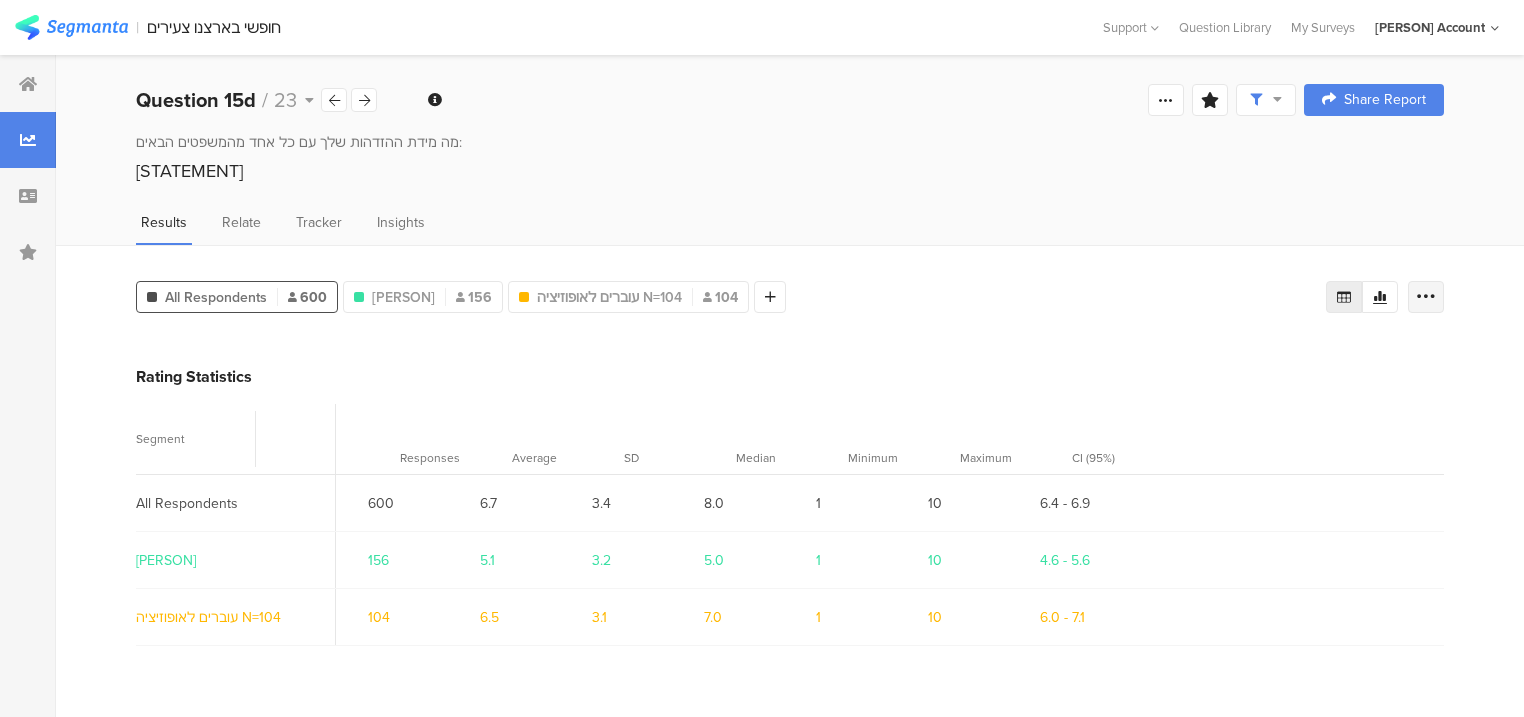 click at bounding box center [1426, 297] 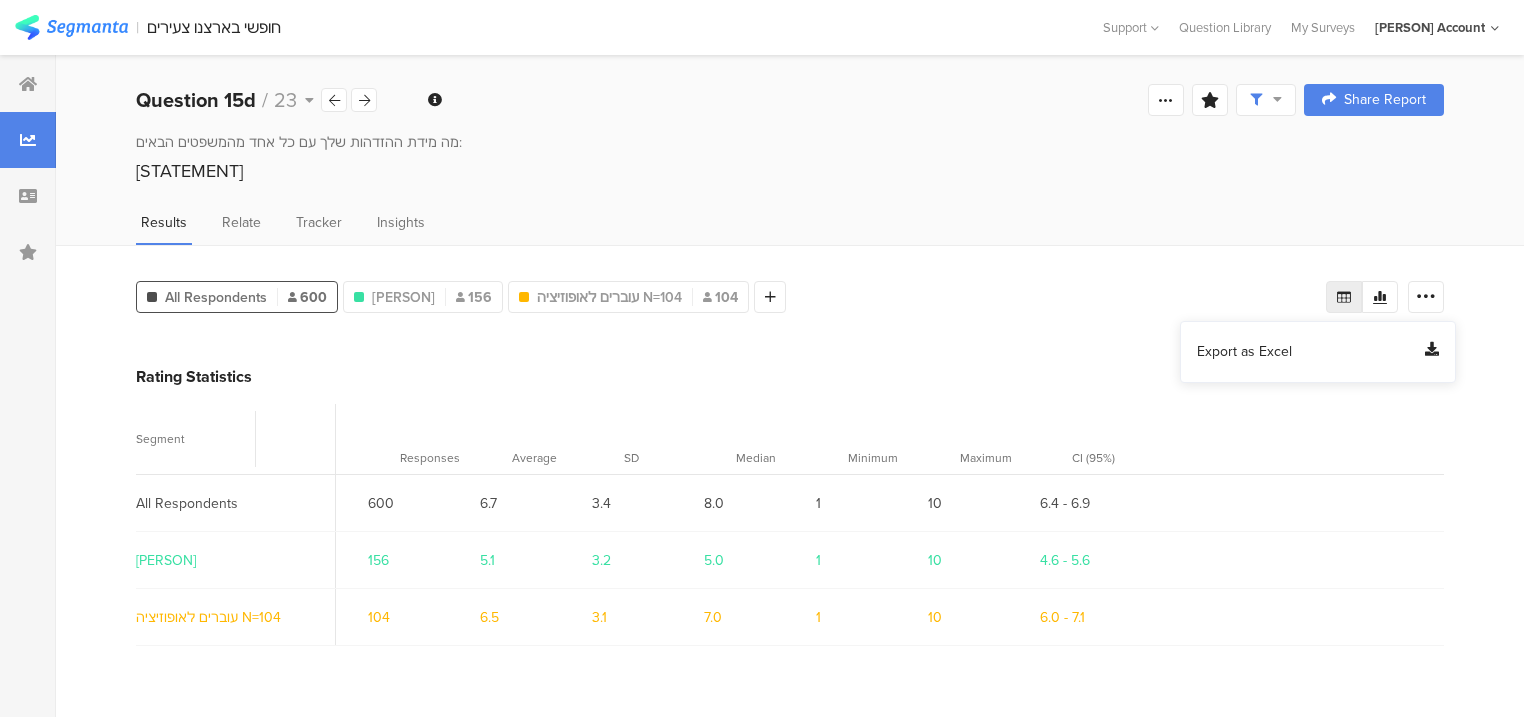 click on "Export as Excel" at bounding box center (1244, 352) 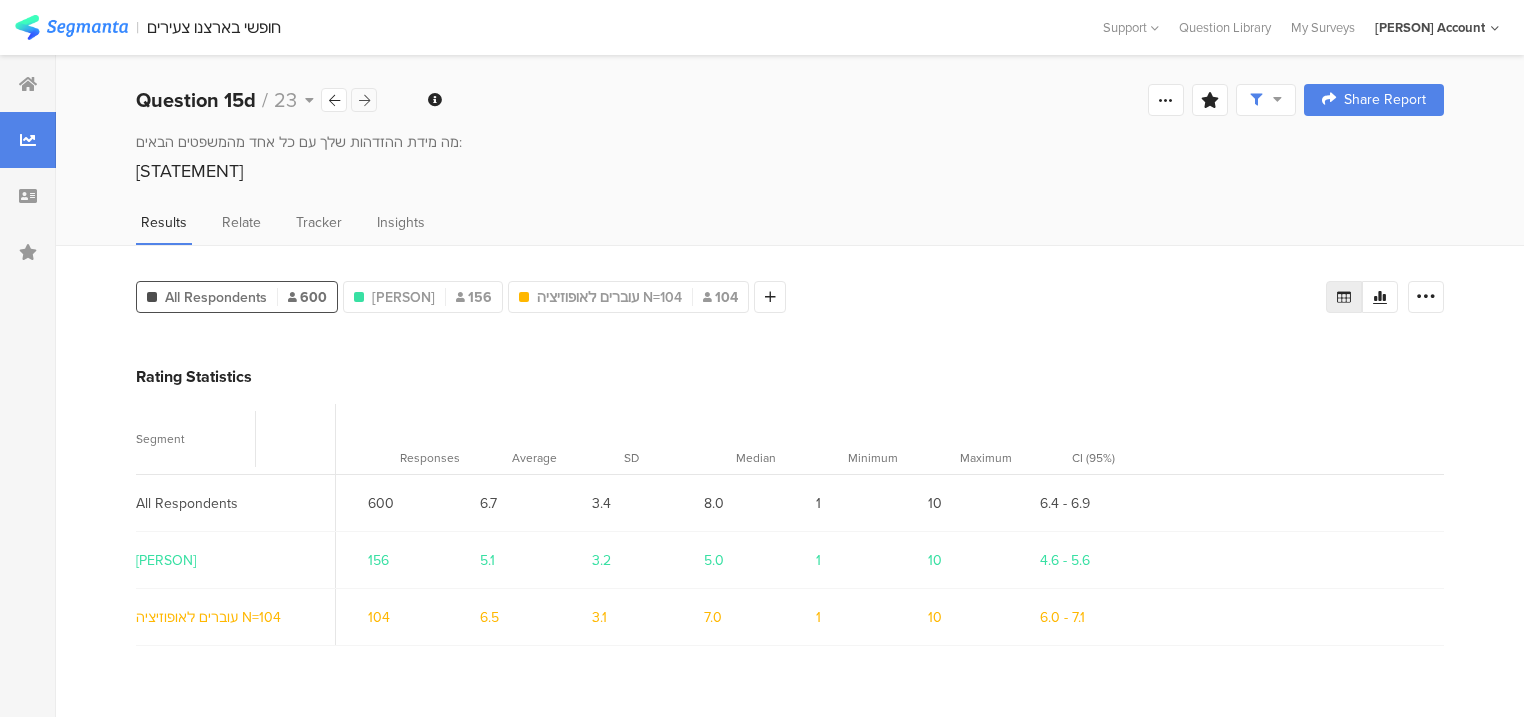 click at bounding box center (364, 100) 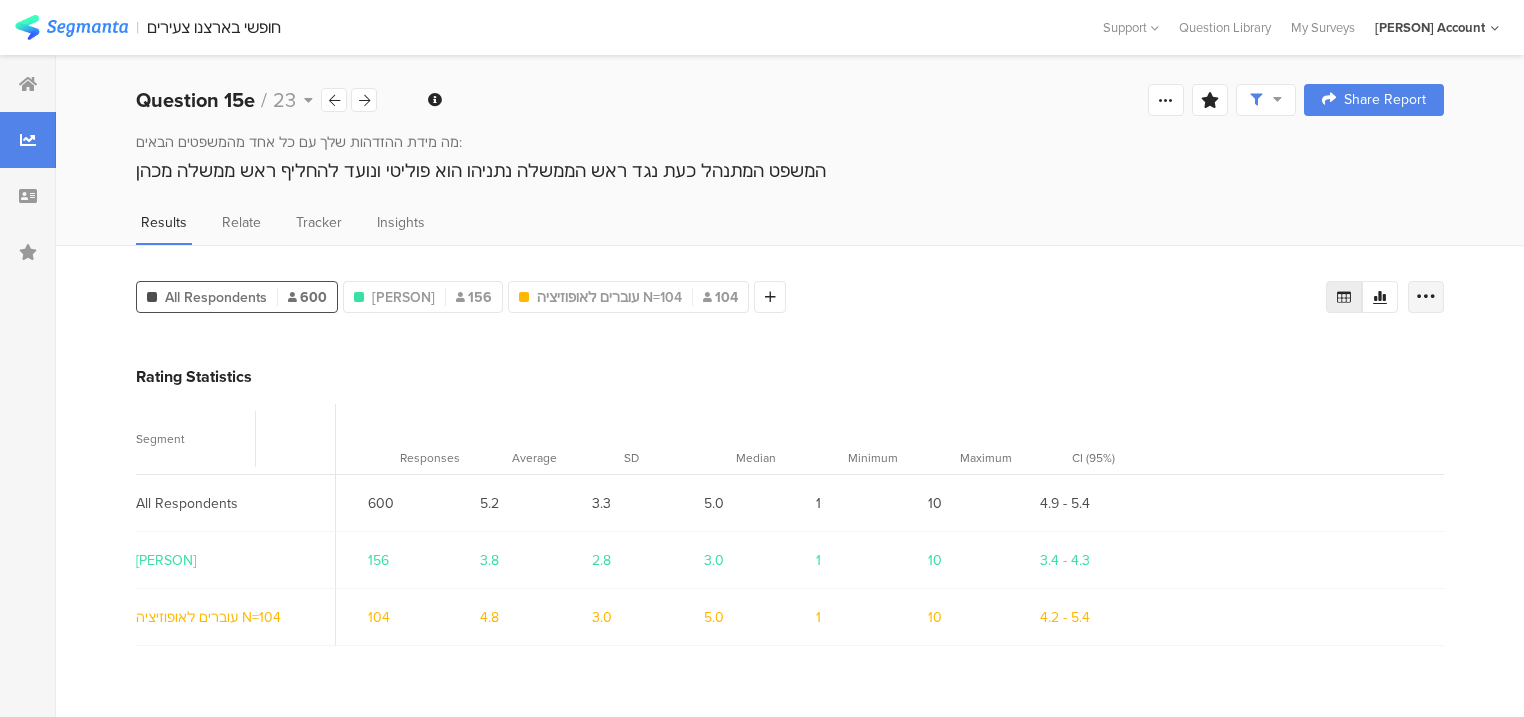 click at bounding box center (1426, 297) 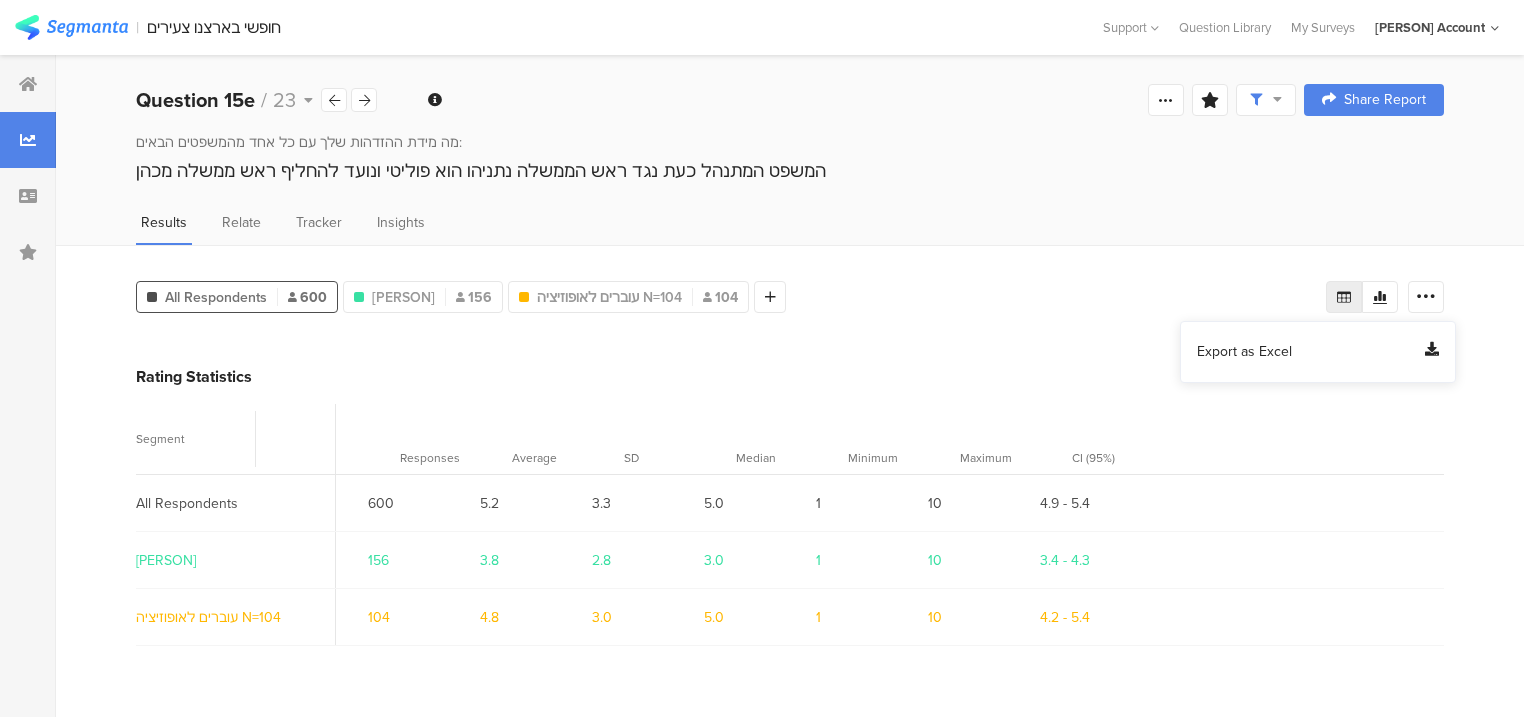 click on "Export as Excel" at bounding box center (1244, 352) 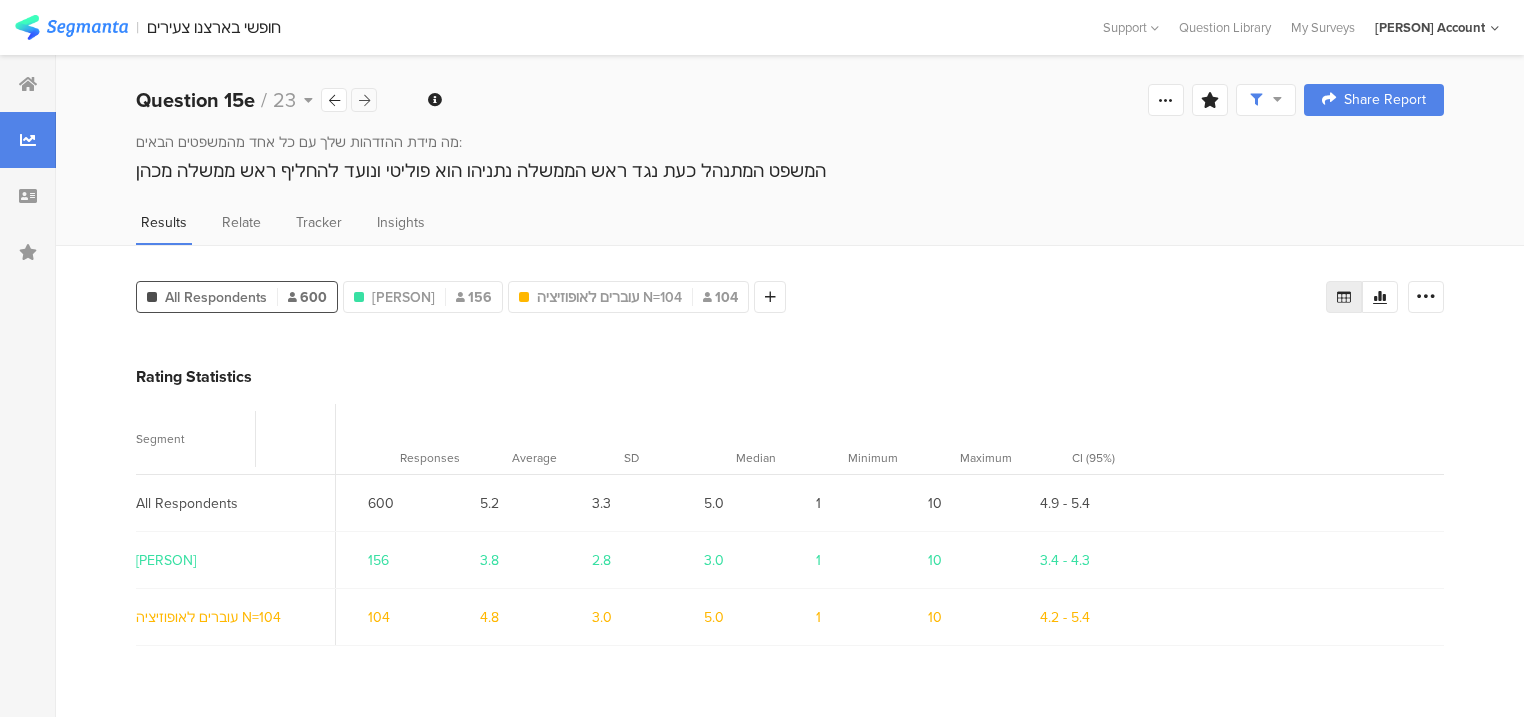 click at bounding box center [364, 100] 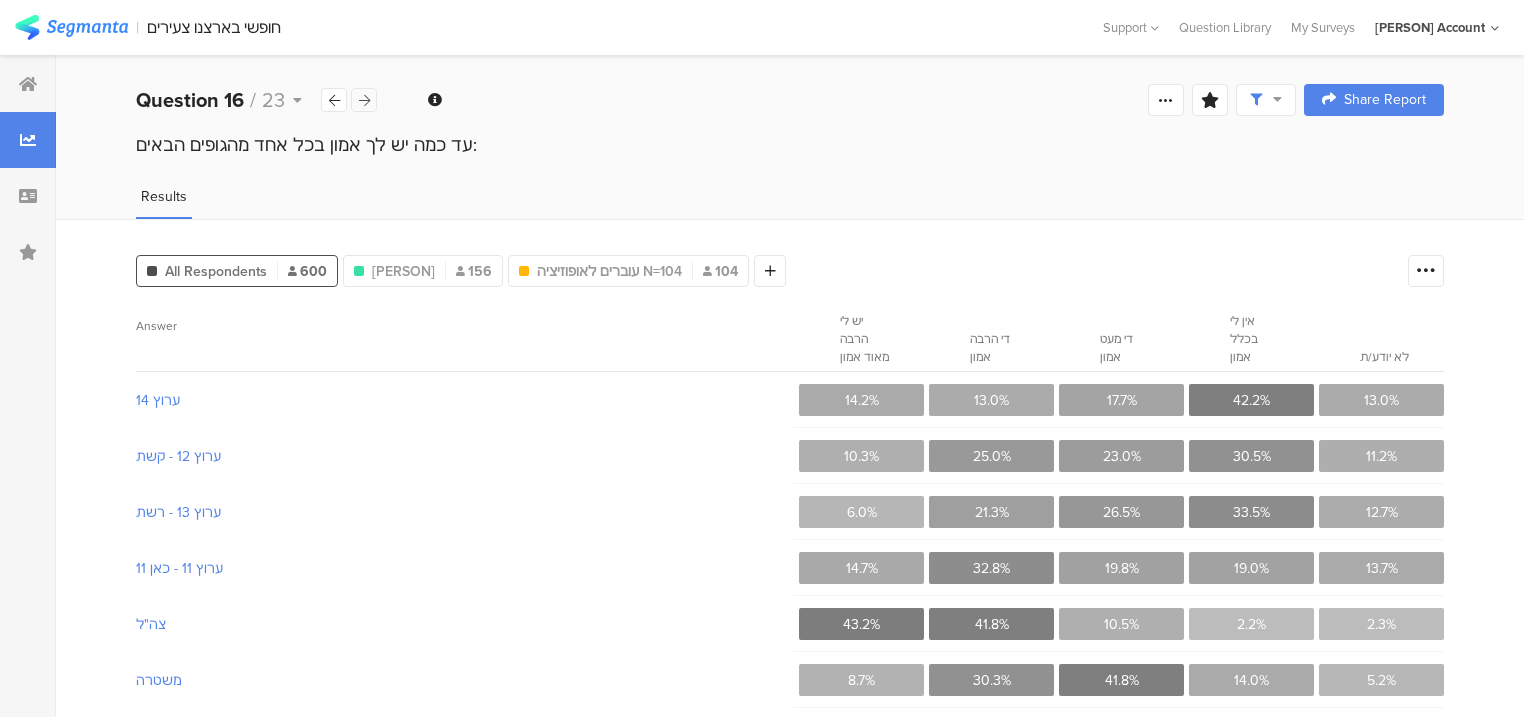 click at bounding box center (364, 100) 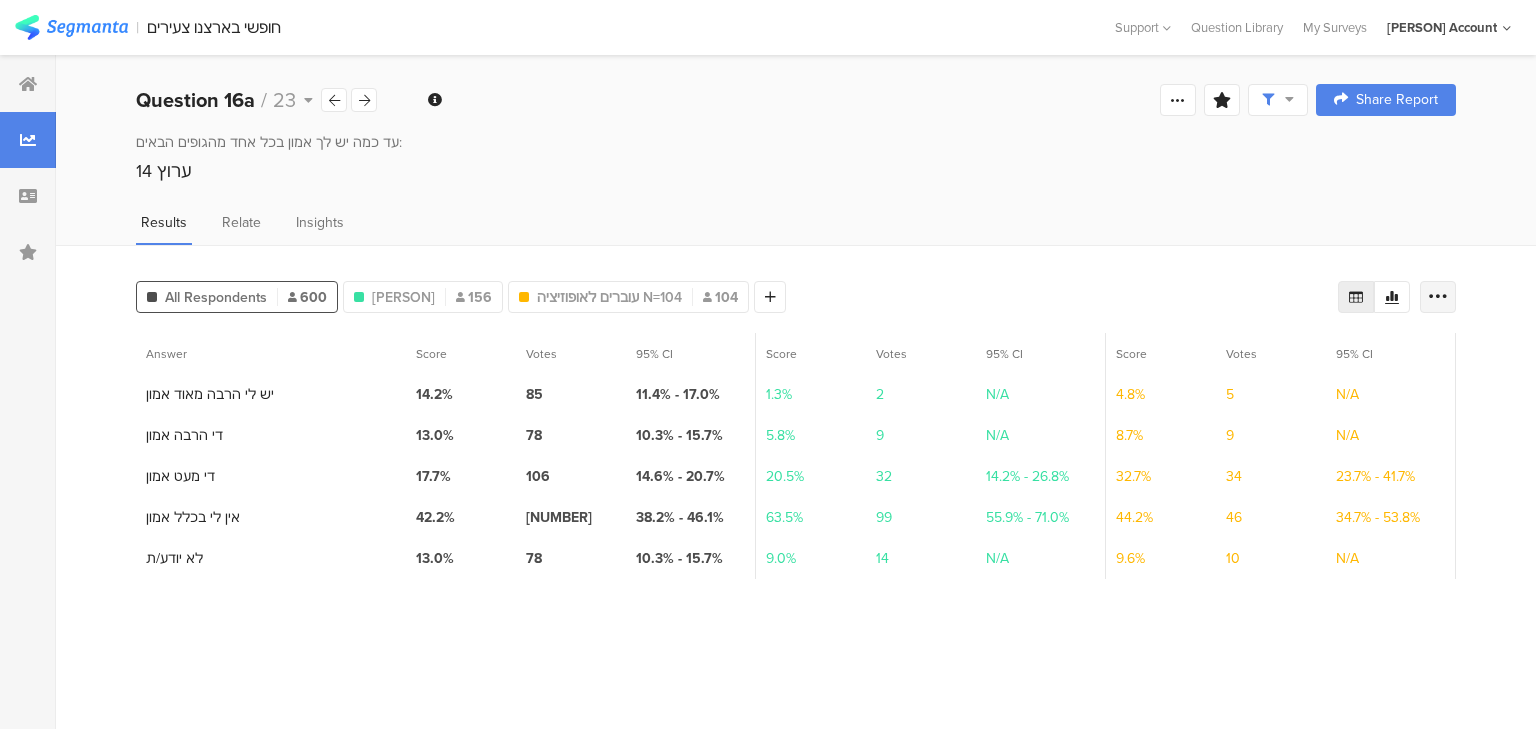 click at bounding box center [1438, 297] 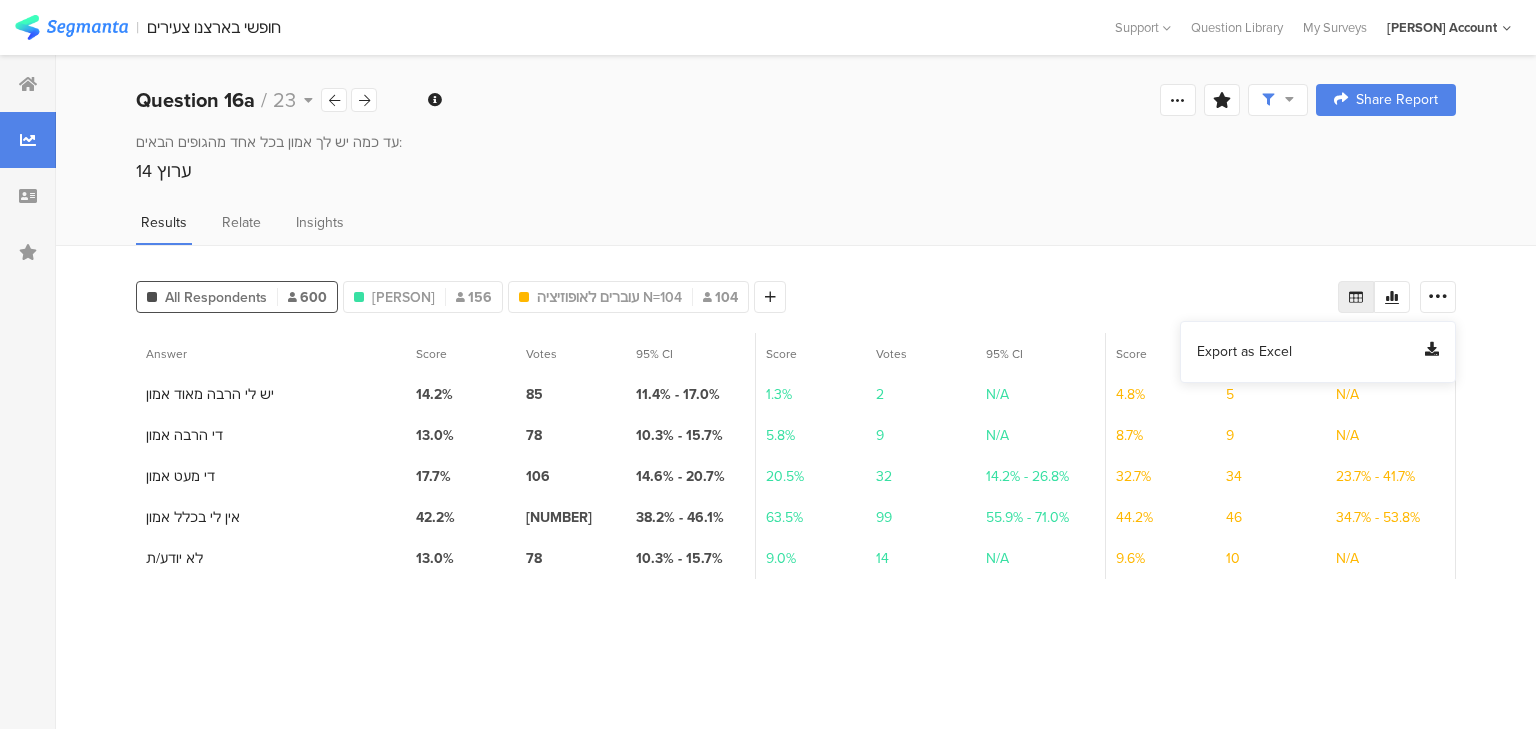 click on "Export as Excel" at bounding box center [1318, 352] 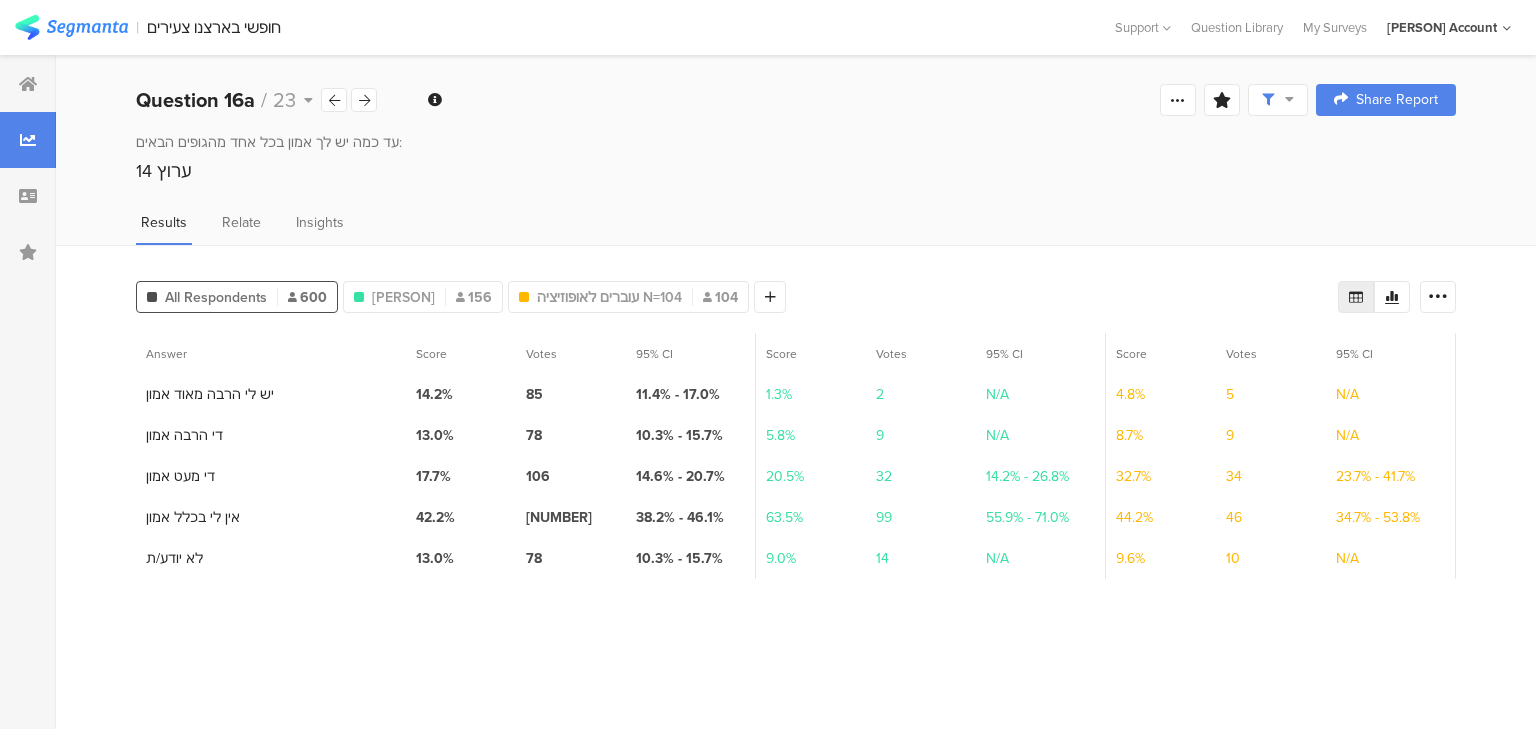 drag, startPoint x: 359, startPoint y: 92, endPoint x: 506, endPoint y: 145, distance: 156.2626 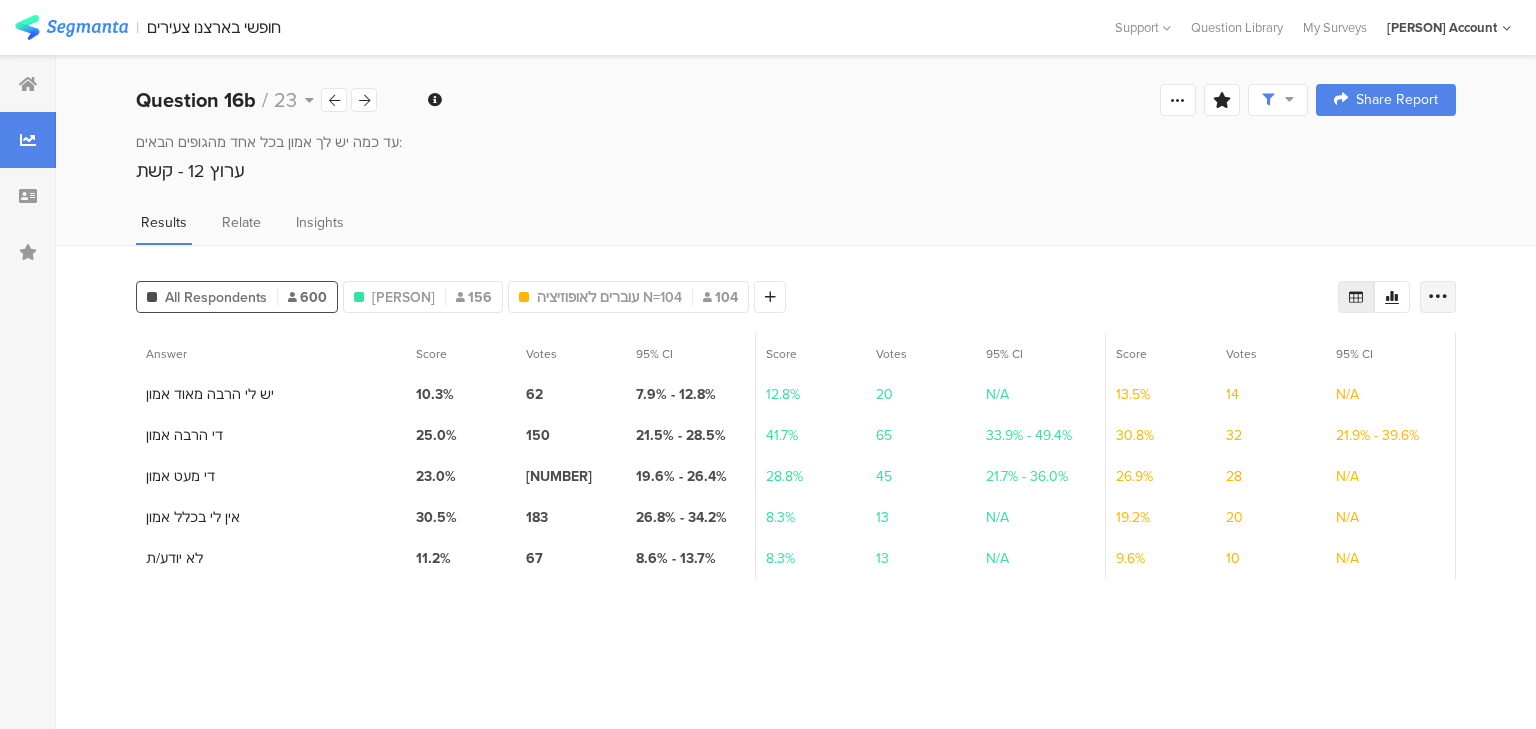 click at bounding box center [1438, 297] 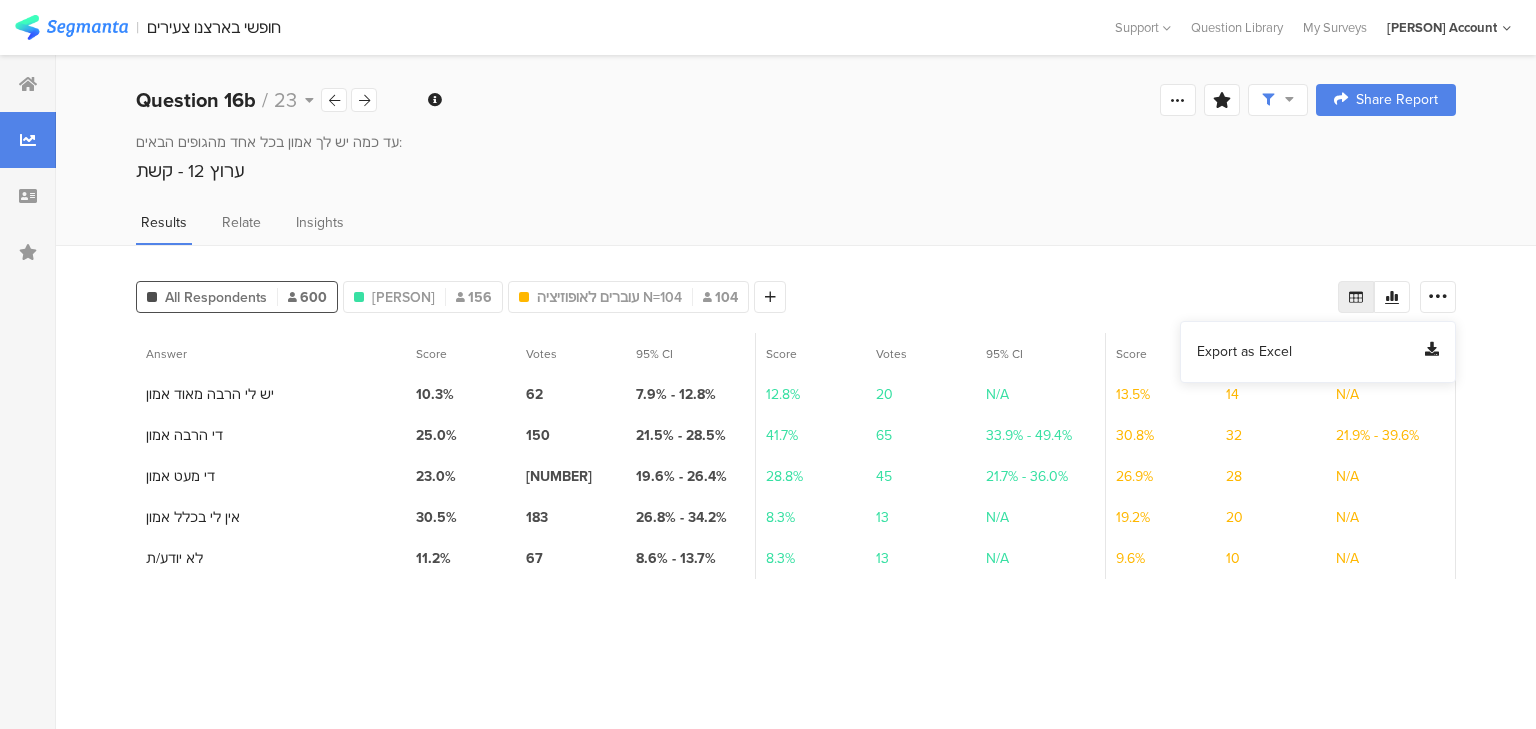 click on "Export as Excel" at bounding box center [1244, 352] 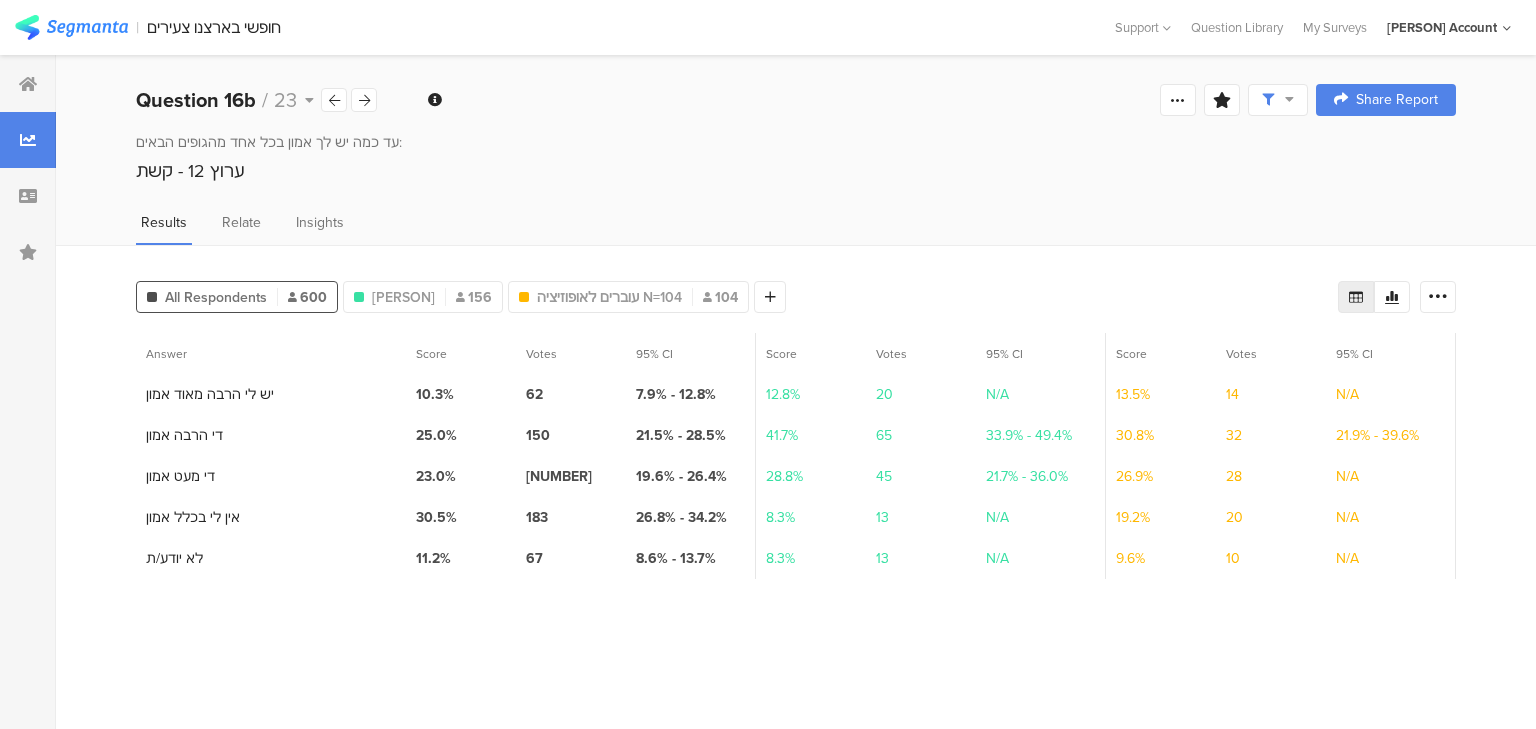 drag, startPoint x: 364, startPoint y: 98, endPoint x: 383, endPoint y: 104, distance: 19.924858 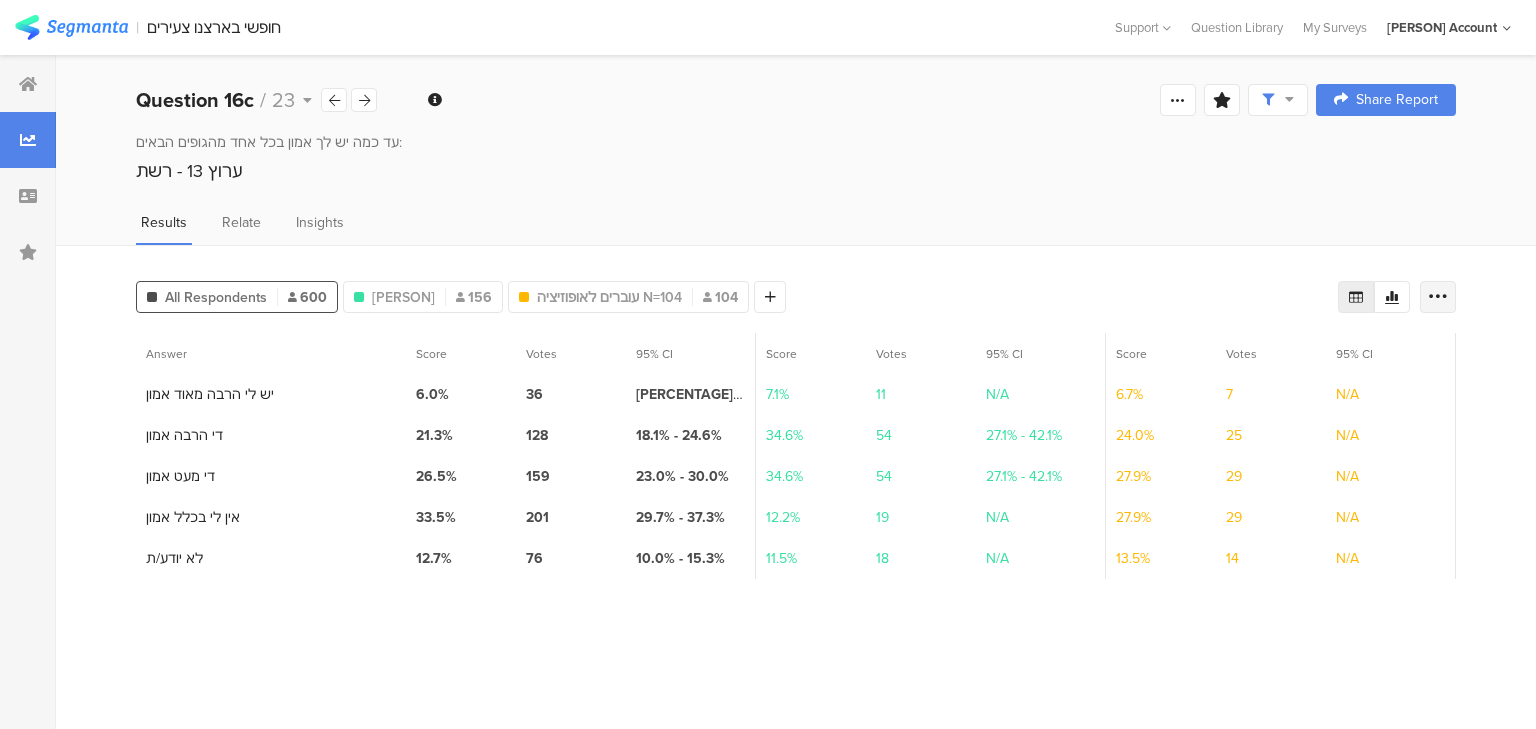 click at bounding box center (1438, 297) 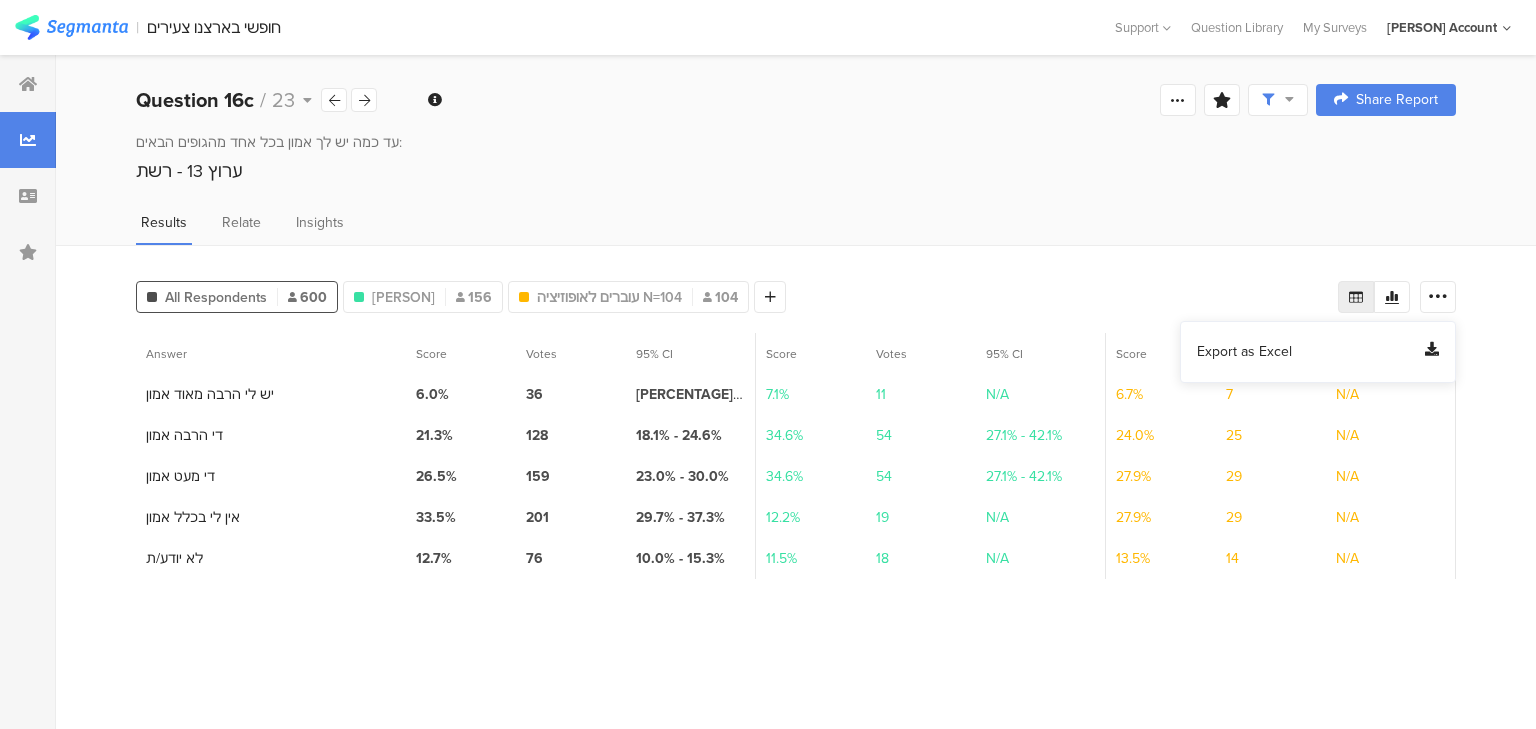 click on "Export as Excel" at bounding box center [1244, 352] 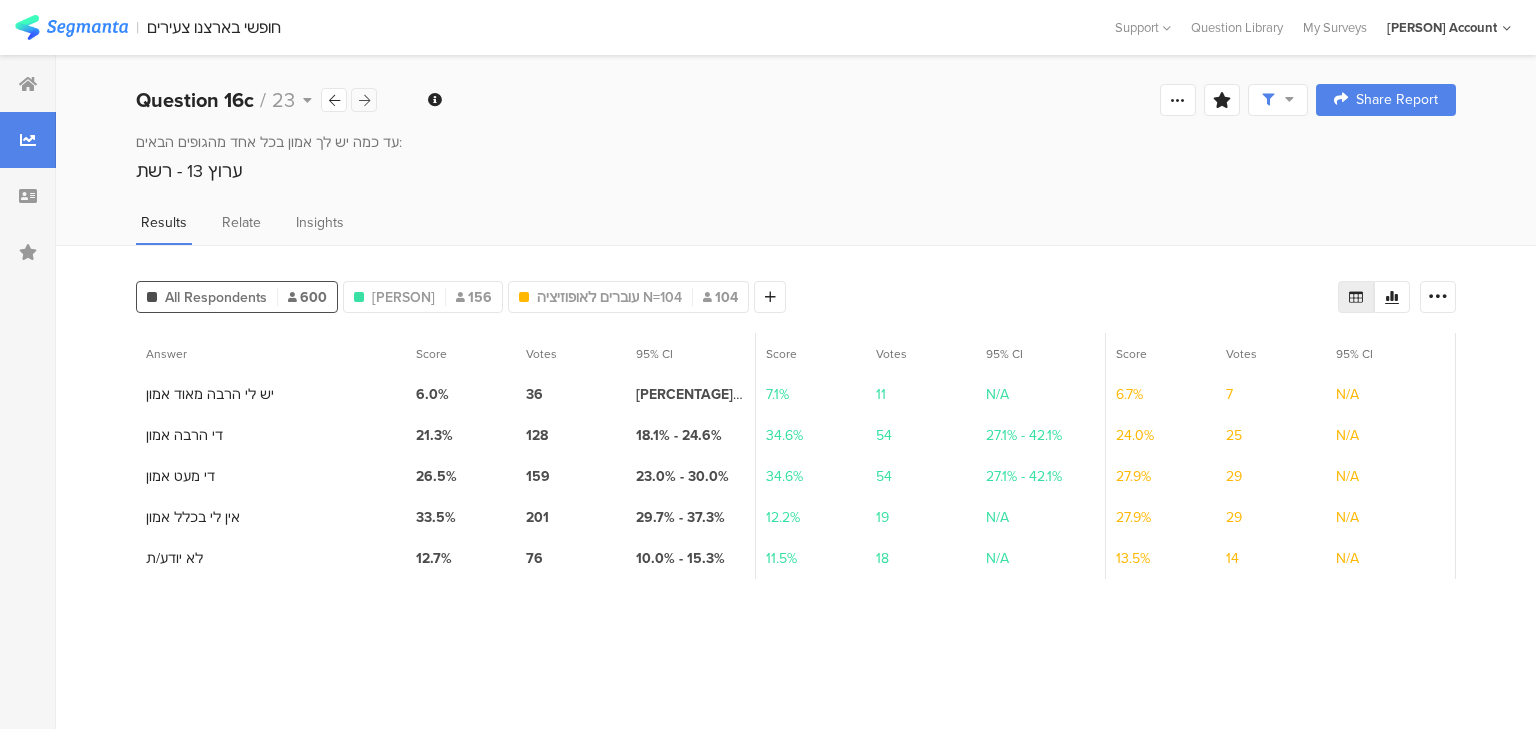 click at bounding box center [364, 100] 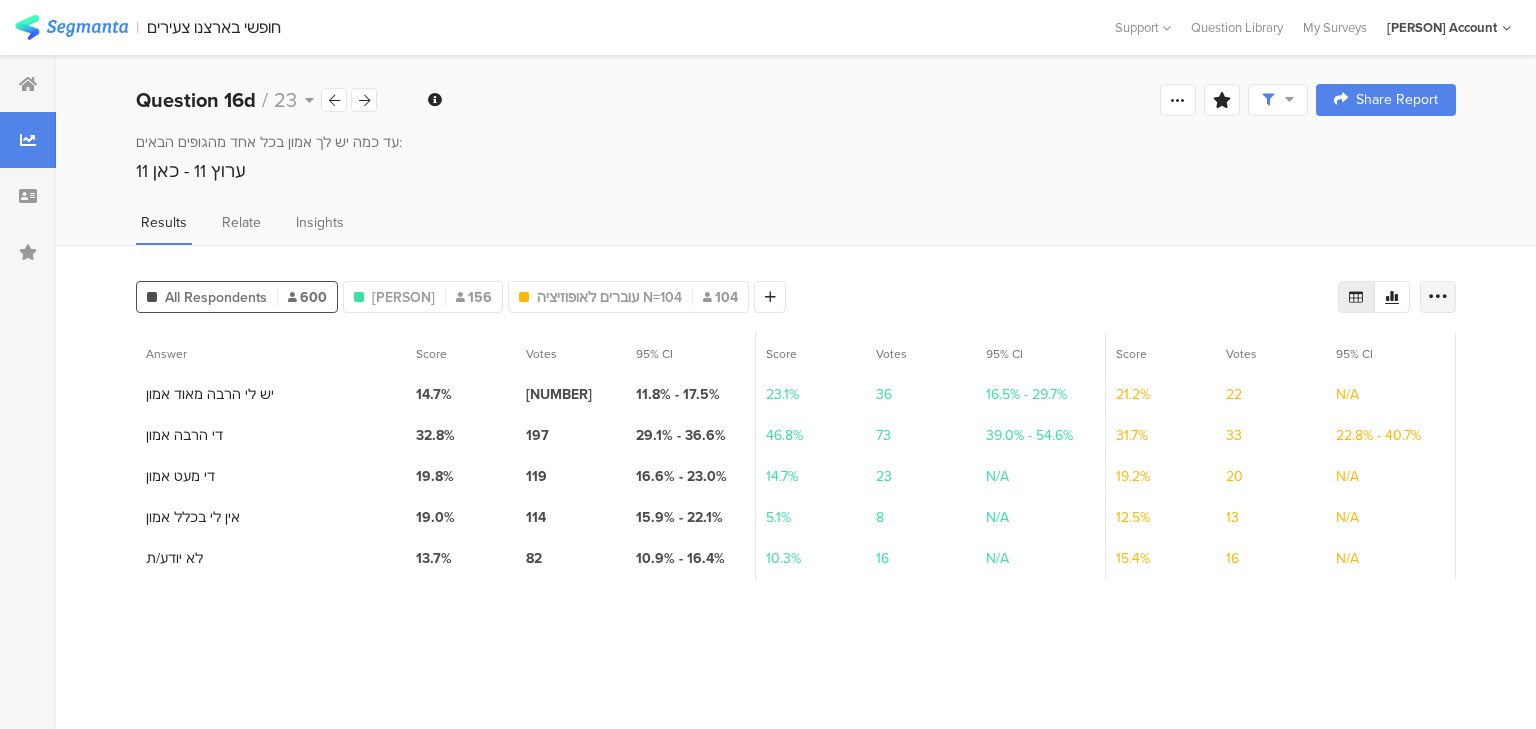 click at bounding box center (1438, 297) 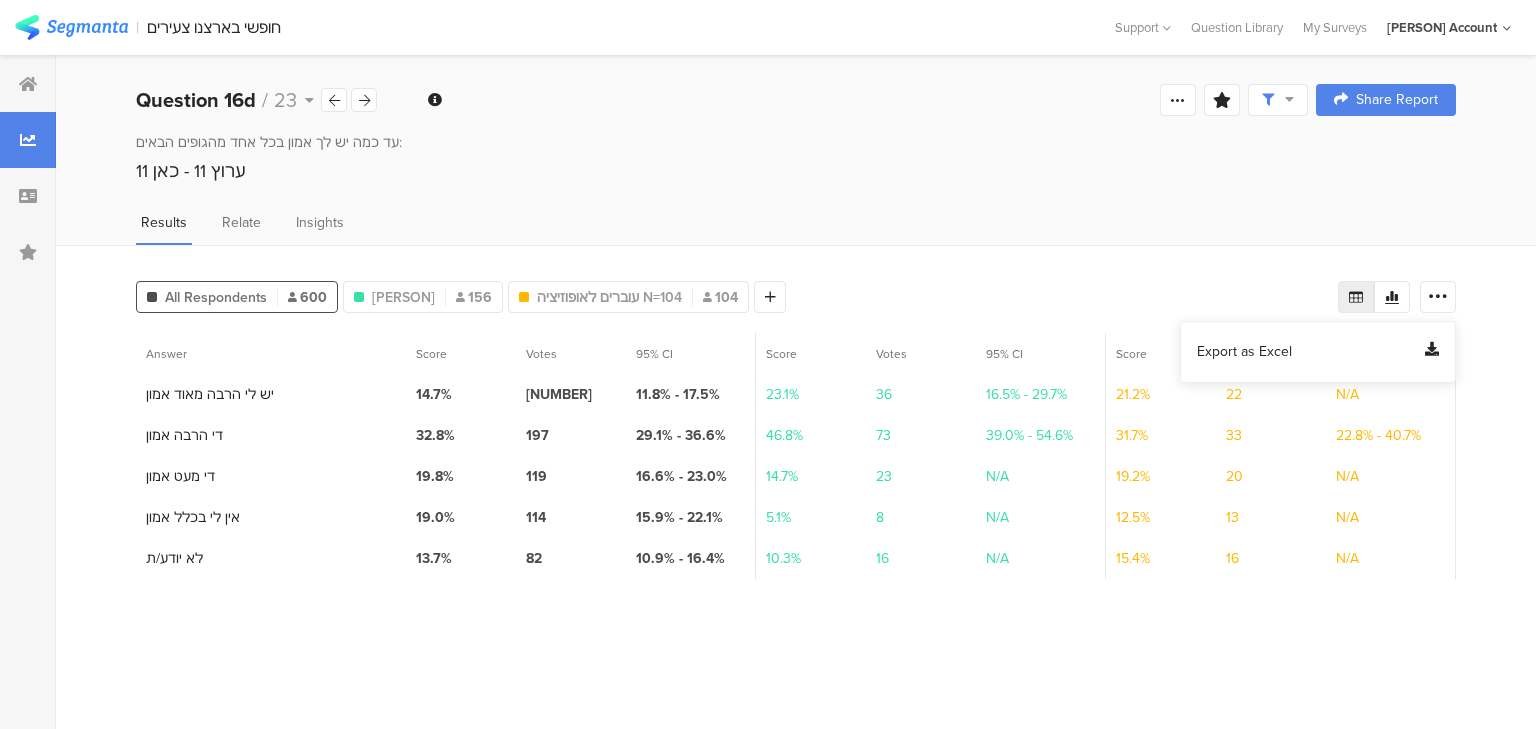 click on "Export as Excel" at bounding box center (1244, 352) 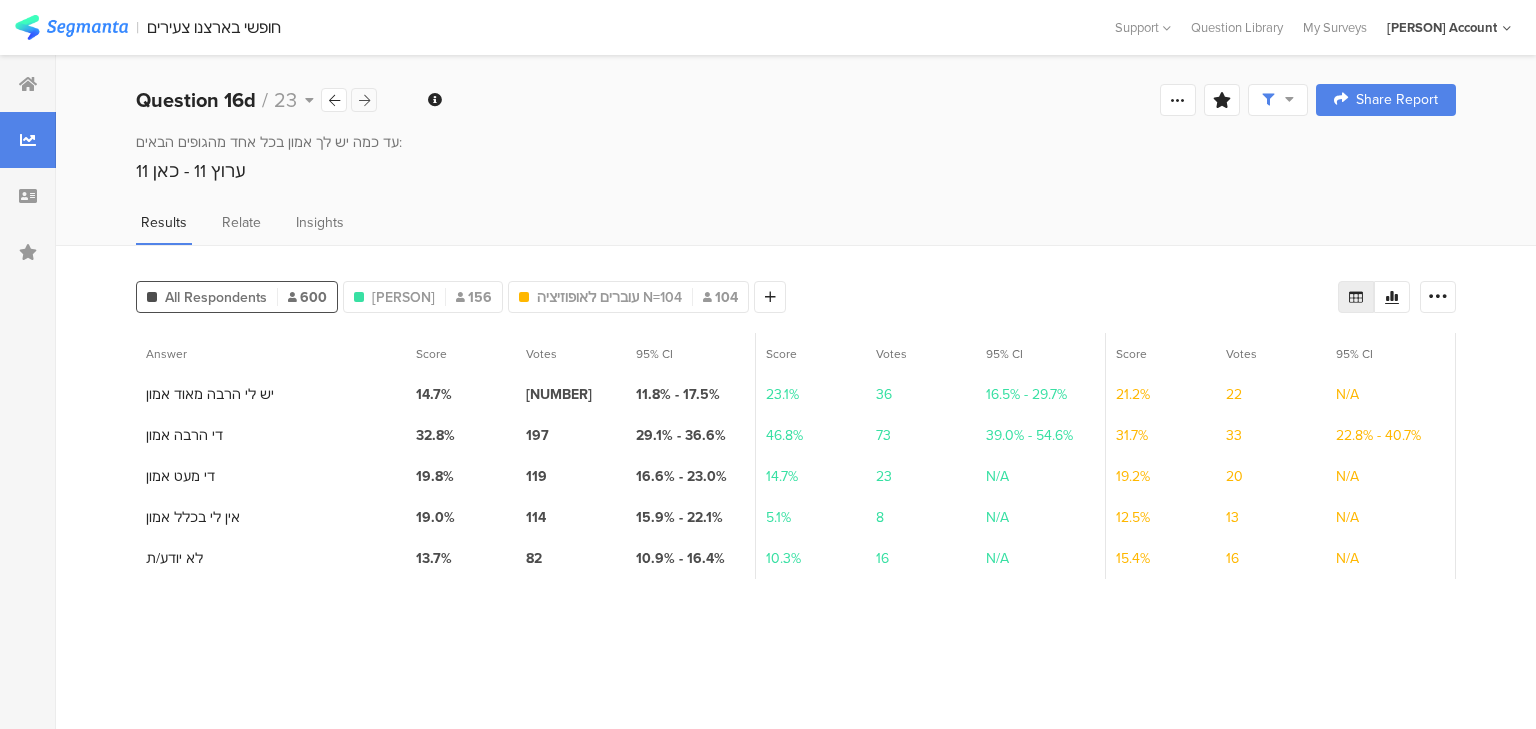 click at bounding box center (364, 100) 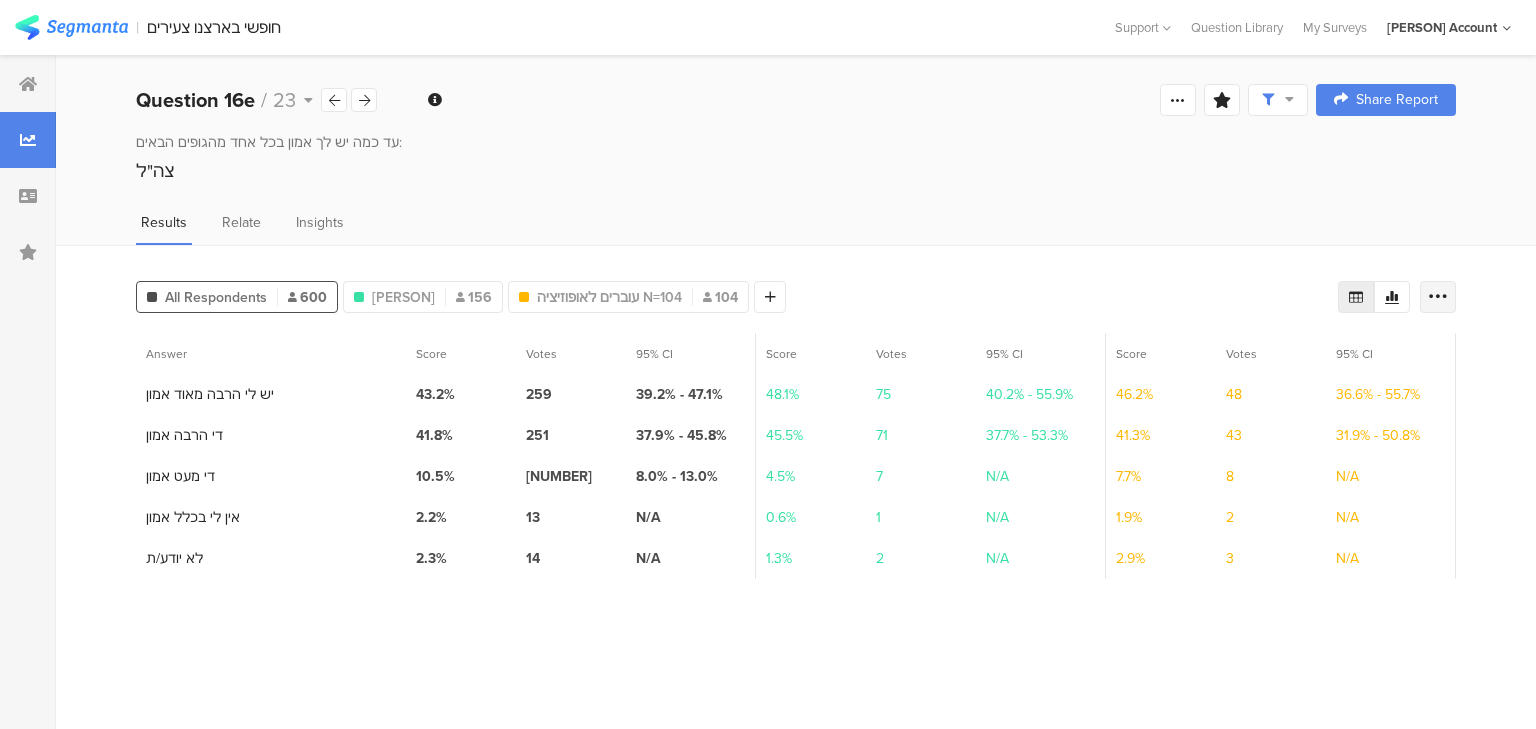 click at bounding box center (1438, 297) 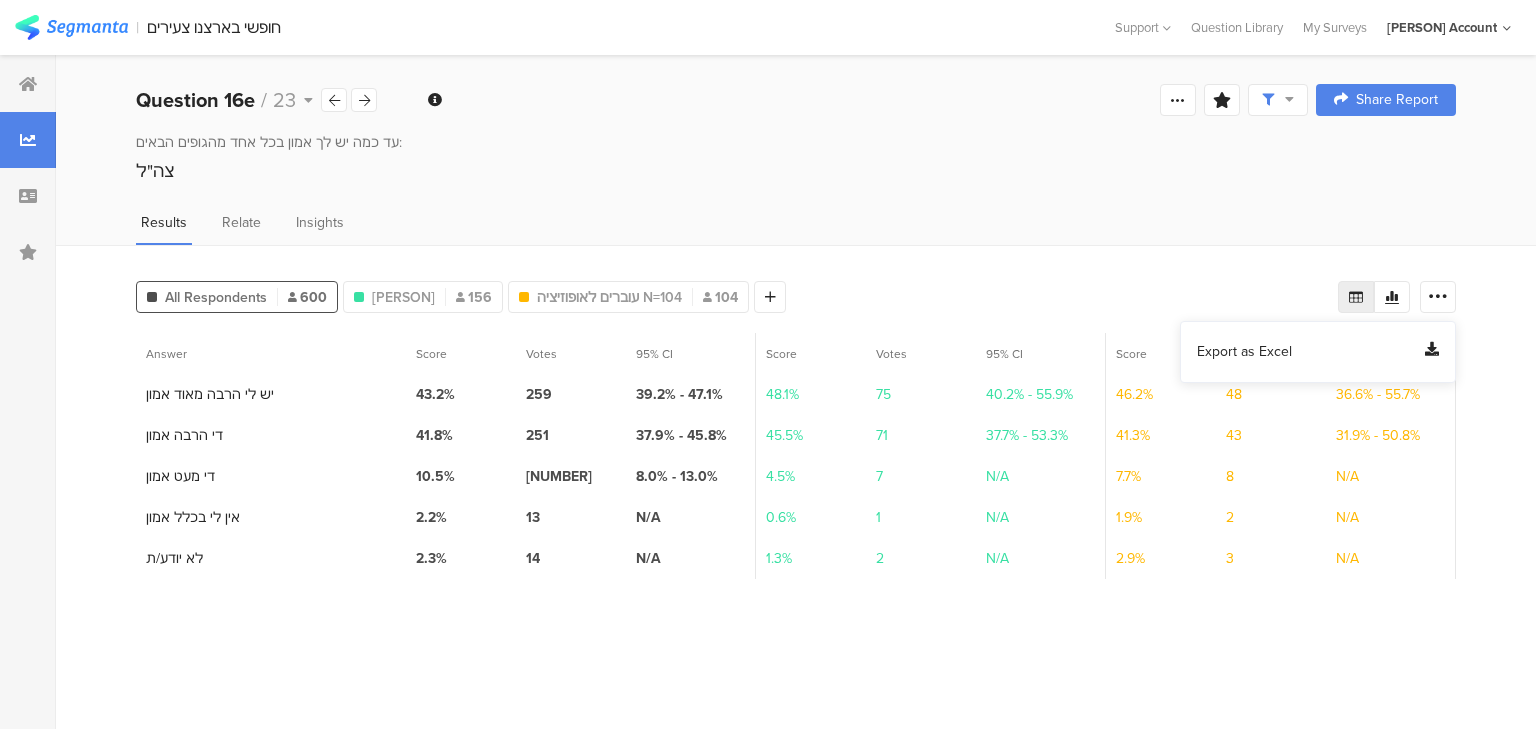 click on "Export as Excel" at bounding box center [1244, 352] 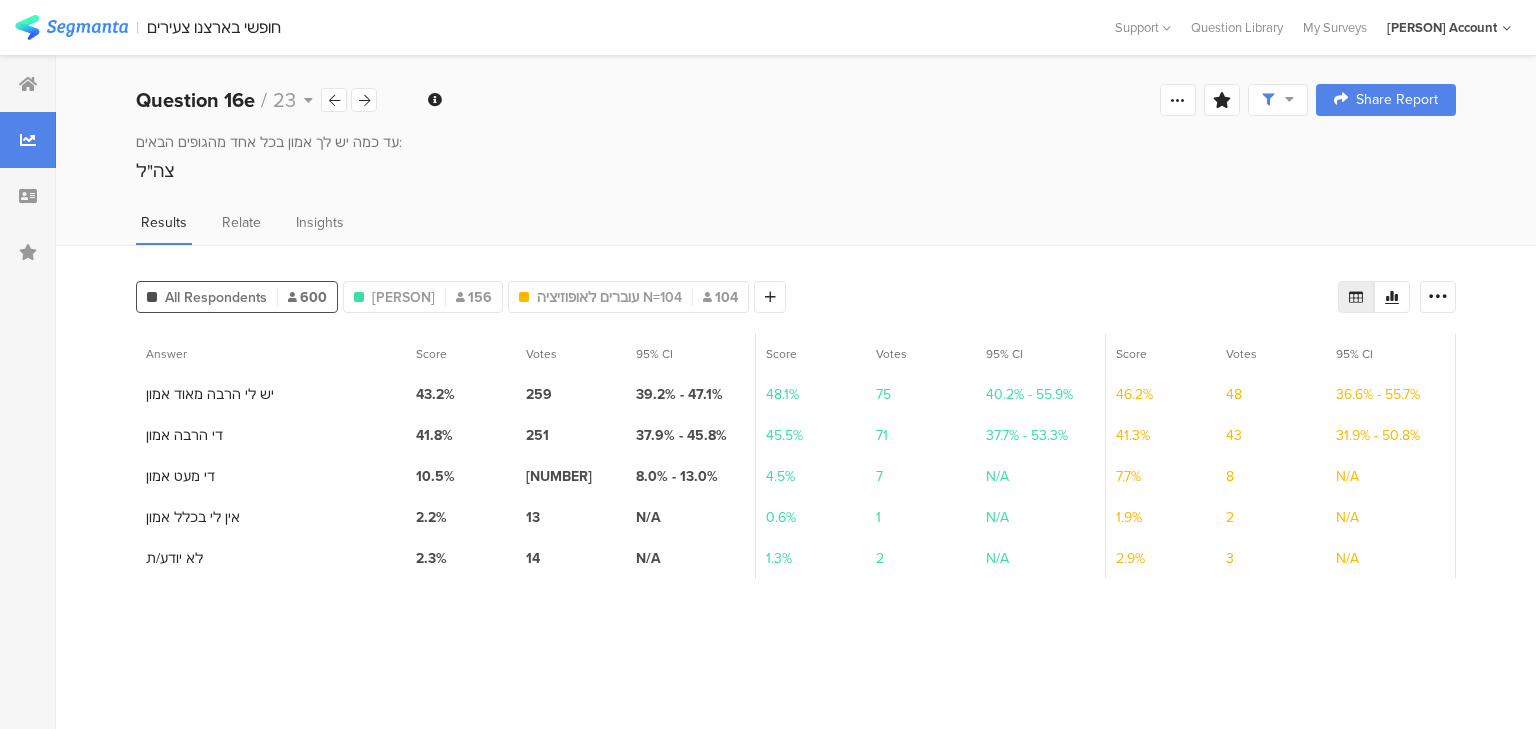 drag, startPoint x: 366, startPoint y: 95, endPoint x: 381, endPoint y: 121, distance: 30.016663 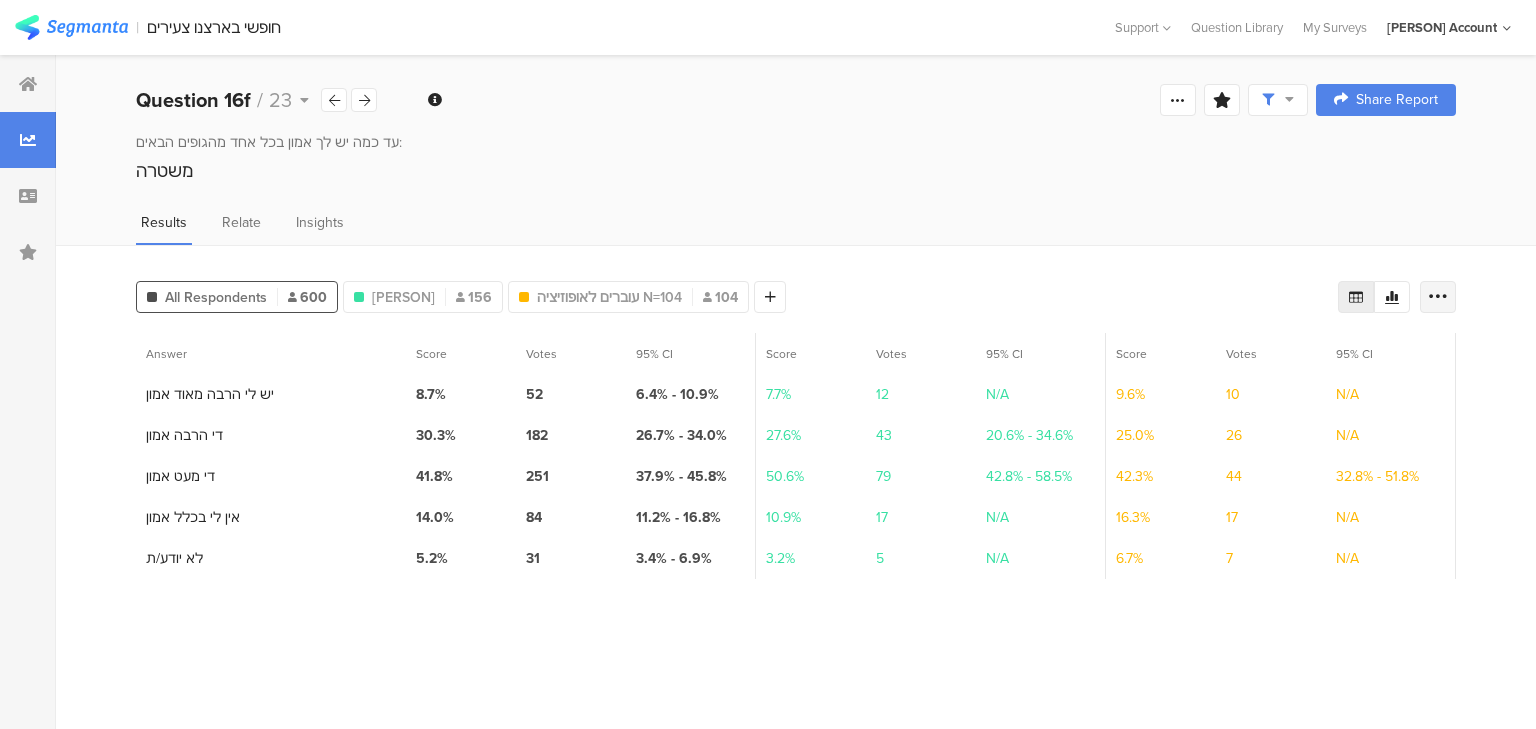 click at bounding box center (1438, 297) 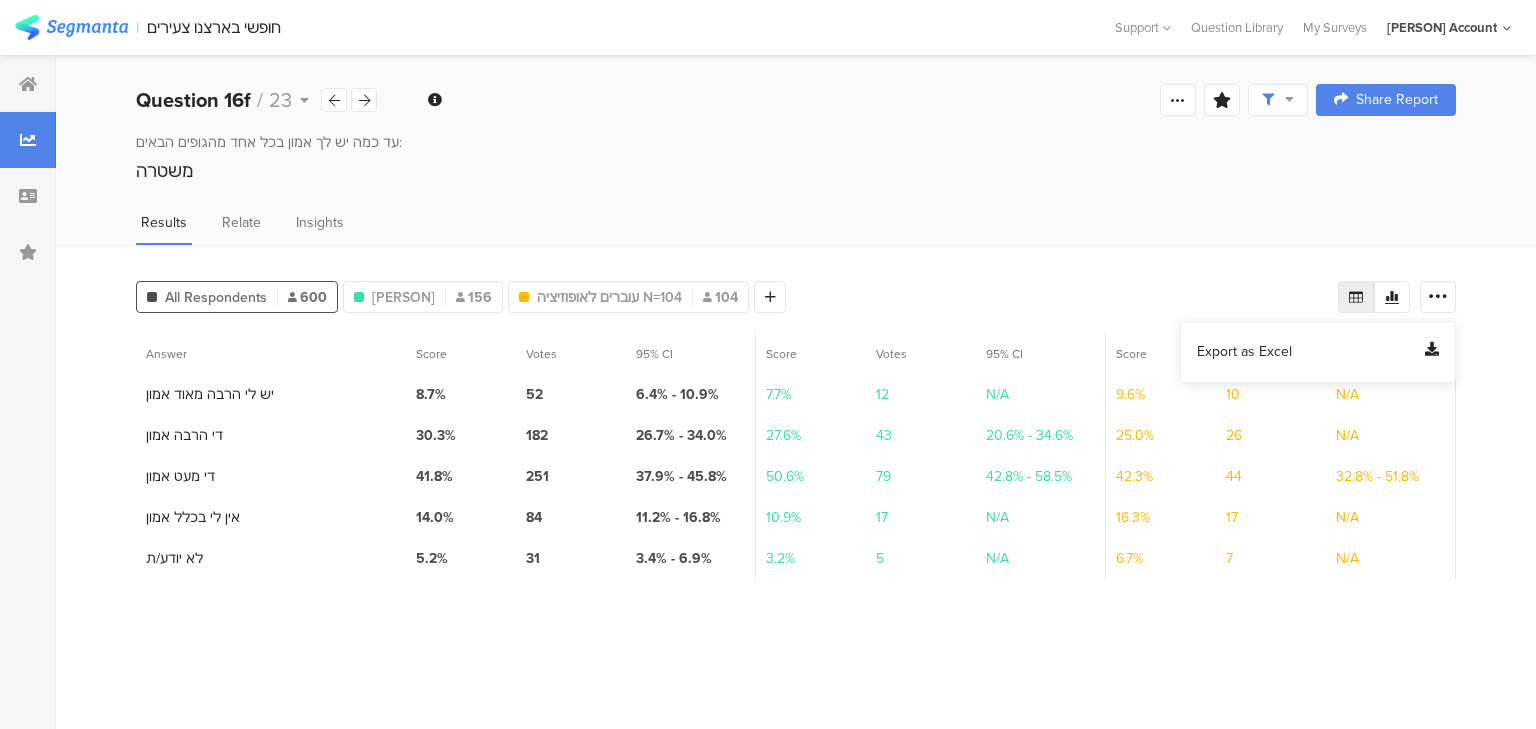 click on "Export as Excel" at bounding box center (1318, 352) 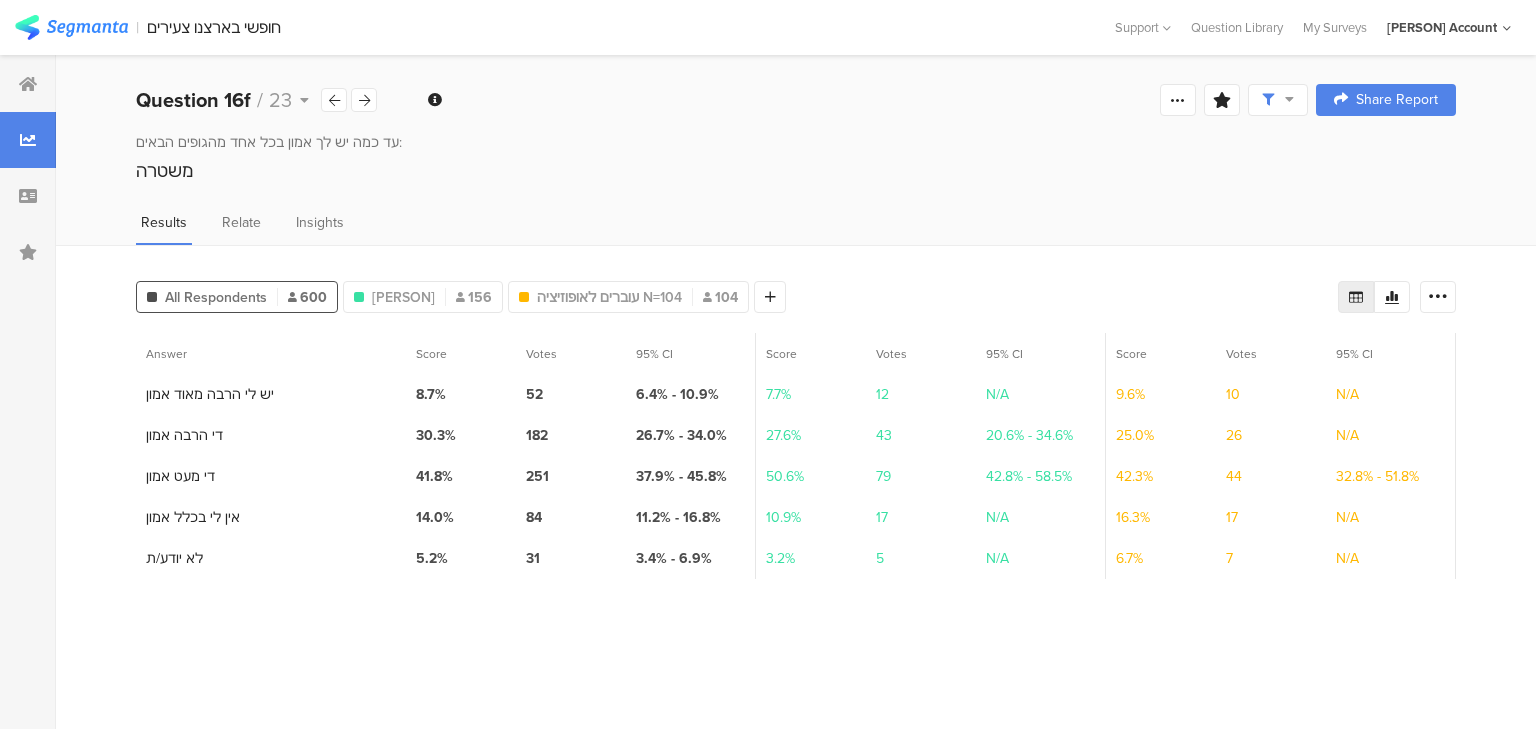 drag, startPoint x: 371, startPoint y: 100, endPoint x: 391, endPoint y: 110, distance: 22.36068 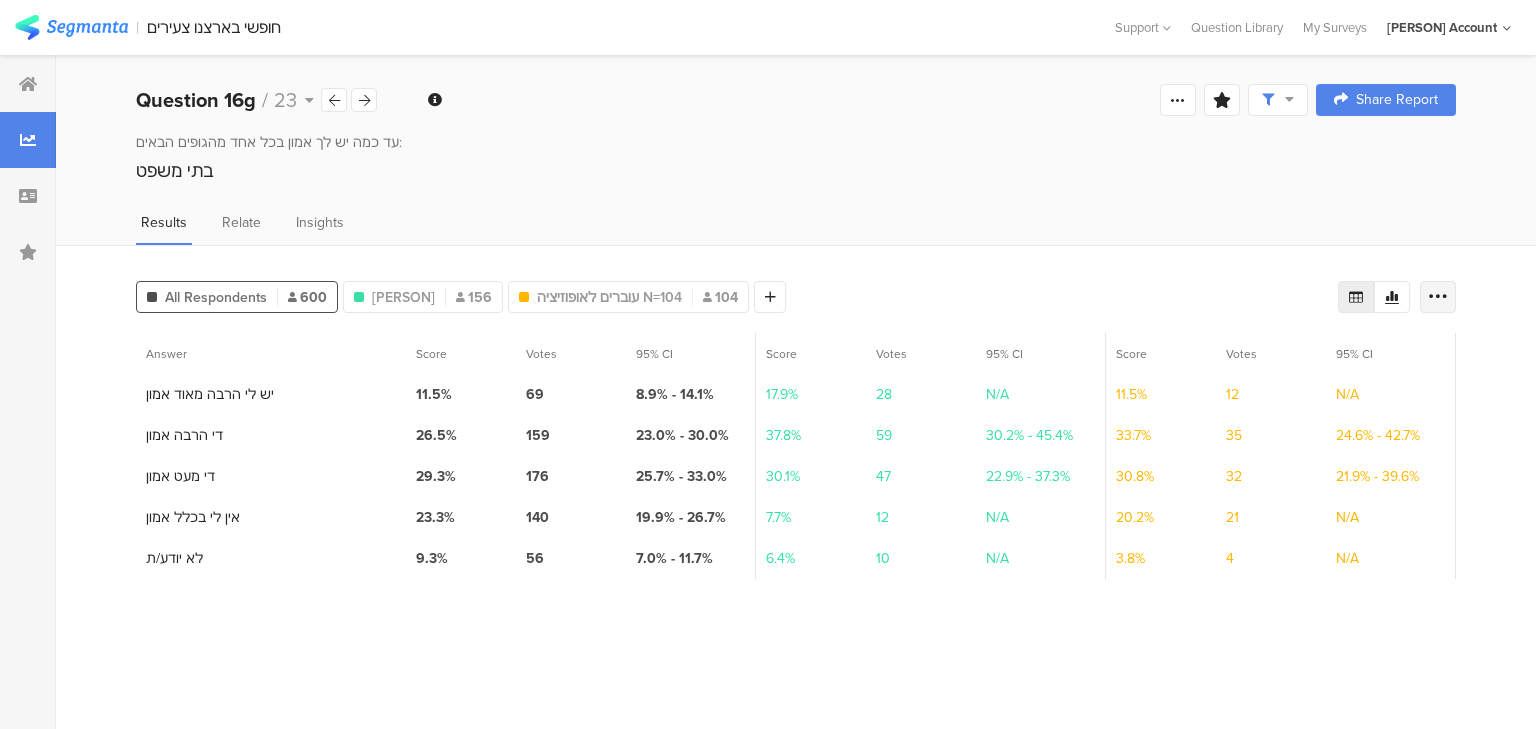 click at bounding box center (1438, 297) 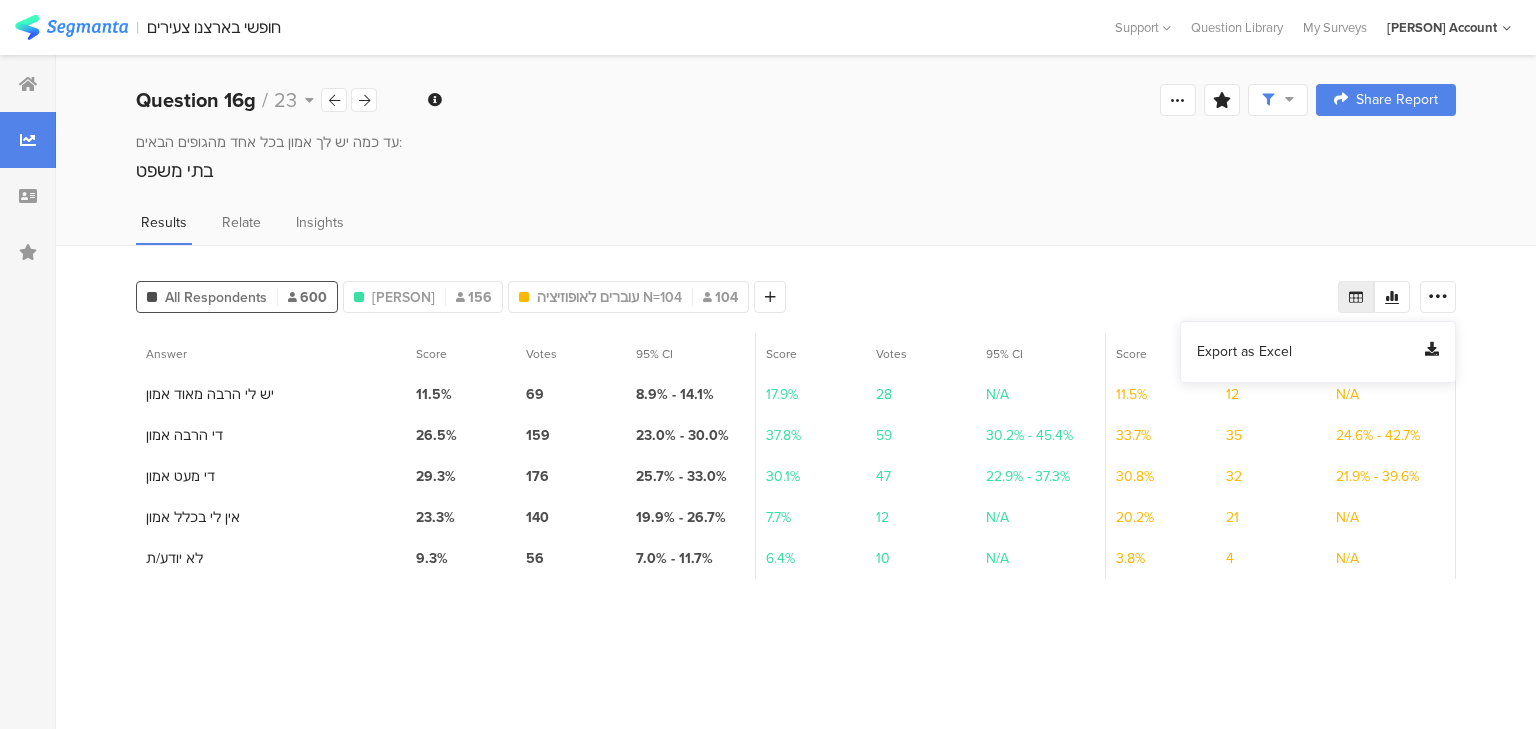 click on "Export as Excel" at bounding box center [1244, 352] 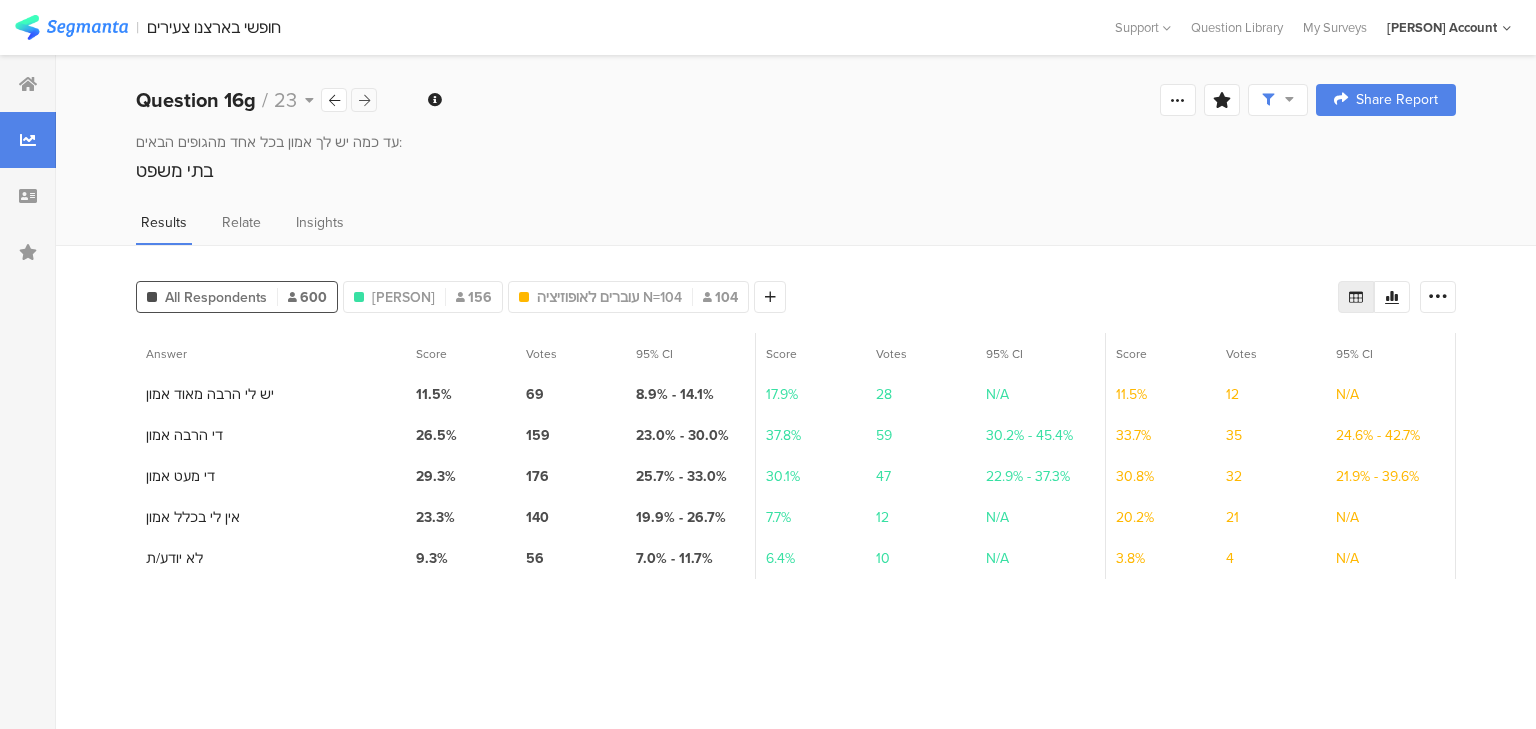 click at bounding box center [364, 100] 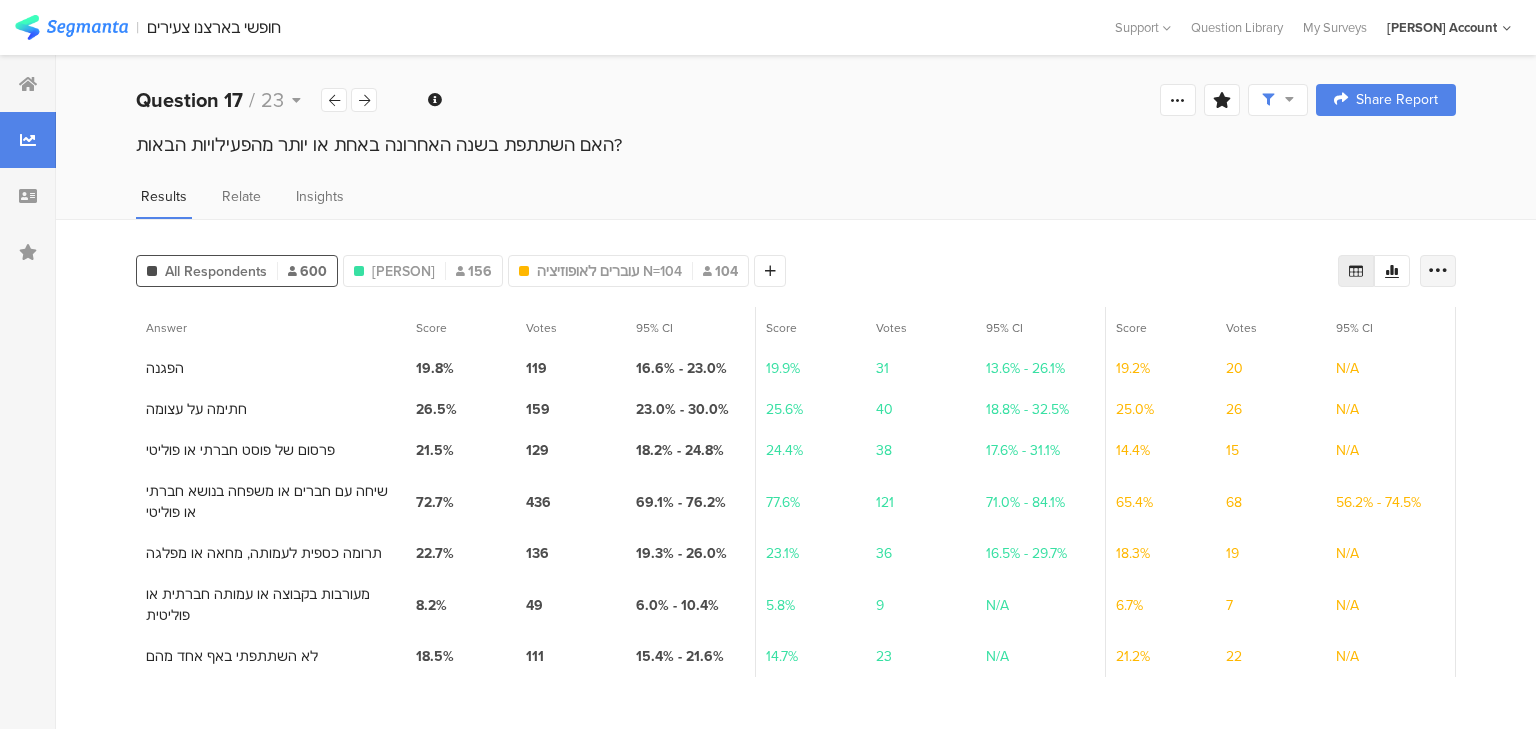 click at bounding box center [1438, 271] 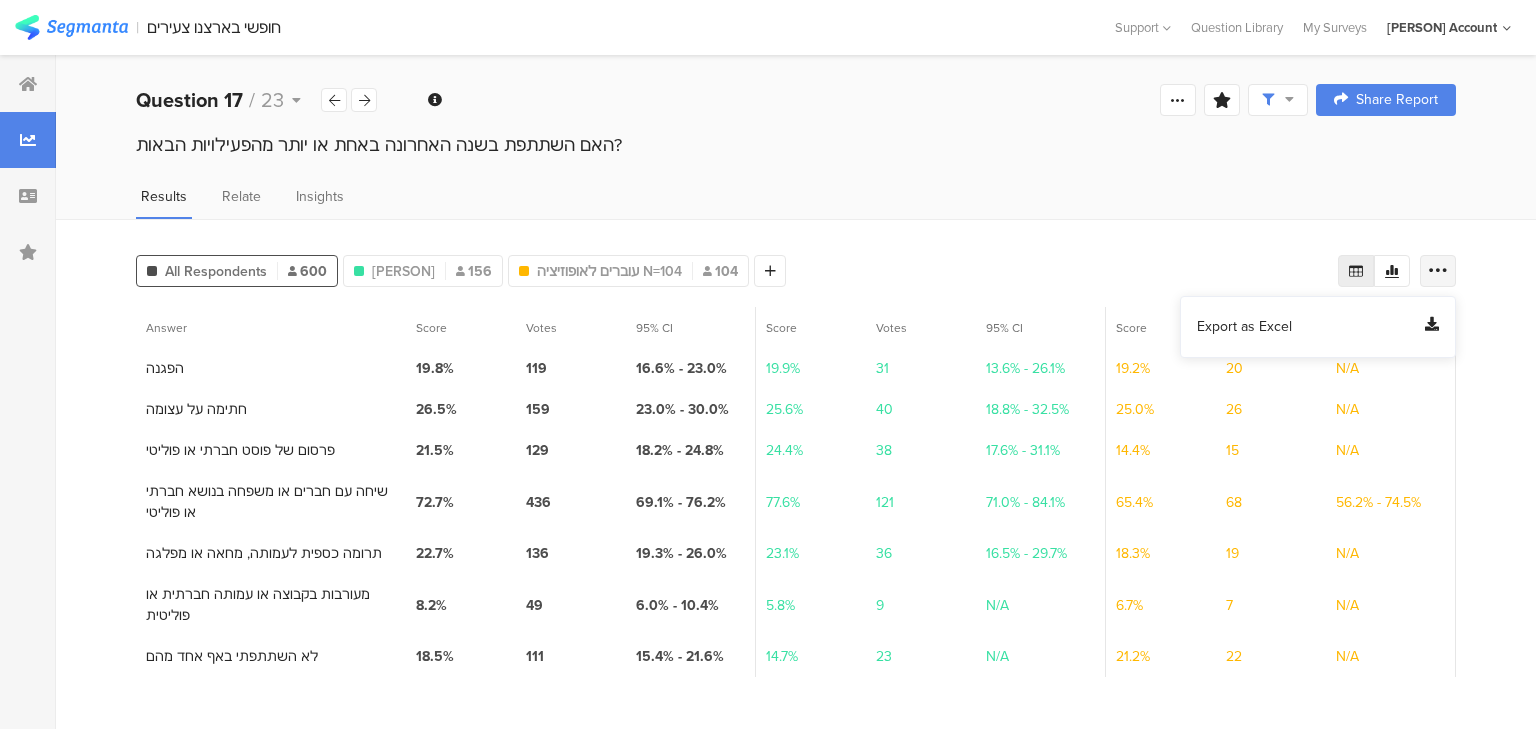 click at bounding box center (1438, 271) 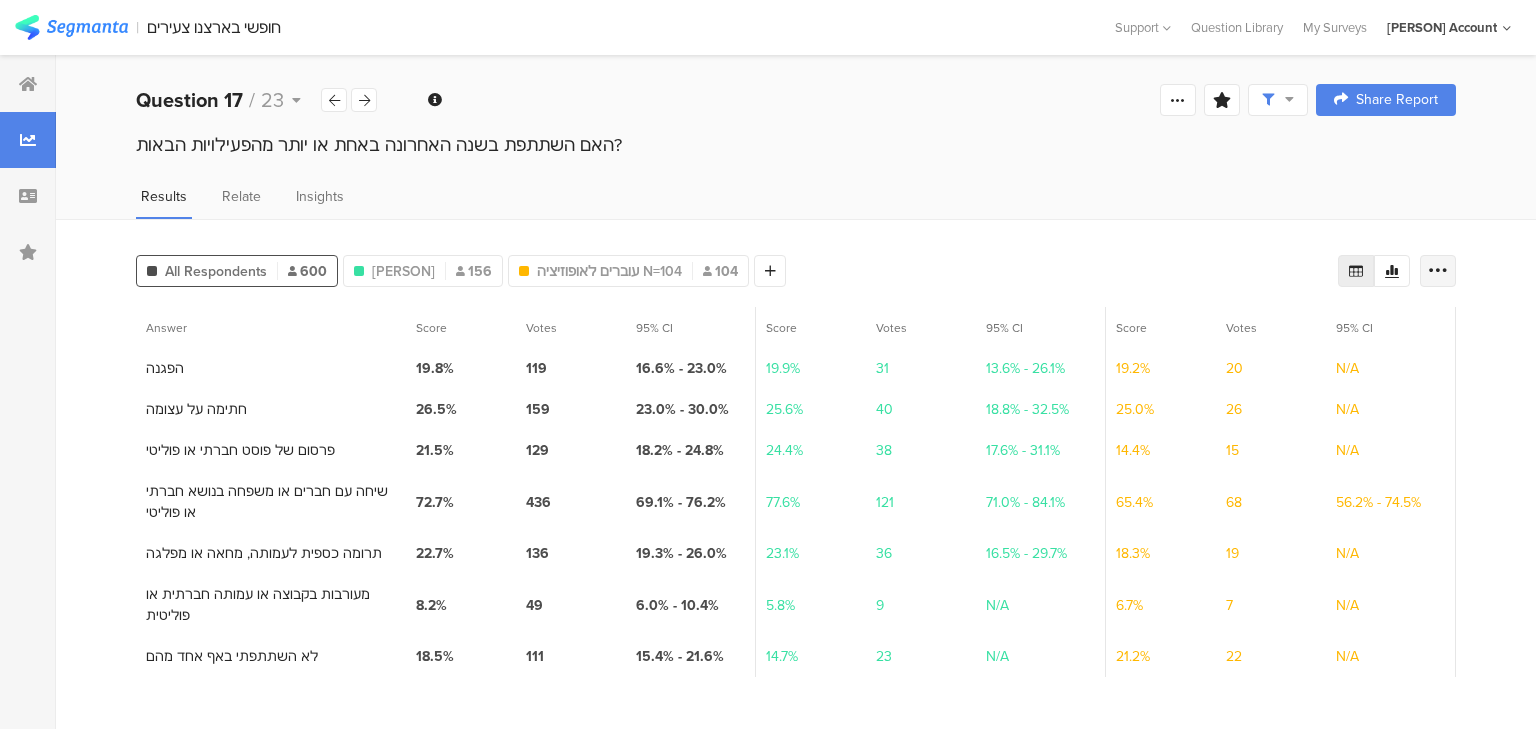 click at bounding box center (1438, 271) 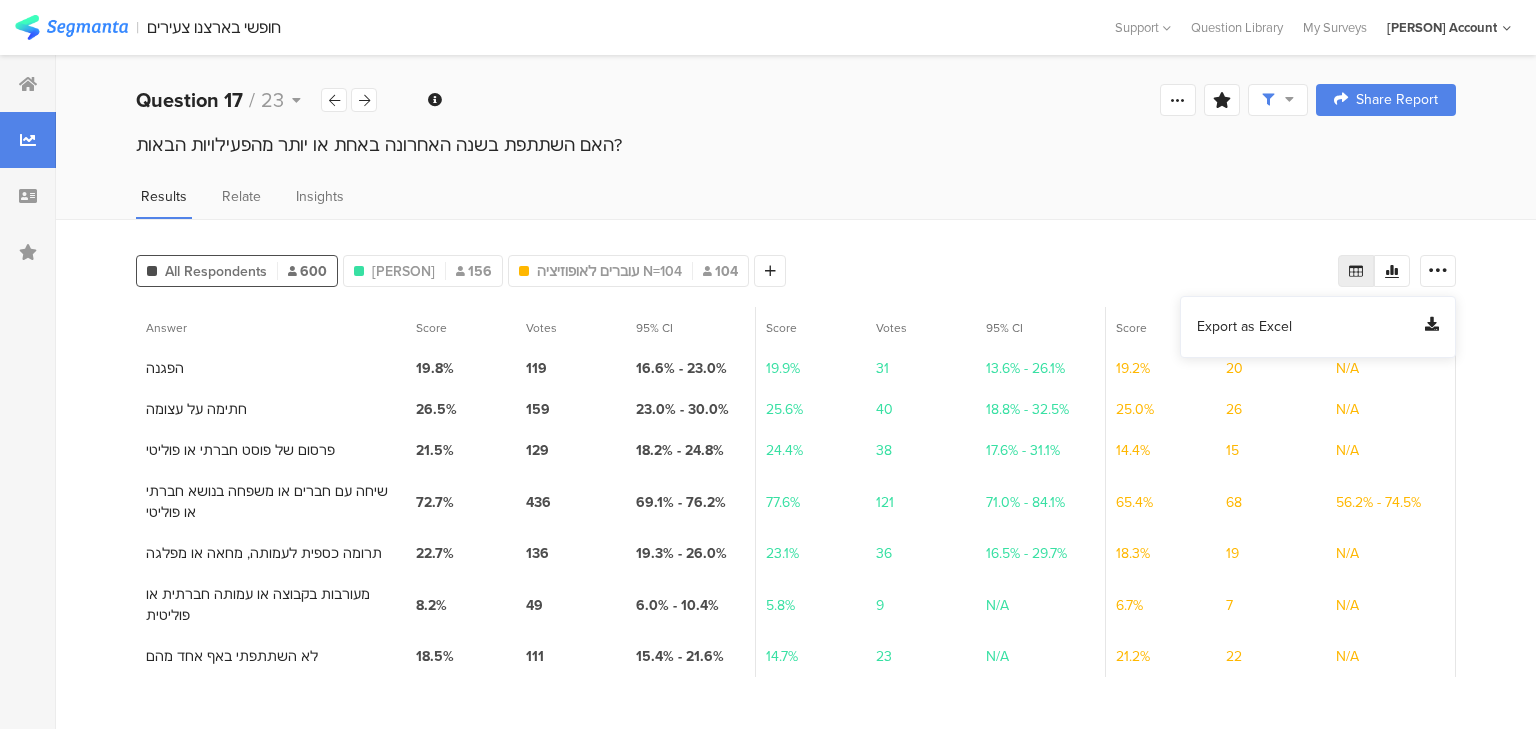 click on "Export as Excel" at bounding box center (1244, 327) 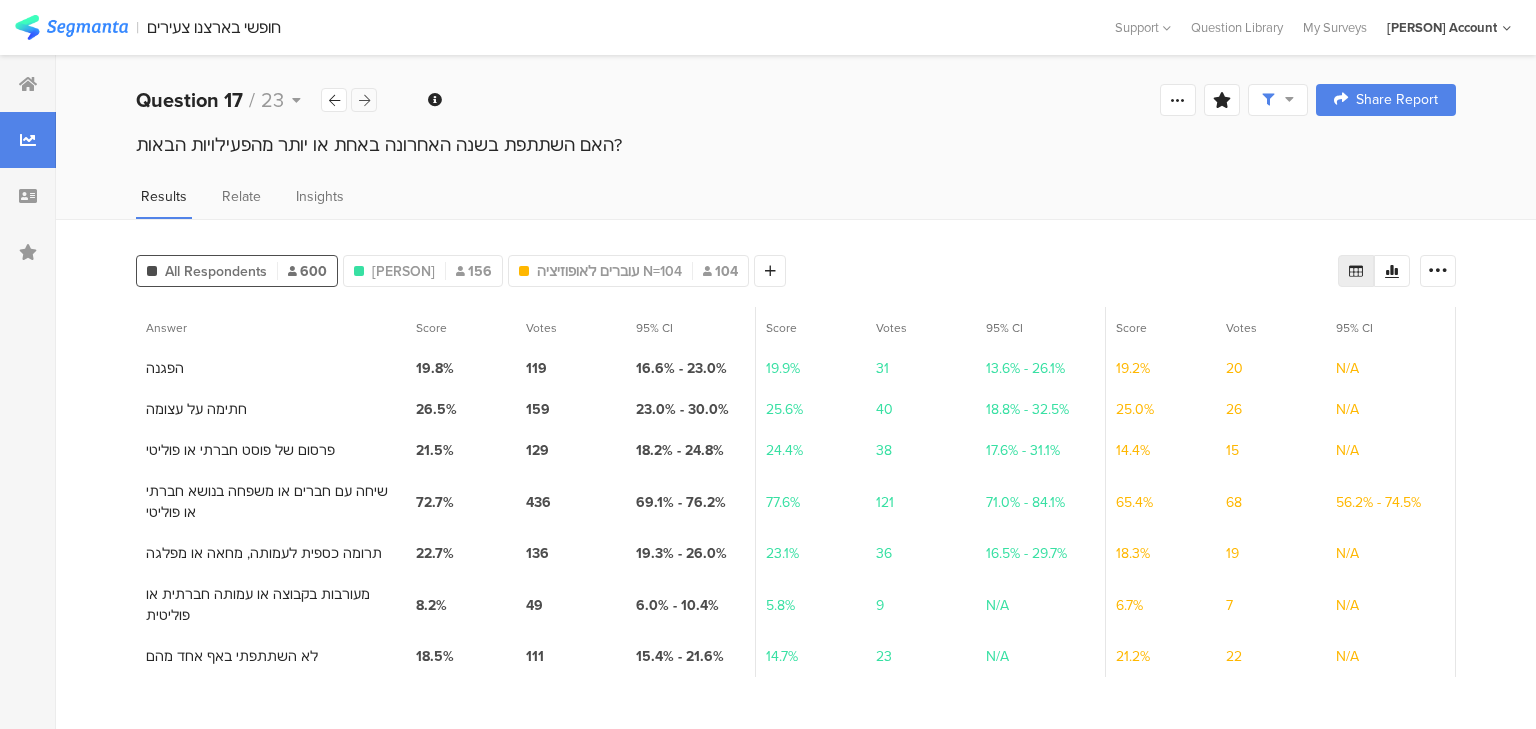 click at bounding box center [364, 100] 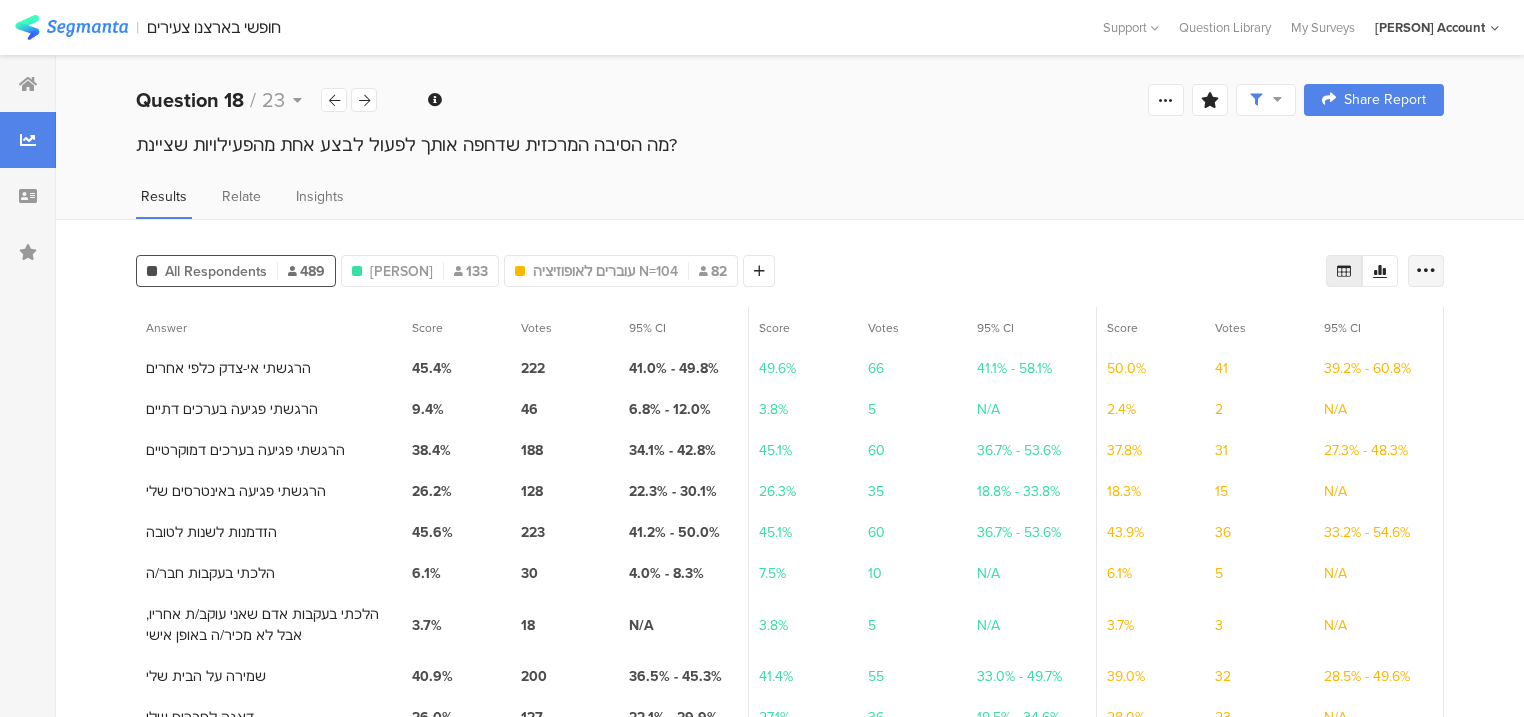 click at bounding box center (1426, 271) 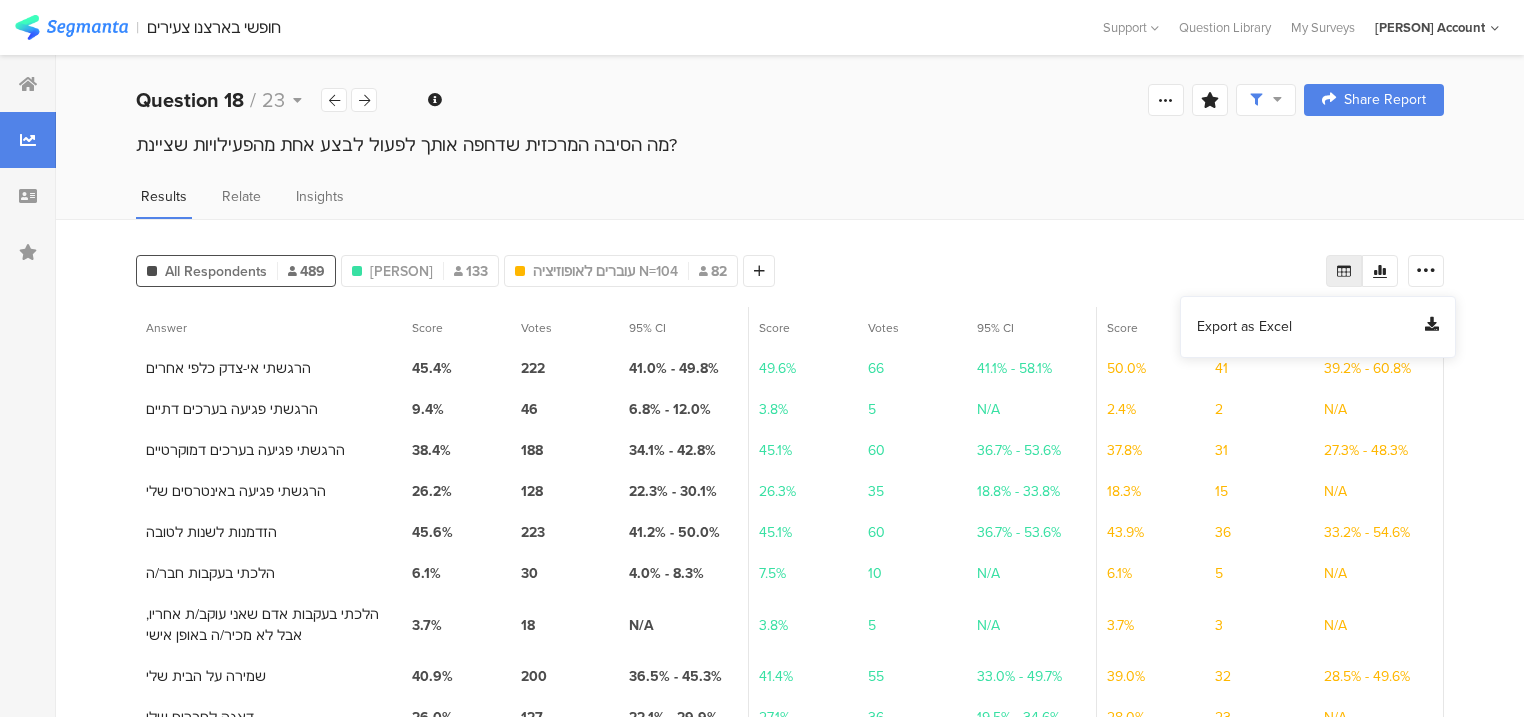 click on "Export as Excel" at bounding box center (1244, 327) 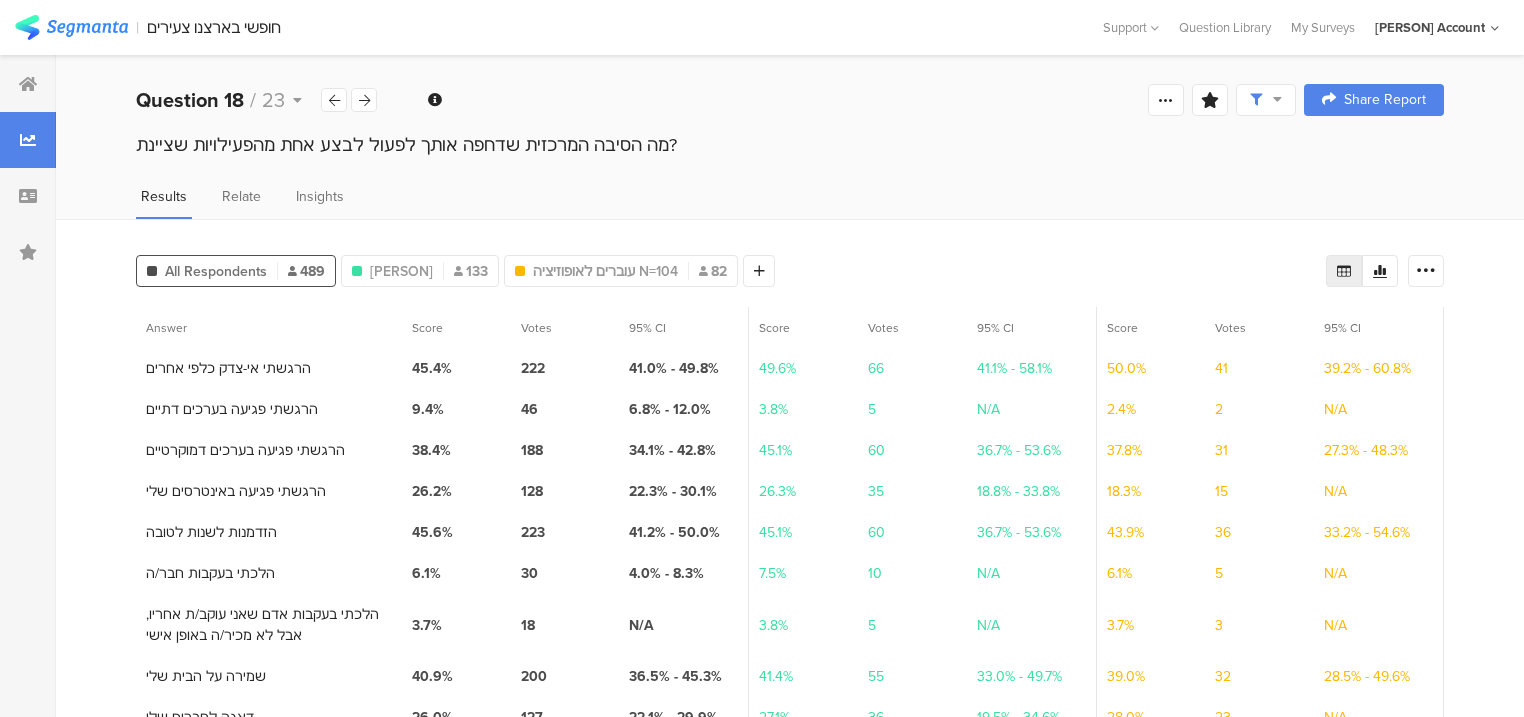 drag, startPoint x: 360, startPoint y: 98, endPoint x: 402, endPoint y: 118, distance: 46.518814 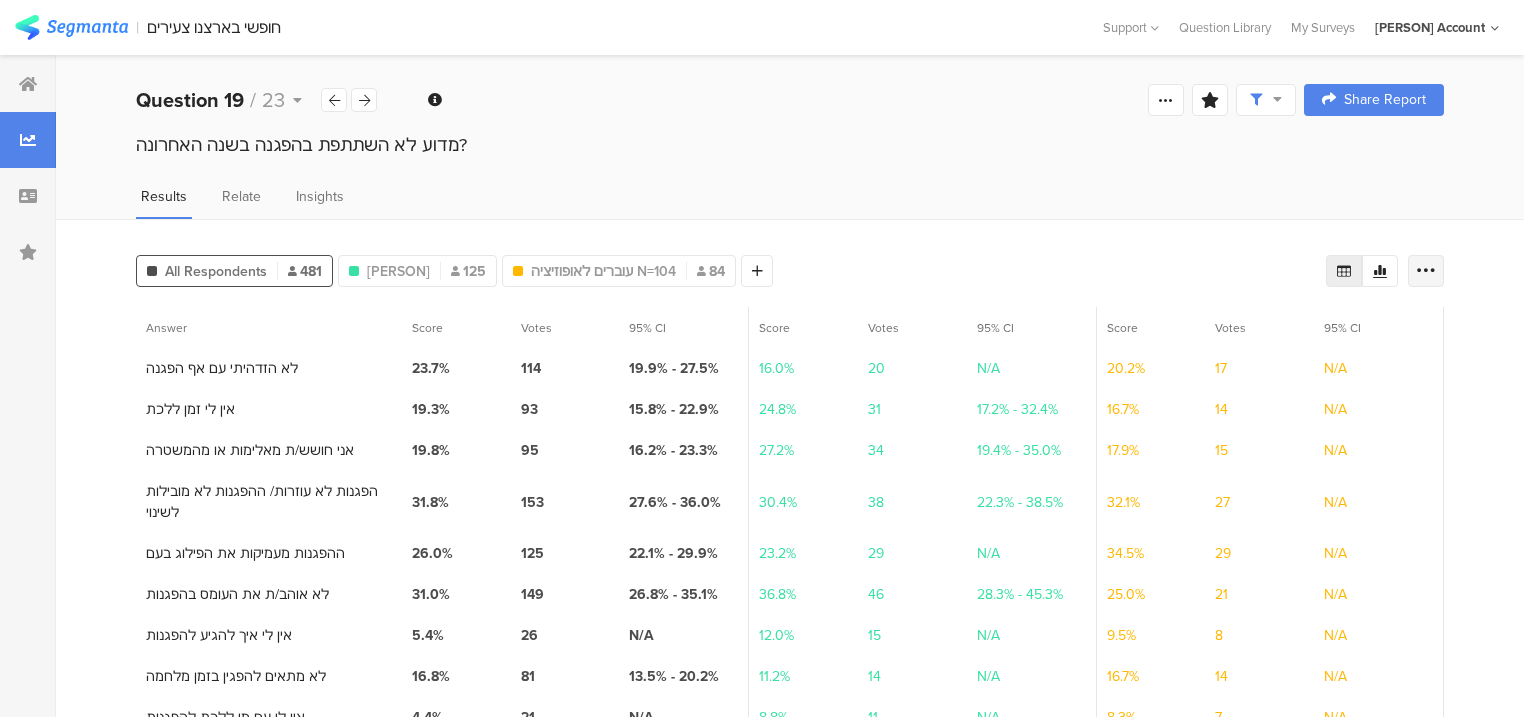 drag, startPoint x: 1436, startPoint y: 266, endPoint x: 1425, endPoint y: 273, distance: 13.038404 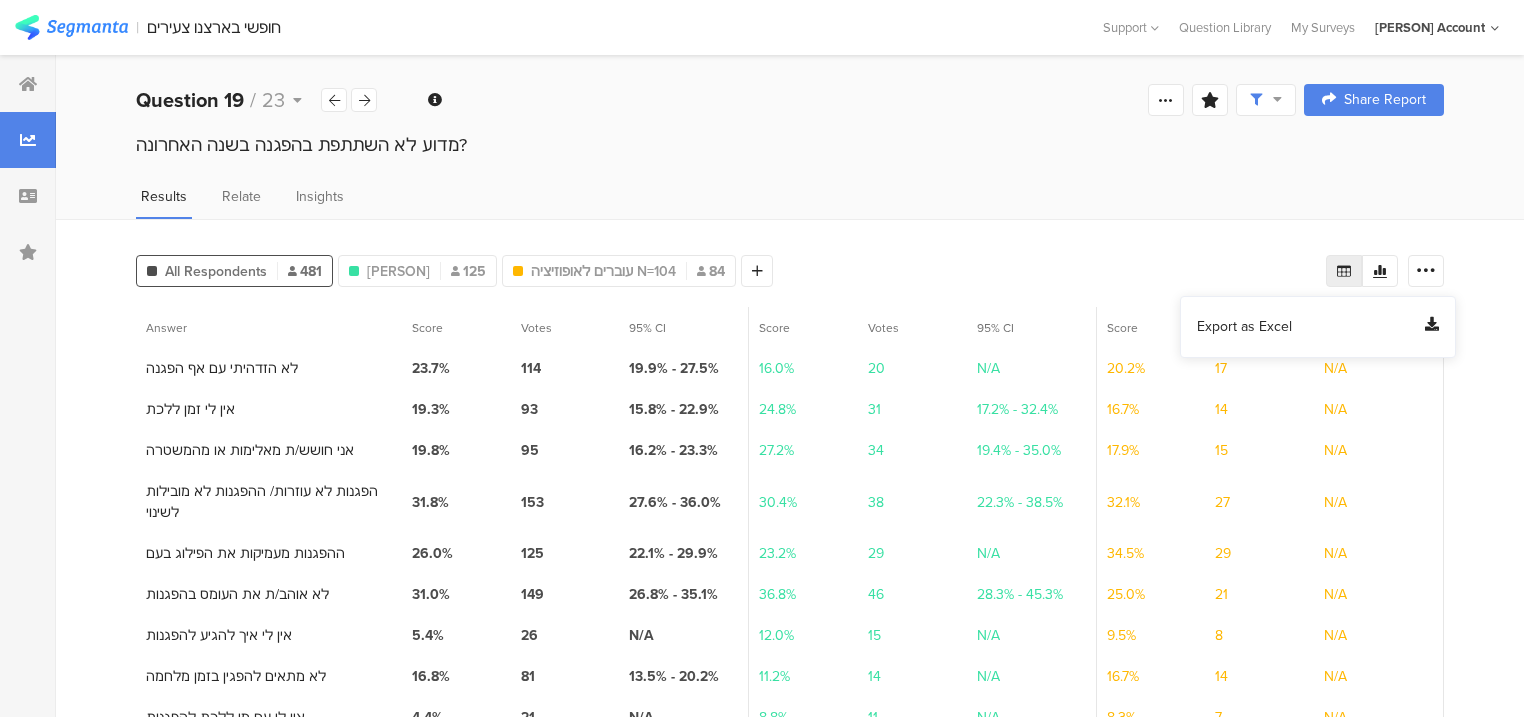 click on "Export as Excel" at bounding box center [1318, 327] 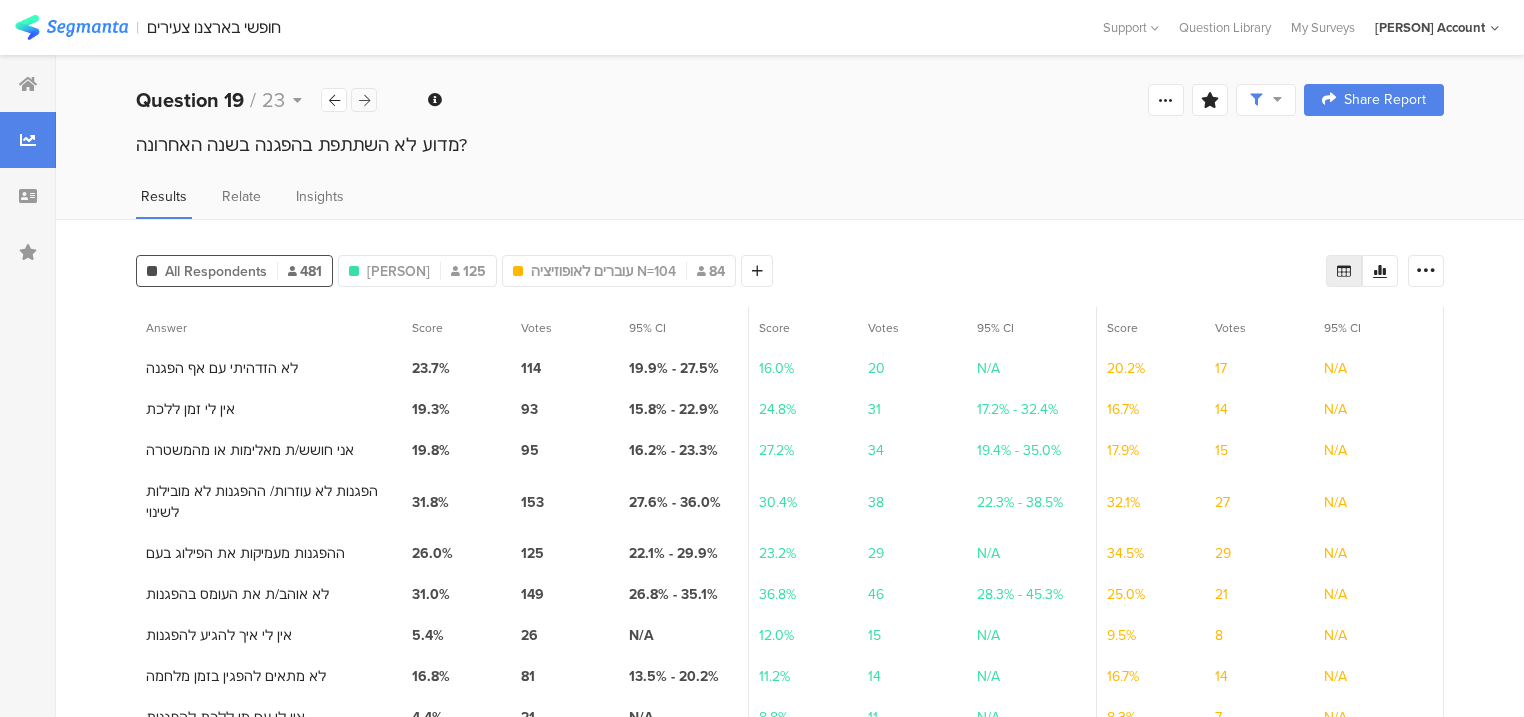 click at bounding box center (364, 100) 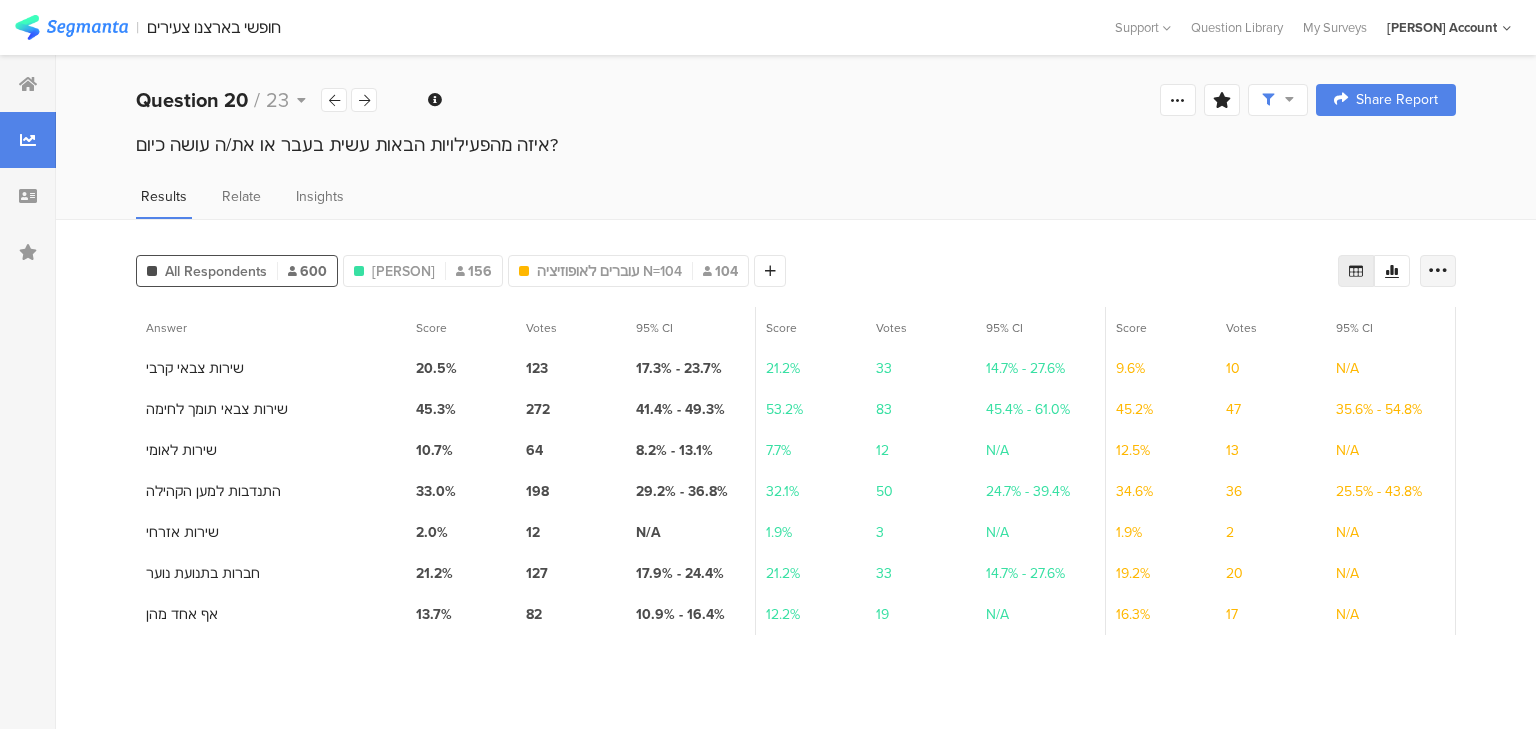 click at bounding box center [1438, 271] 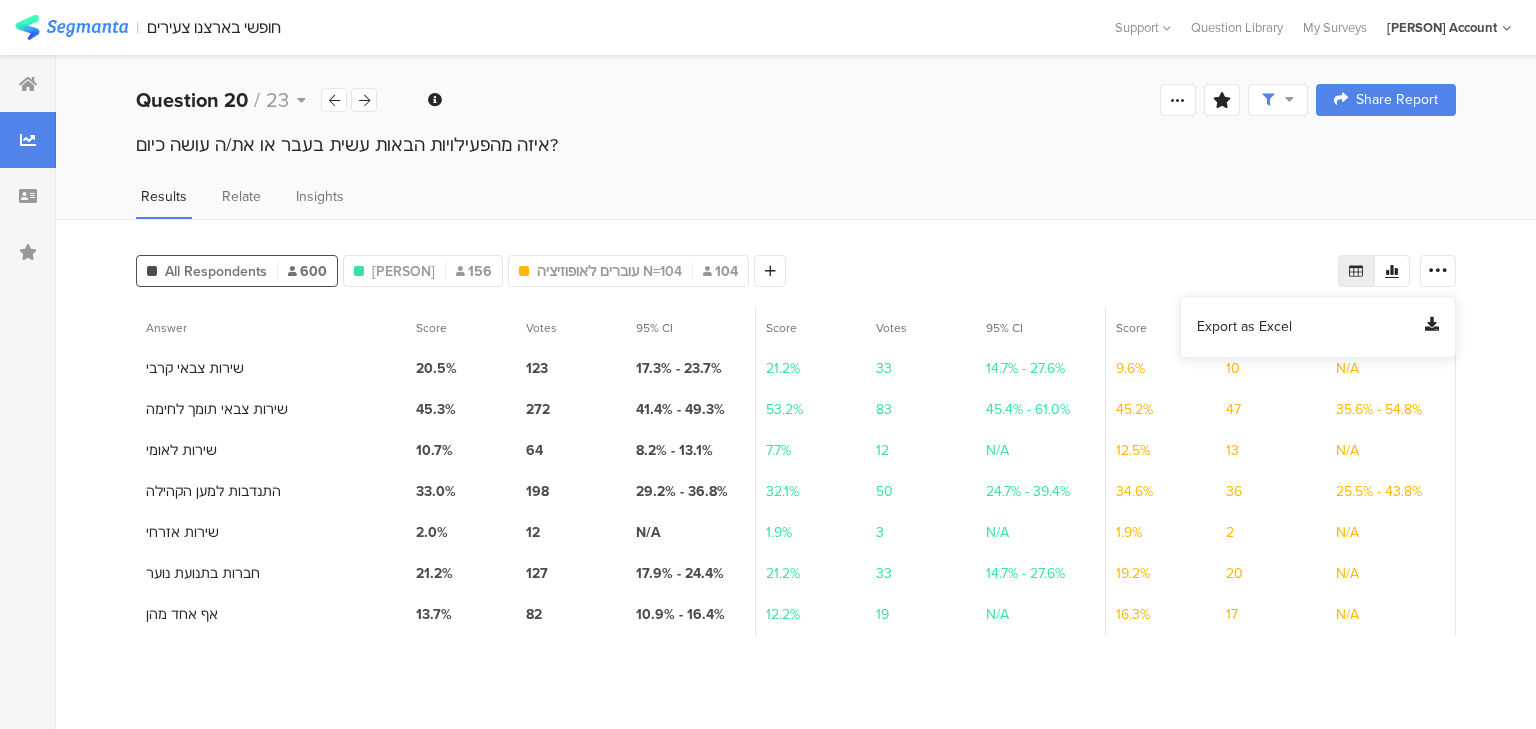 click on "Export as Excel" at bounding box center [1244, 327] 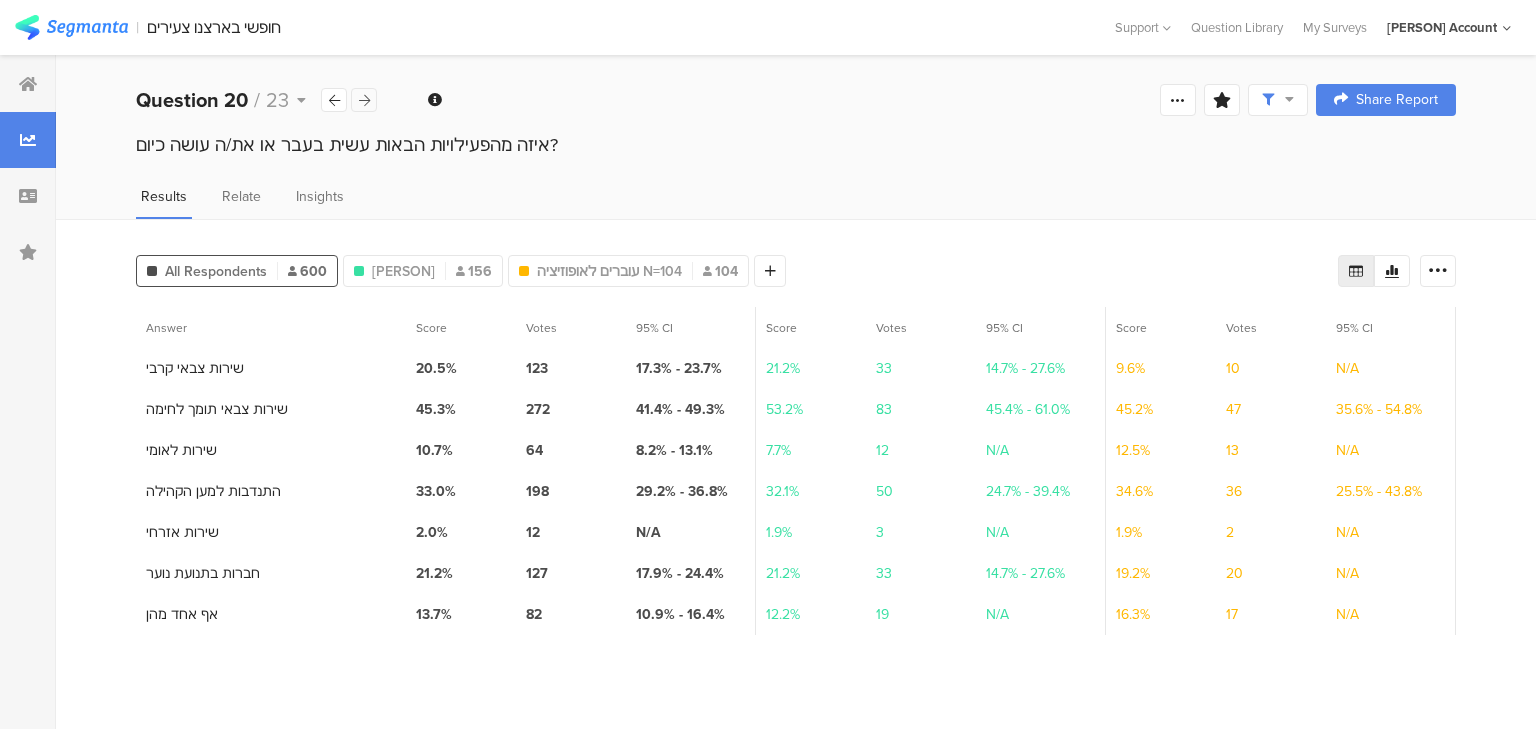 drag, startPoint x: 357, startPoint y: 95, endPoint x: 373, endPoint y: 105, distance: 18.867962 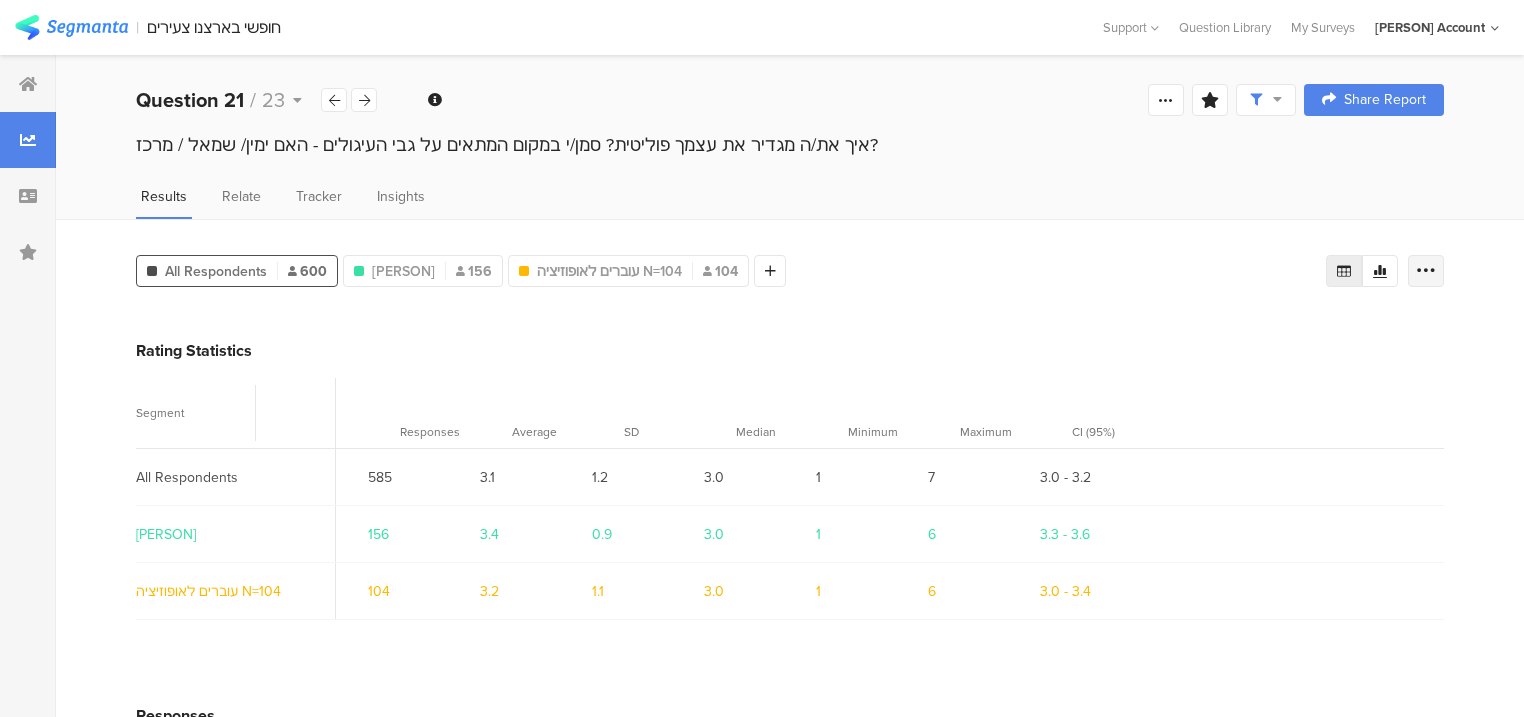 click at bounding box center [1426, 271] 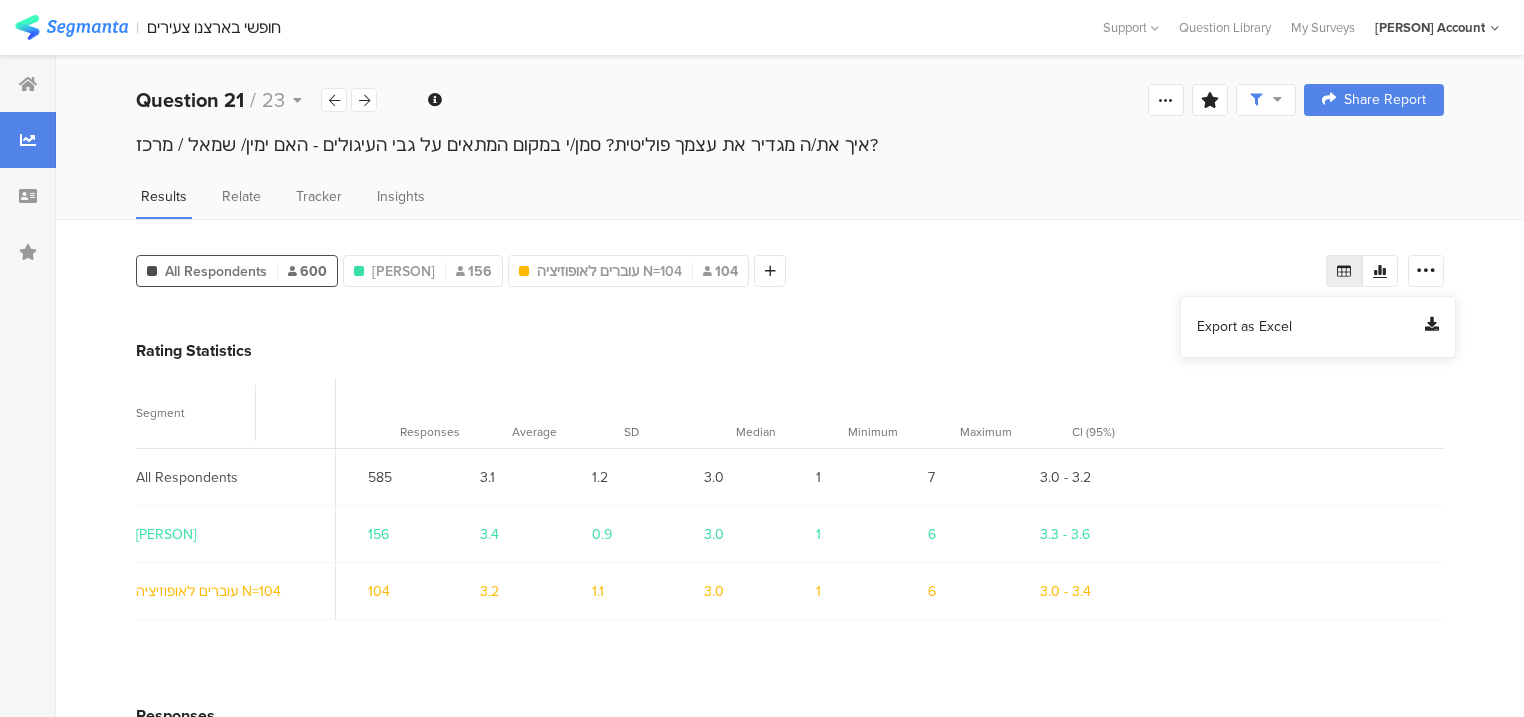 click on "Export as Excel" at bounding box center (1244, 327) 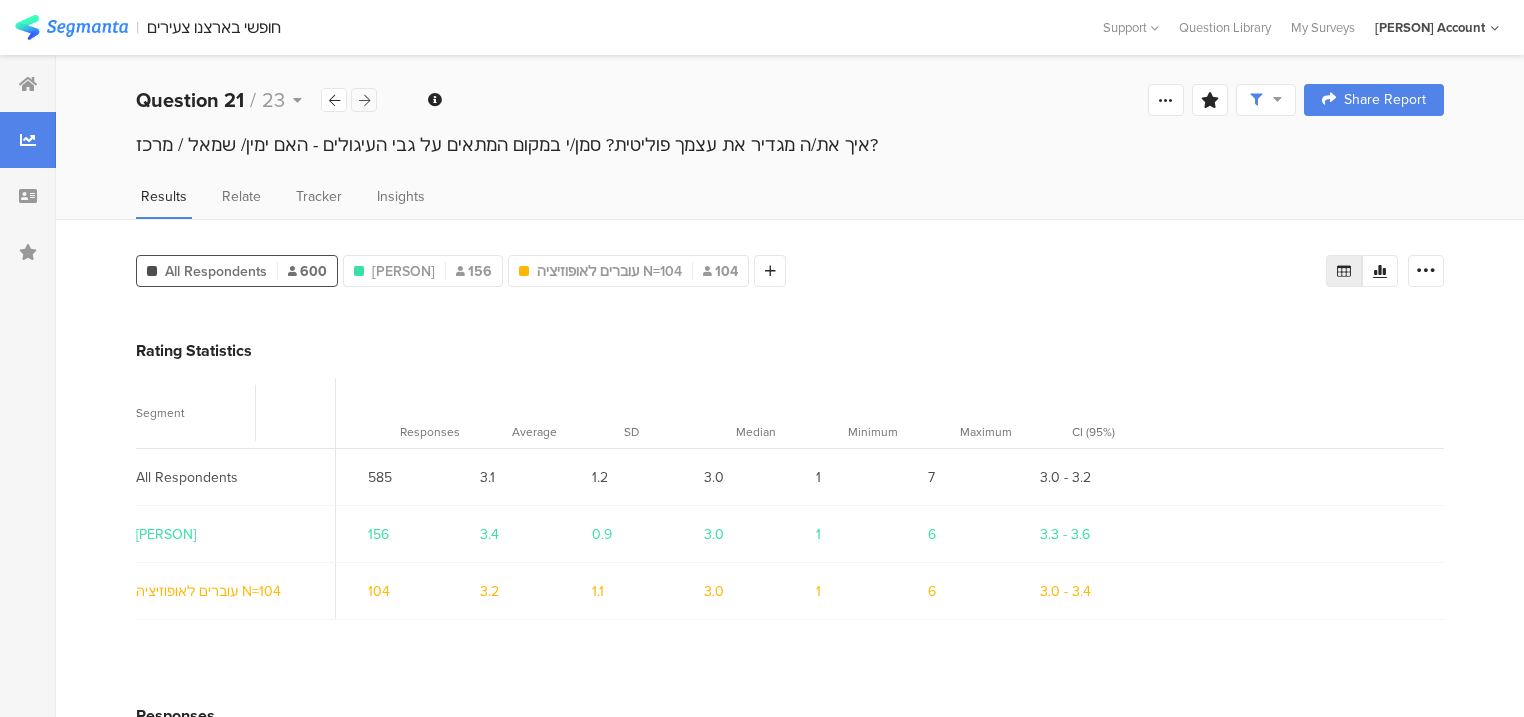 click at bounding box center [364, 100] 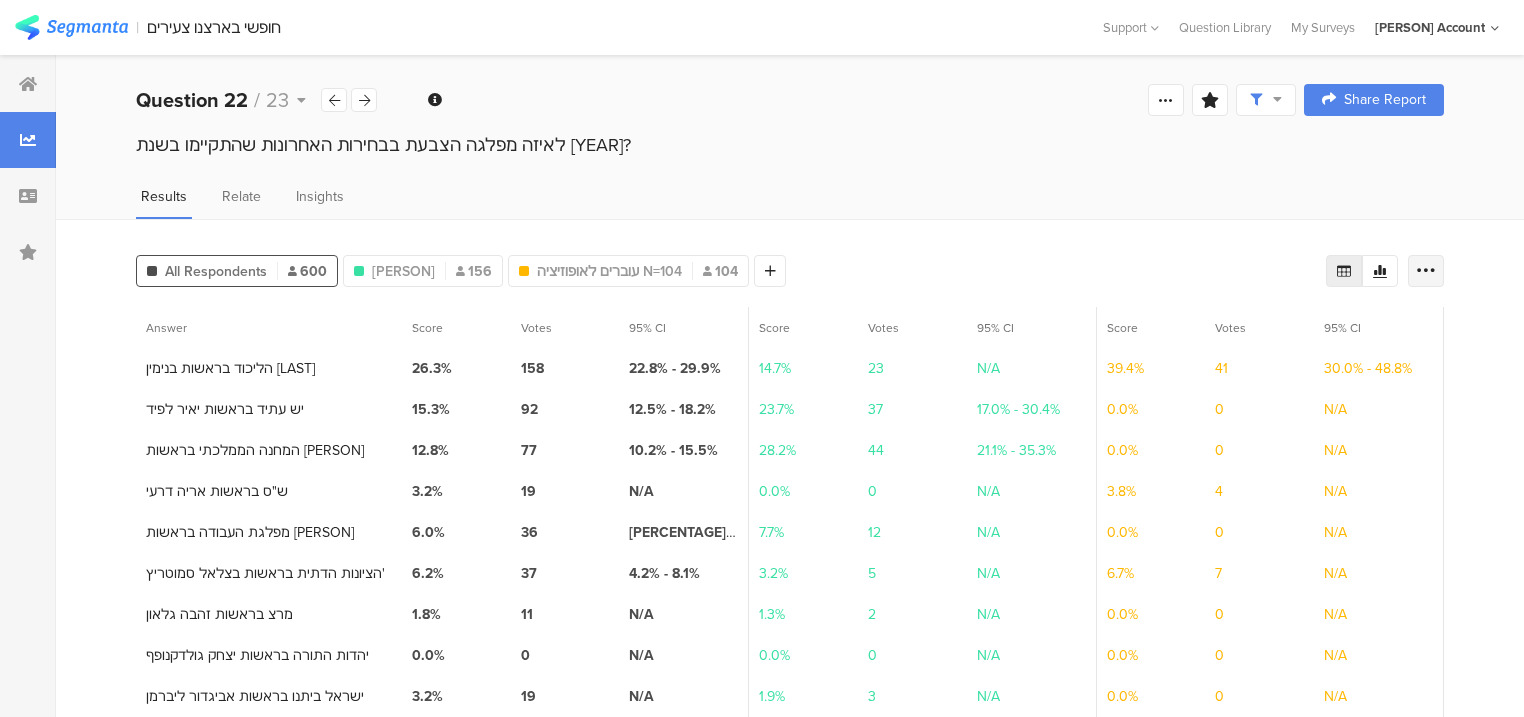 click at bounding box center (1426, 271) 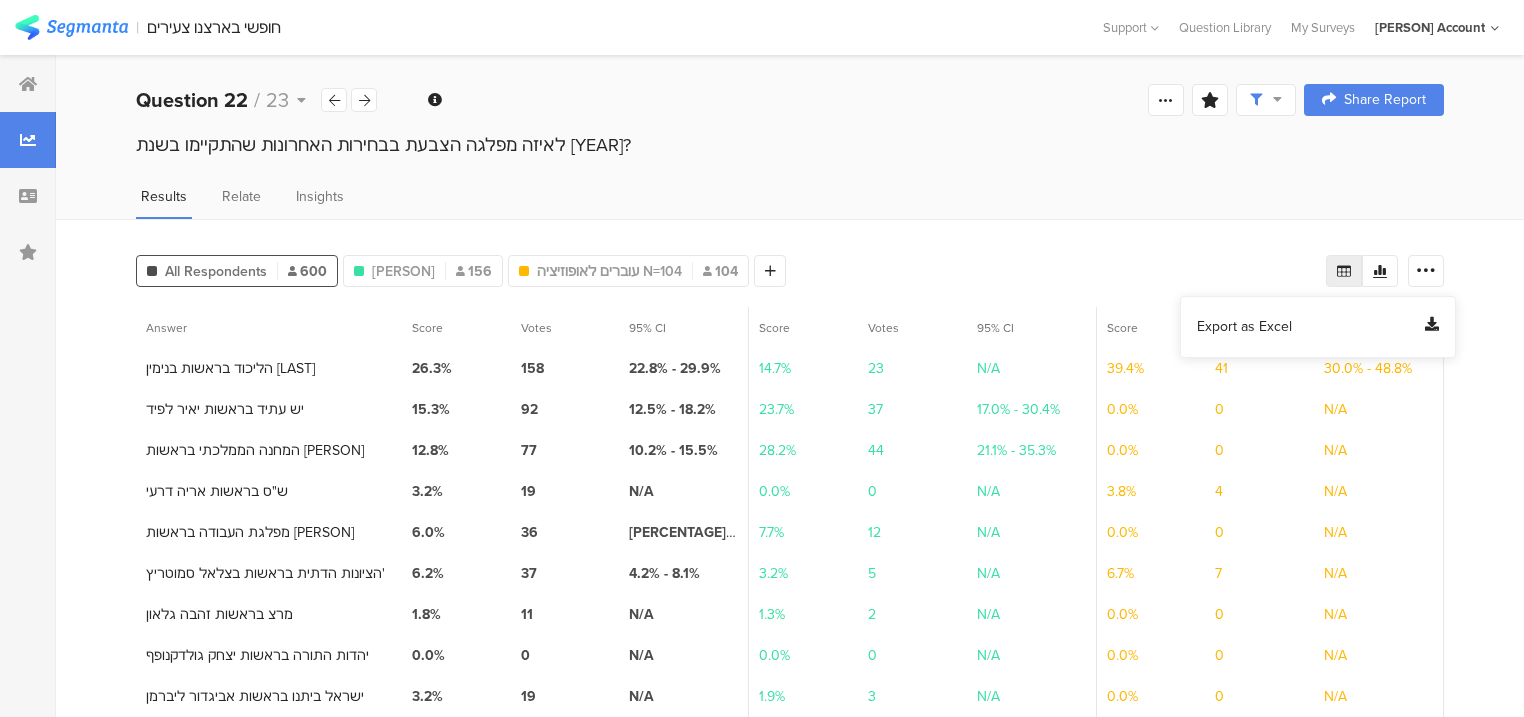 click on "Export as Excel" at bounding box center (1244, 327) 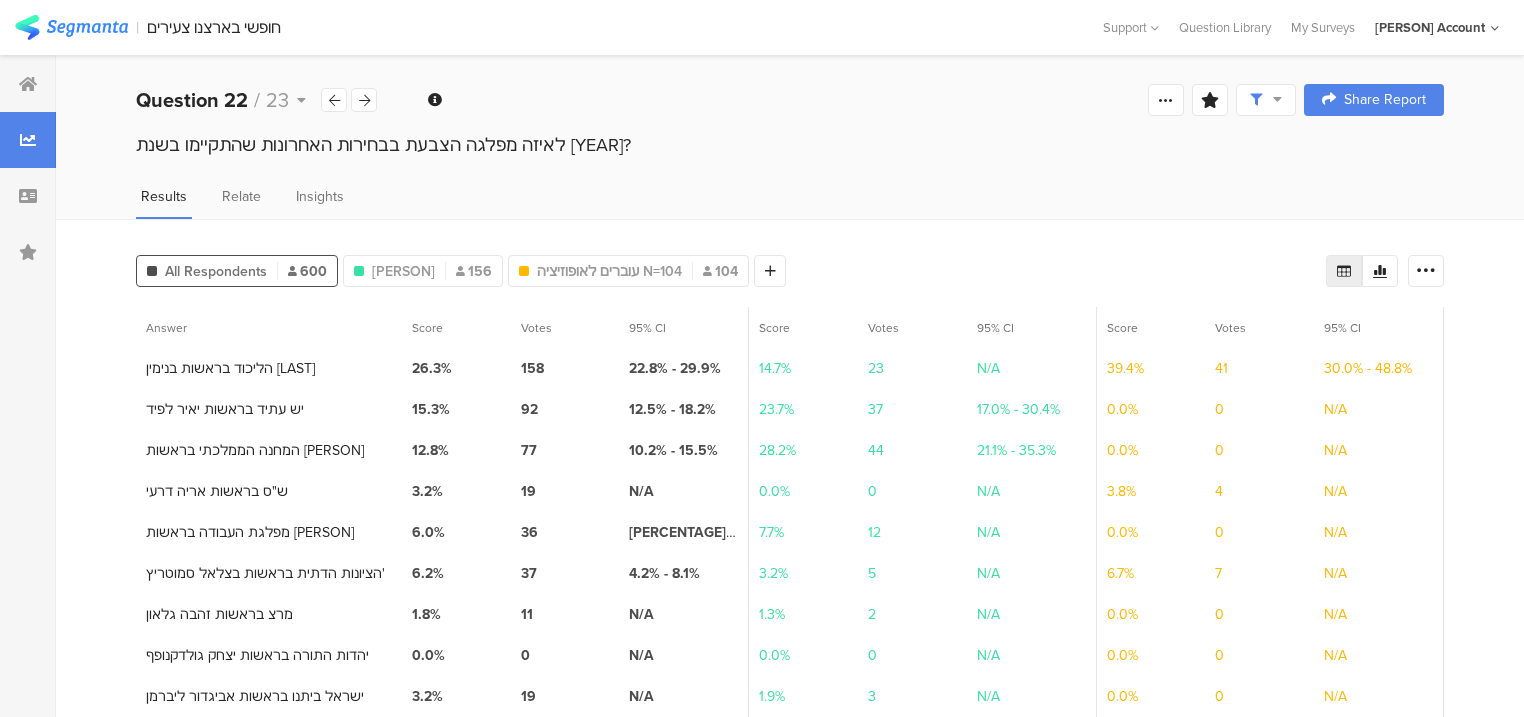 drag, startPoint x: 361, startPoint y: 97, endPoint x: 415, endPoint y: 122, distance: 59.5063 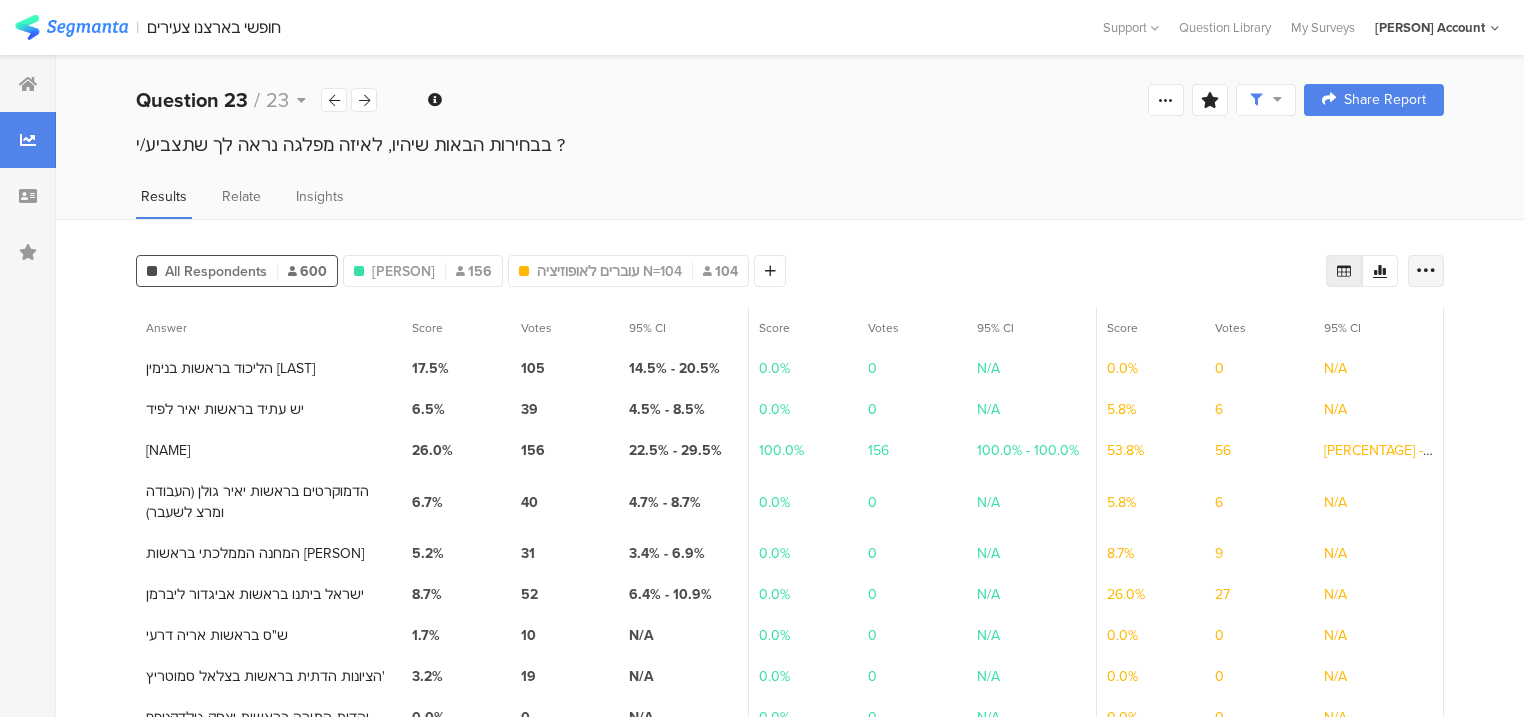 click at bounding box center (1426, 271) 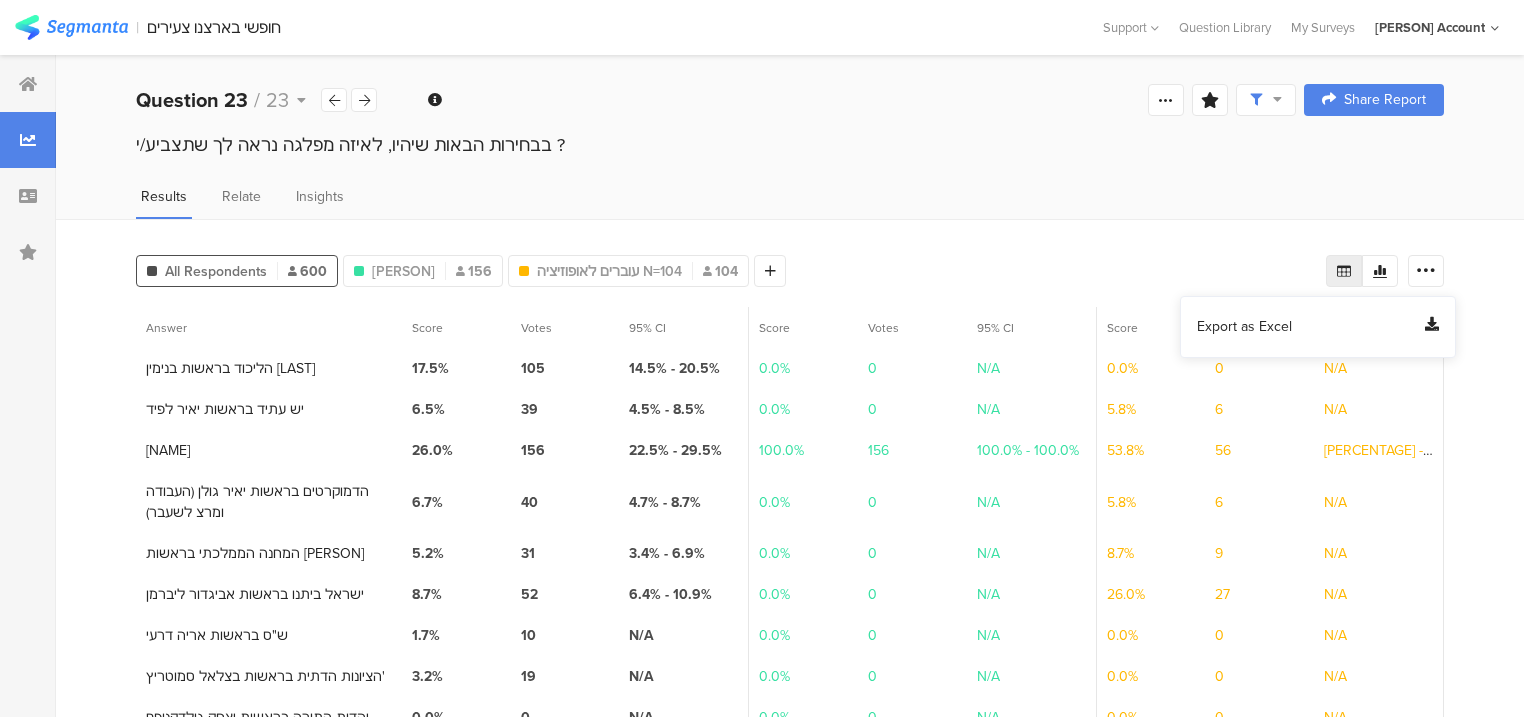 click on "Export as Excel" at bounding box center [1244, 327] 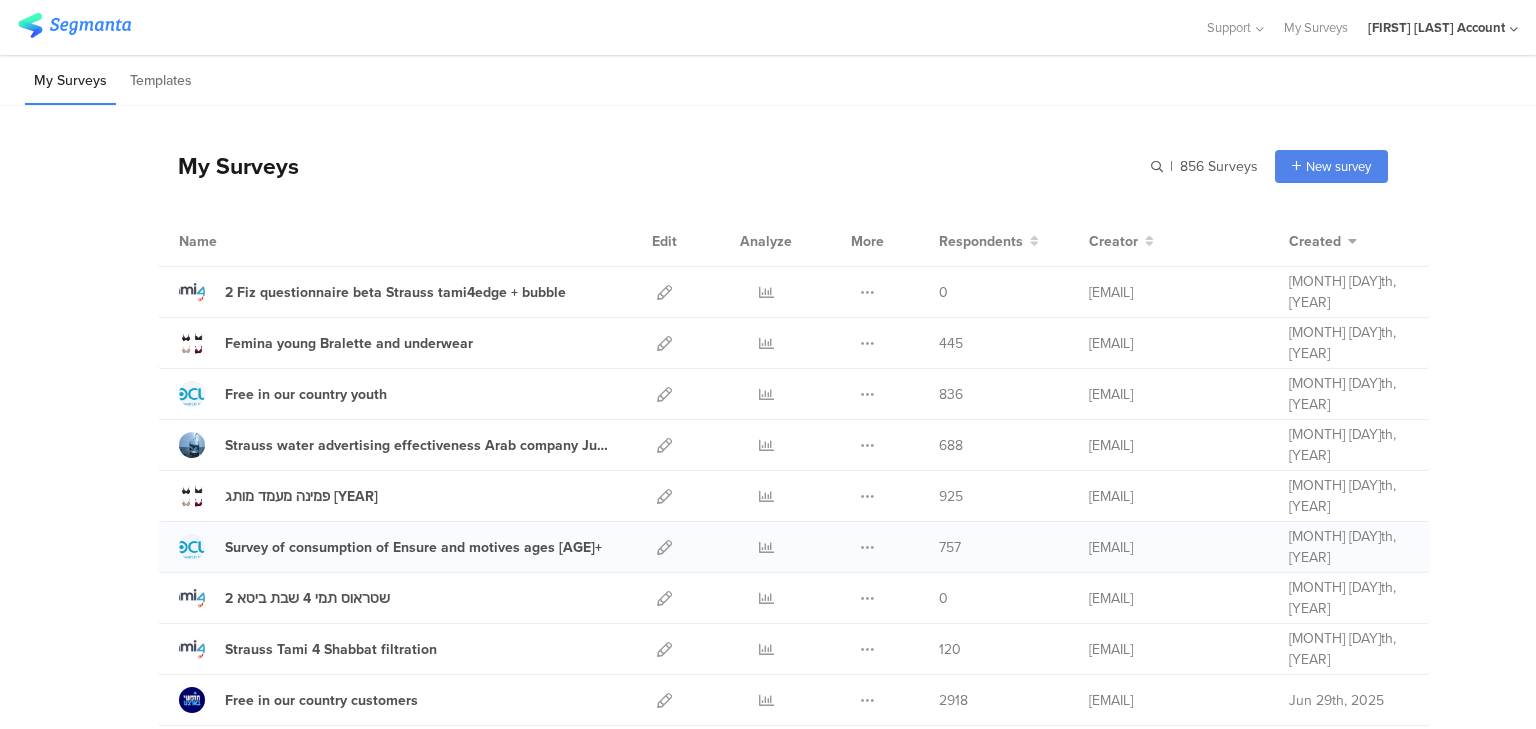 scroll, scrollTop: 0, scrollLeft: 0, axis: both 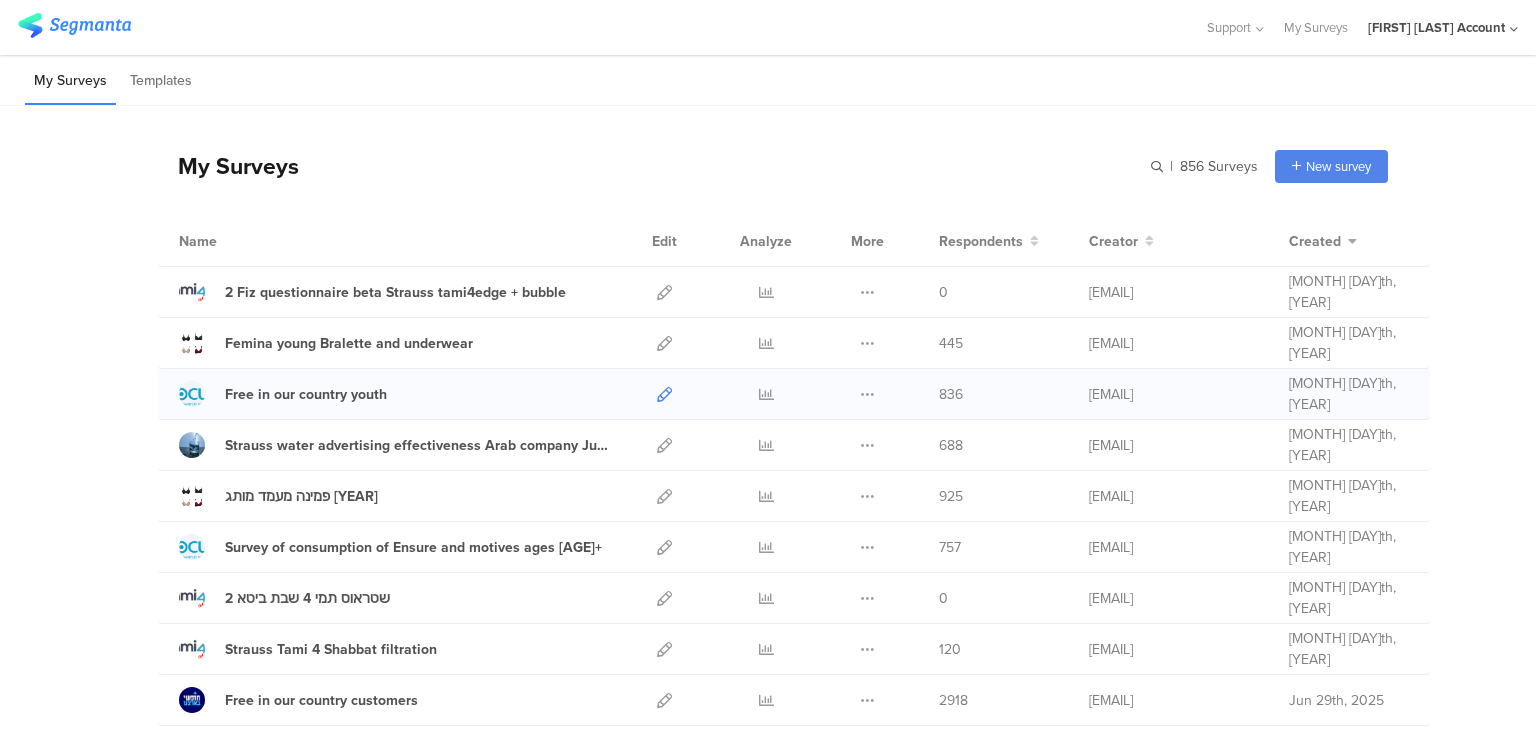 click at bounding box center (664, 394) 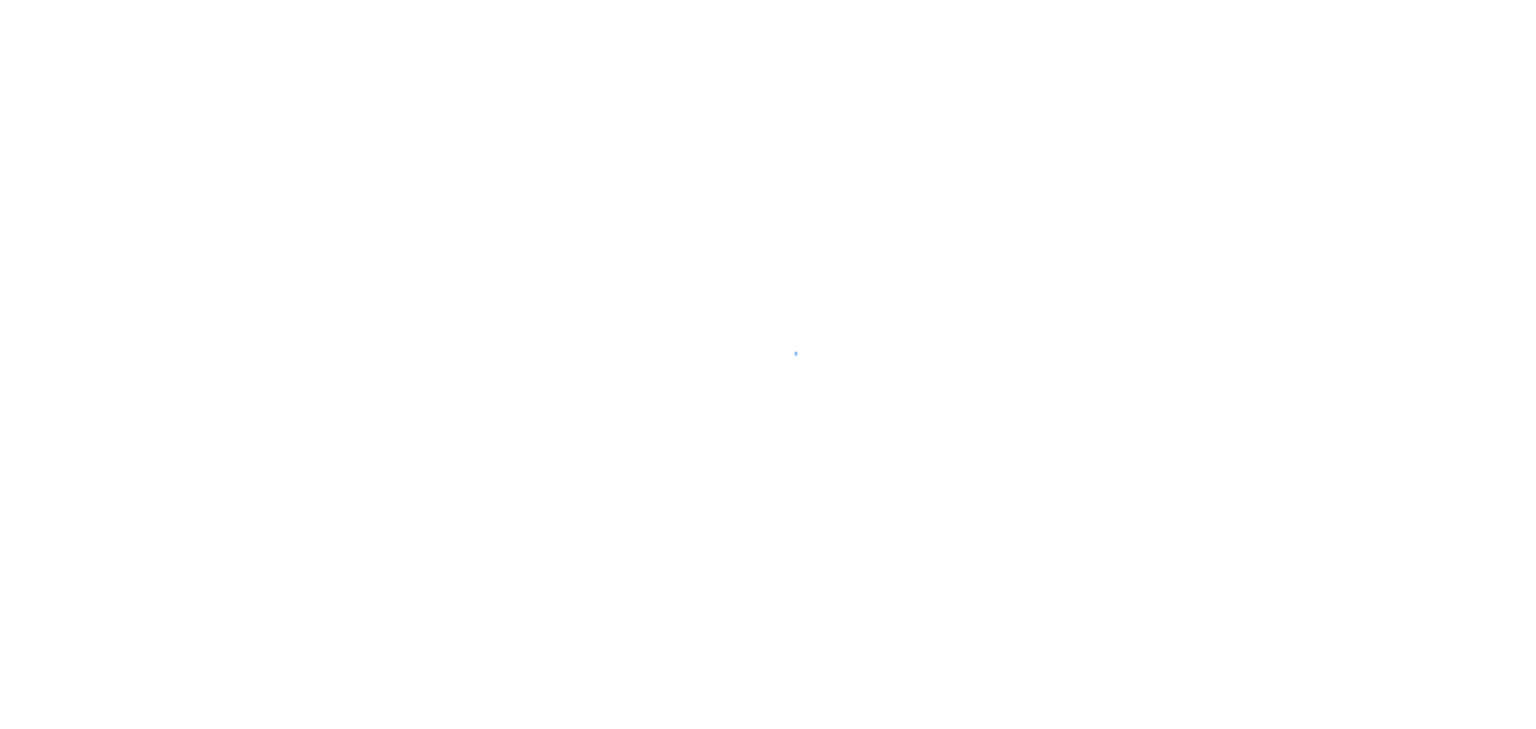 scroll, scrollTop: 0, scrollLeft: 0, axis: both 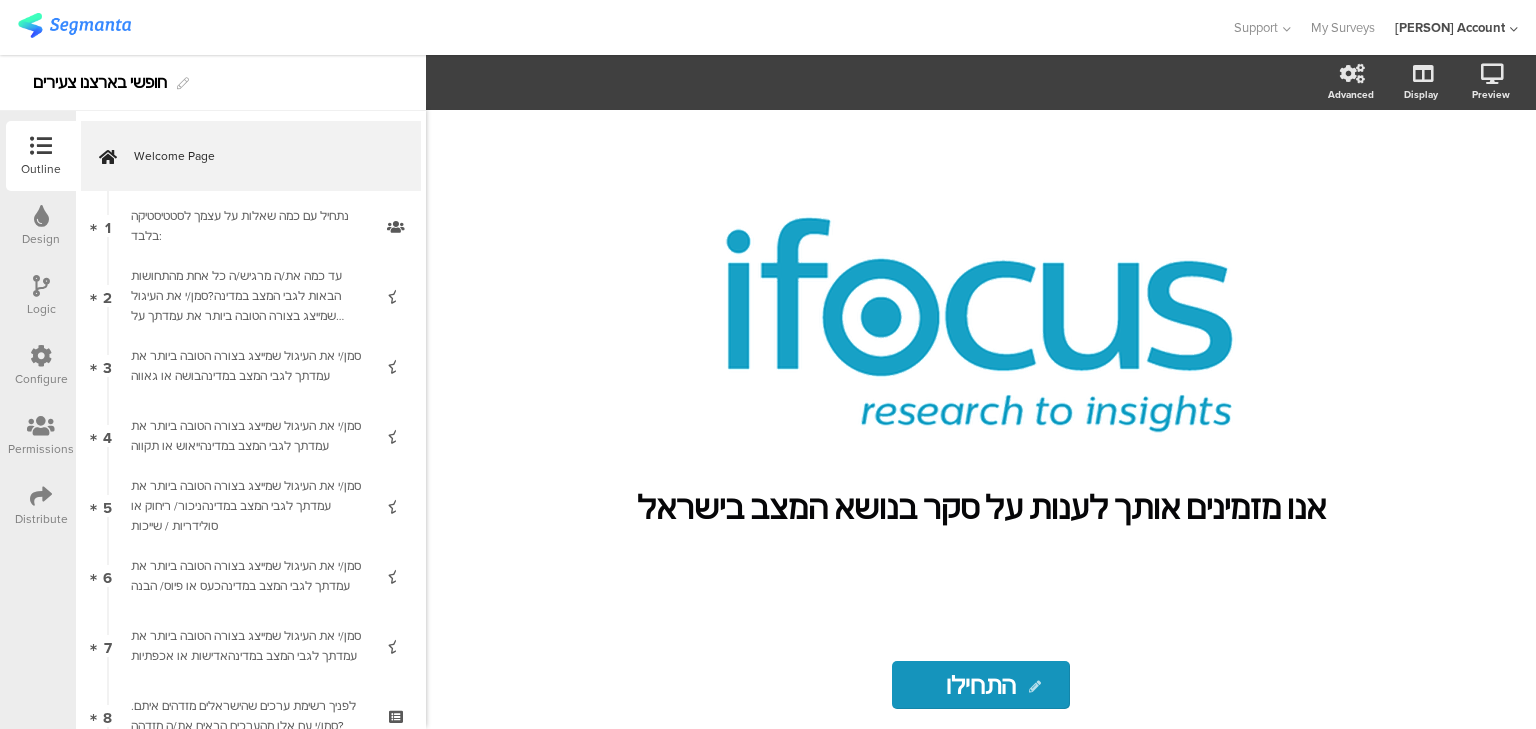click on "Configure" at bounding box center (41, 379) 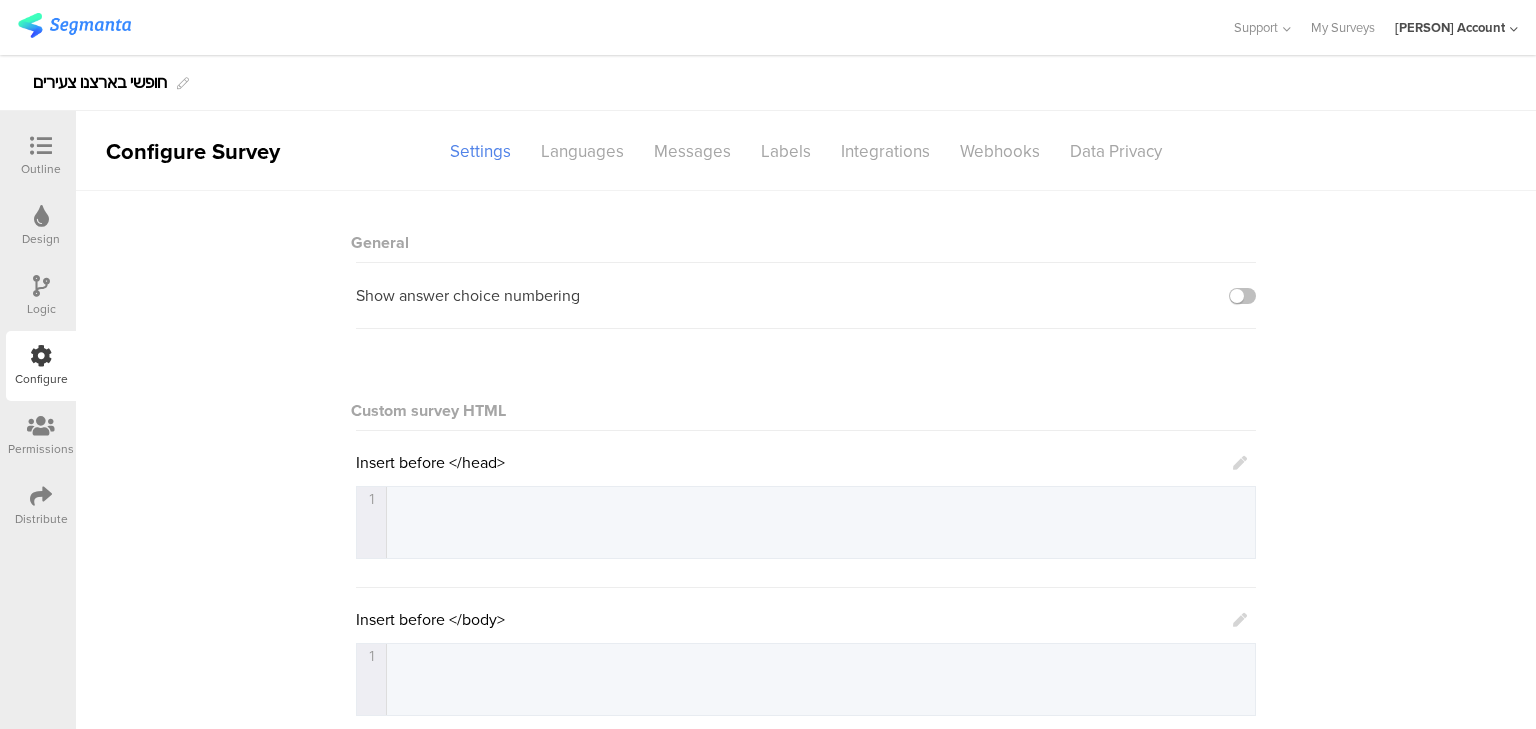 click on "Configure Survey
Settings
Languages
Messages
Labels
Integrations
Webhooks
Data Privacy" at bounding box center (806, 151) 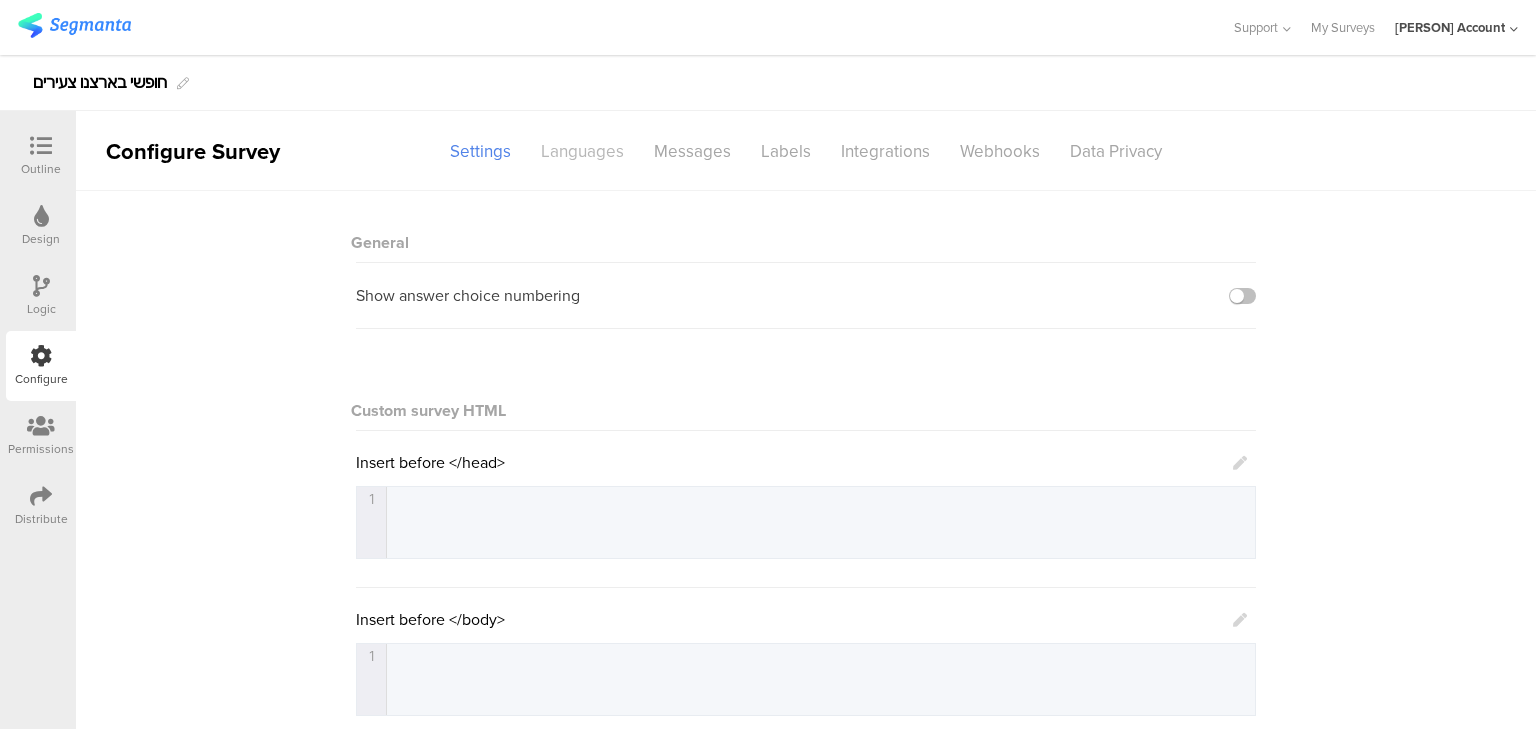 click on "Languages" at bounding box center [582, 151] 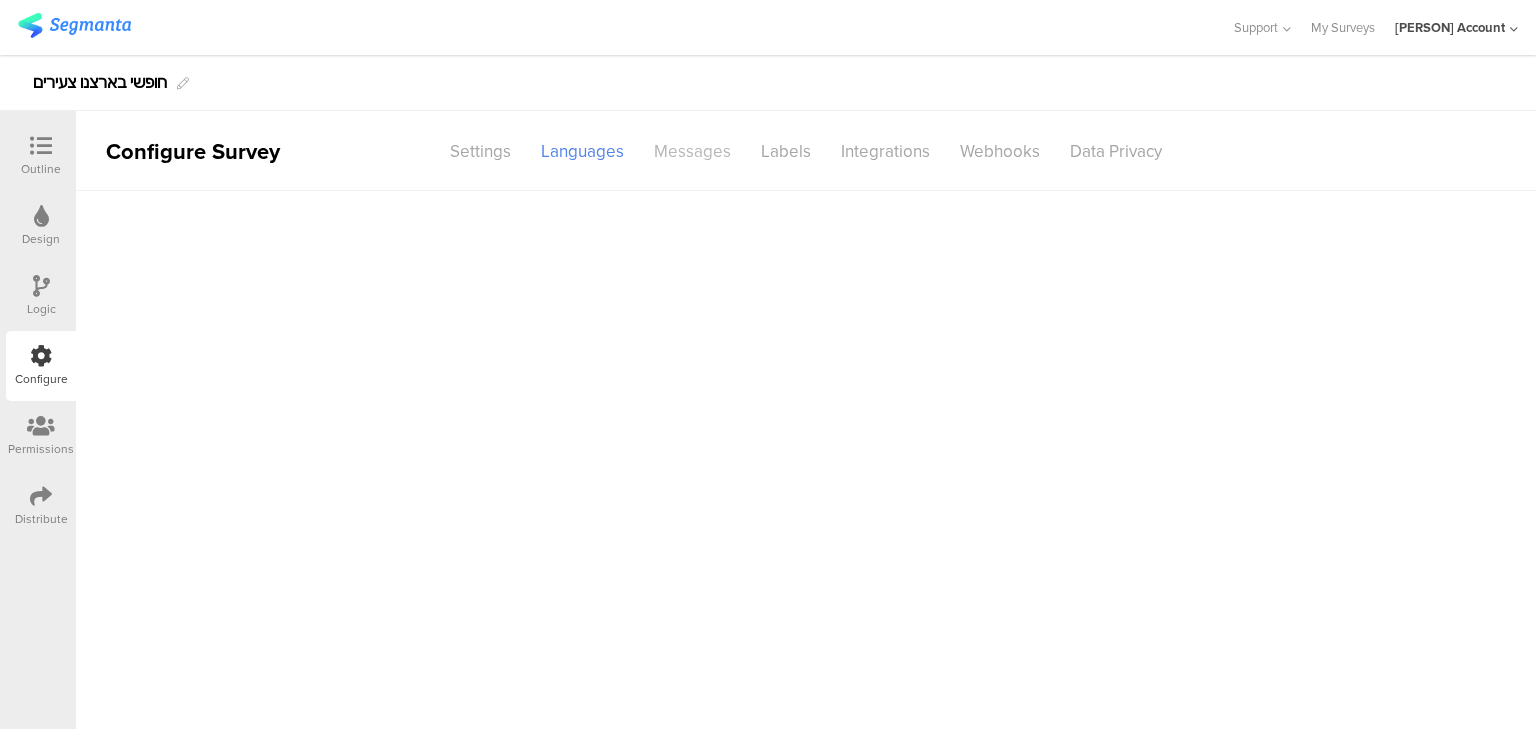 click on "Messages" at bounding box center (692, 151) 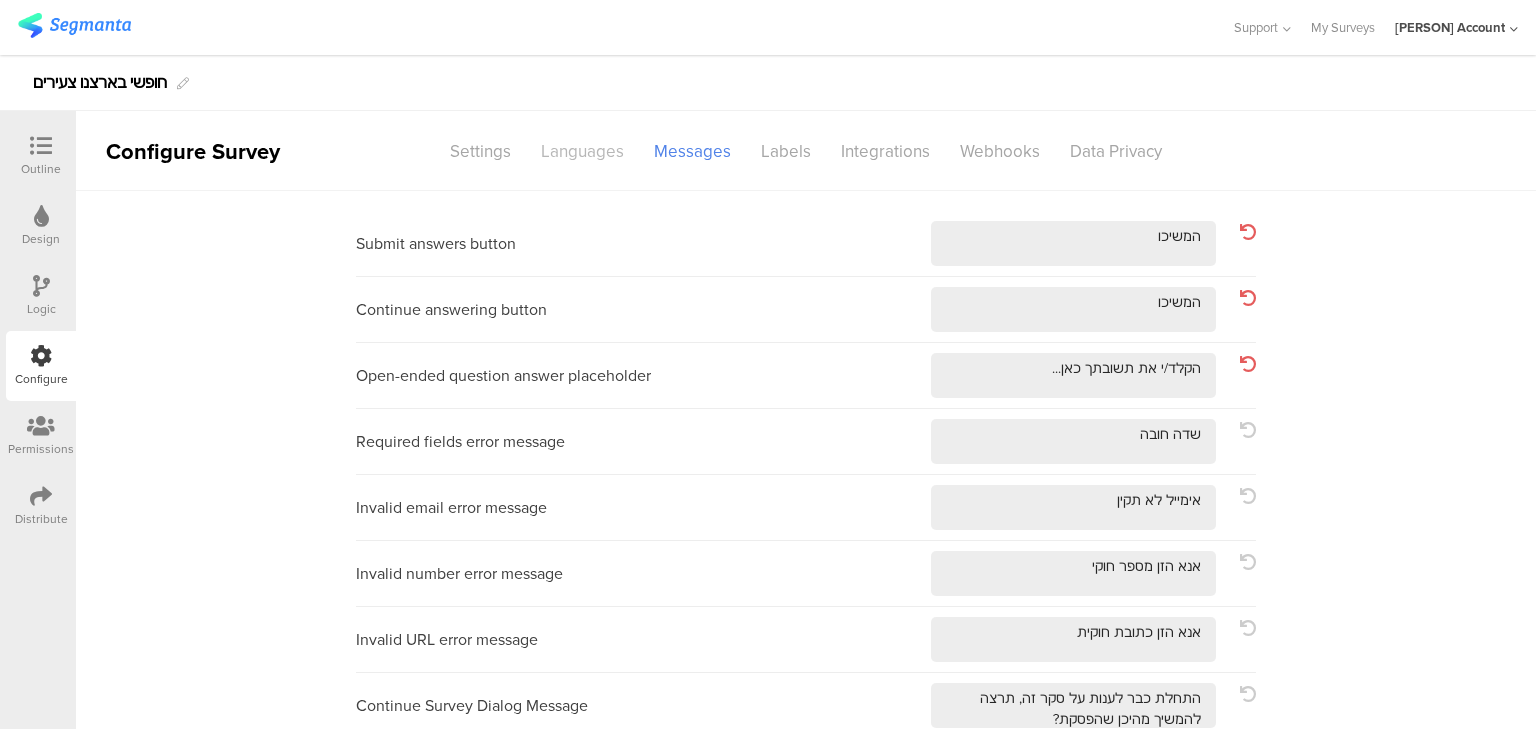 click on "Languages" at bounding box center [582, 151] 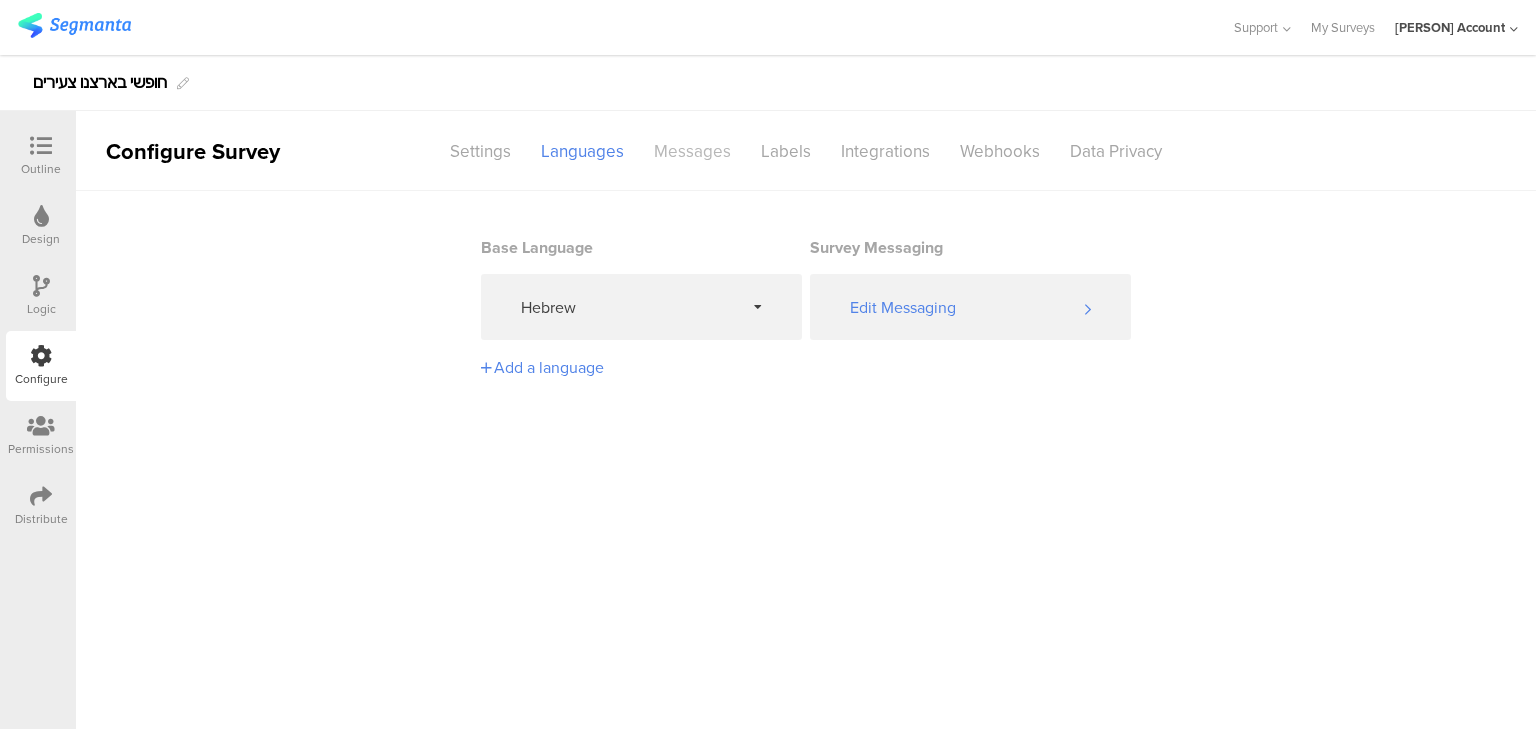 click on "Messages" at bounding box center [692, 151] 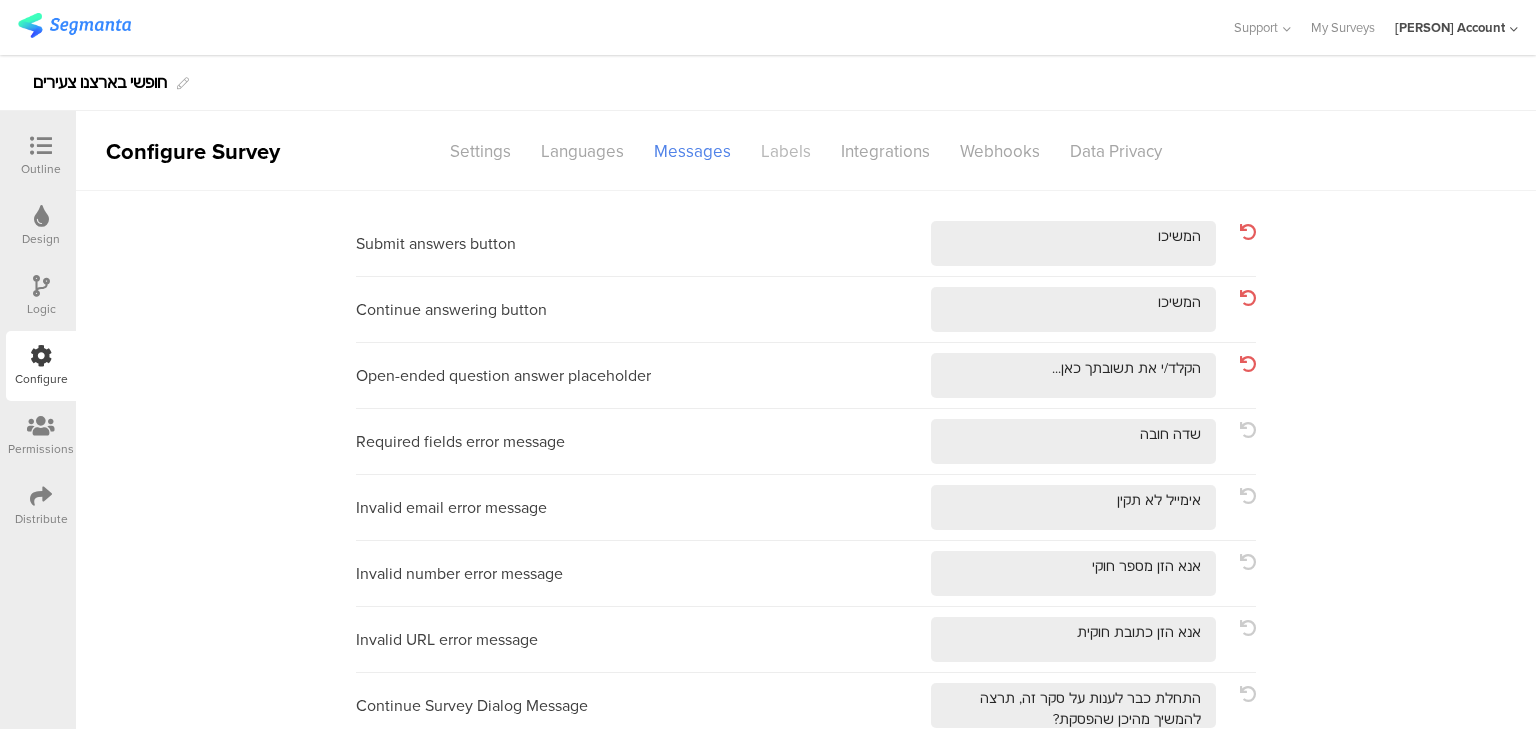 click on "Labels" at bounding box center (786, 151) 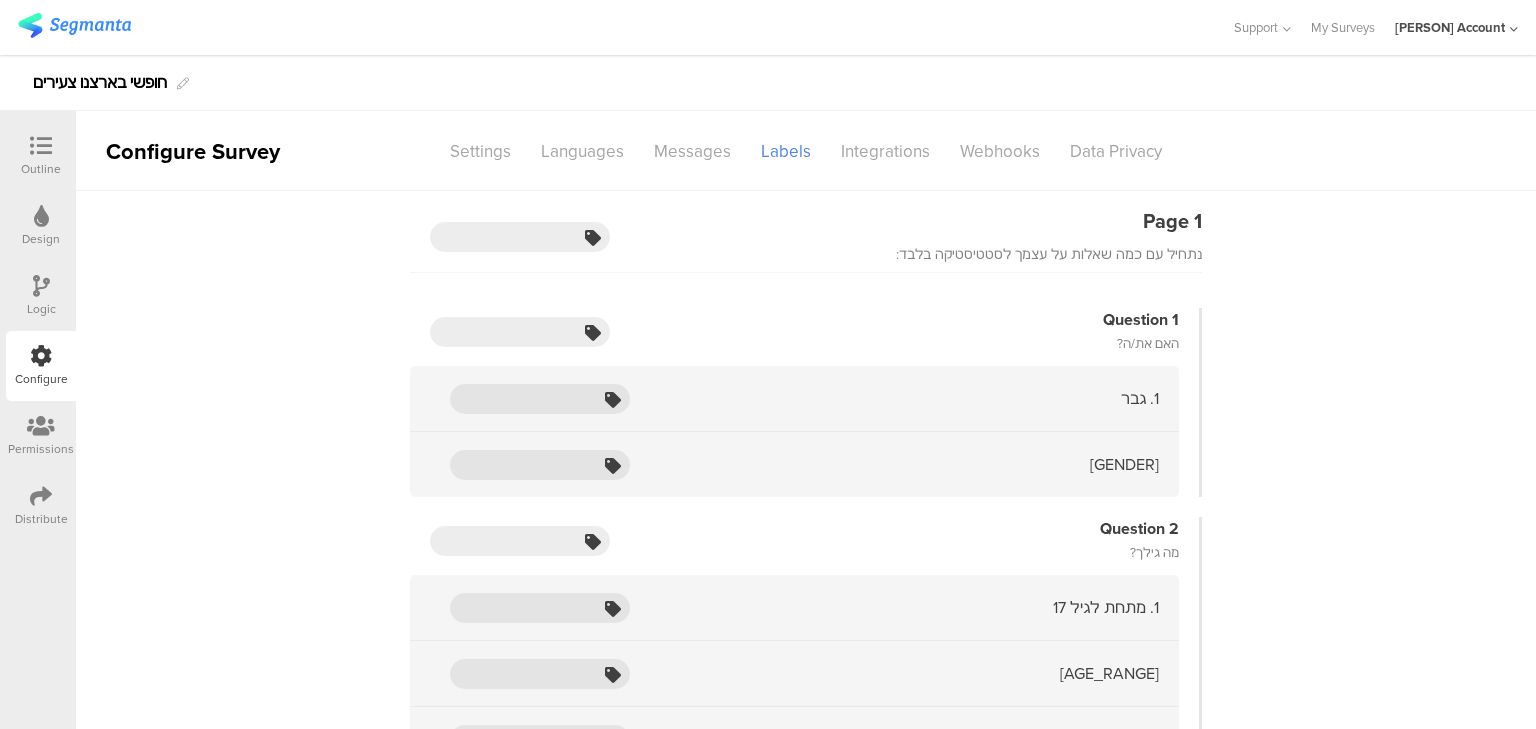 click on "Page 1
נתחיל עם כמה שאלות על עצמך לסטטיסטיקה בלבד:" at bounding box center (806, 239) 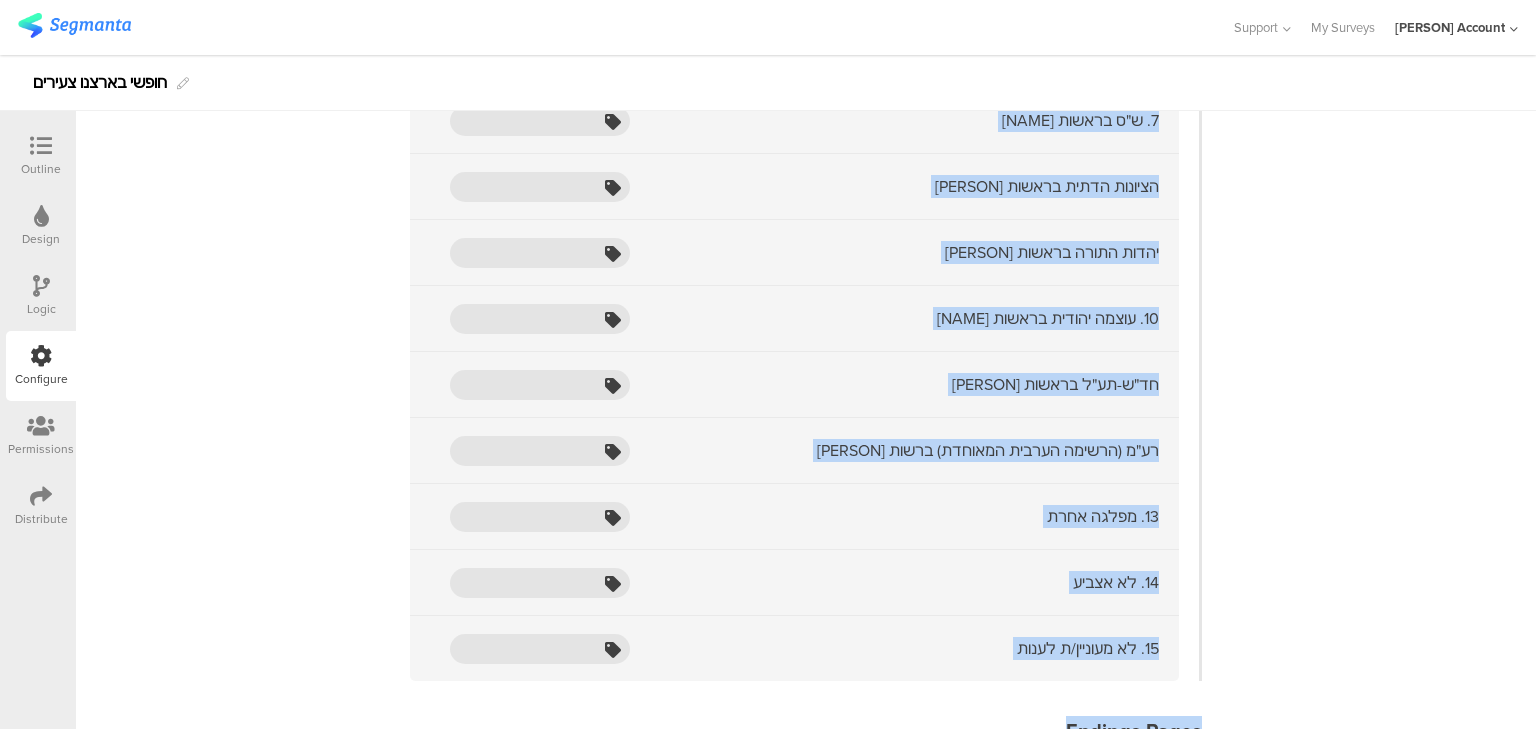 scroll, scrollTop: 16120, scrollLeft: 0, axis: vertical 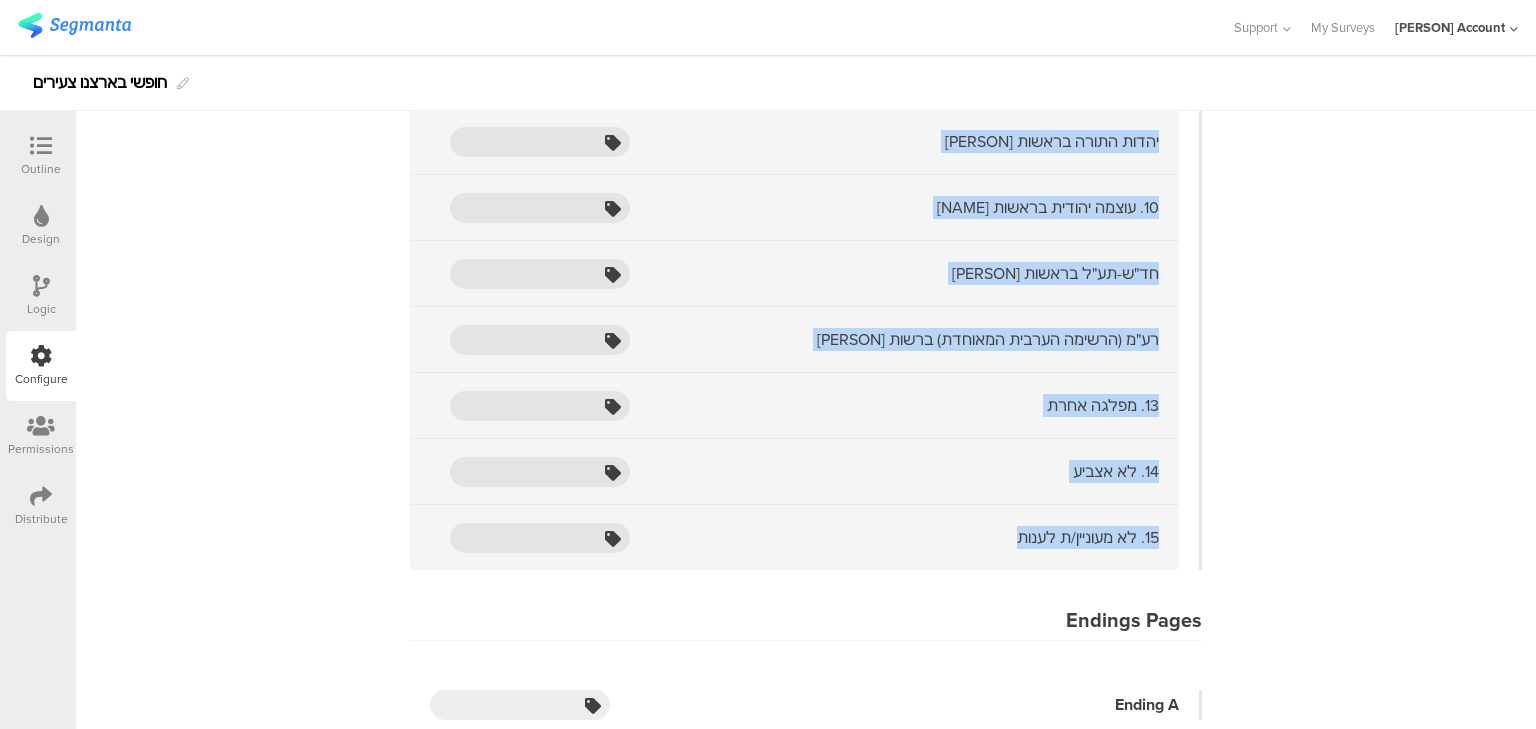drag, startPoint x: 1236, startPoint y: 223, endPoint x: 936, endPoint y: 422, distance: 360.0014 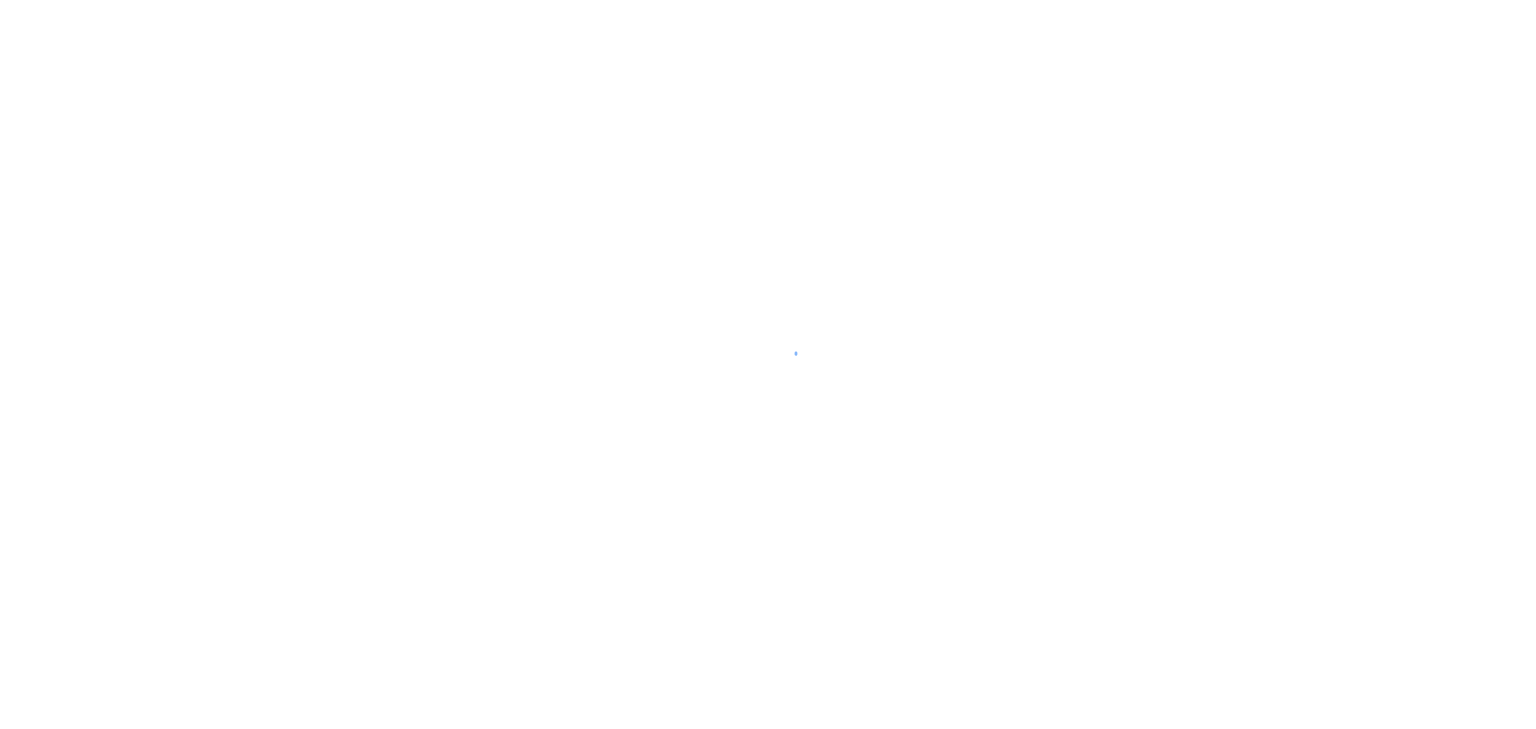 scroll, scrollTop: 0, scrollLeft: 0, axis: both 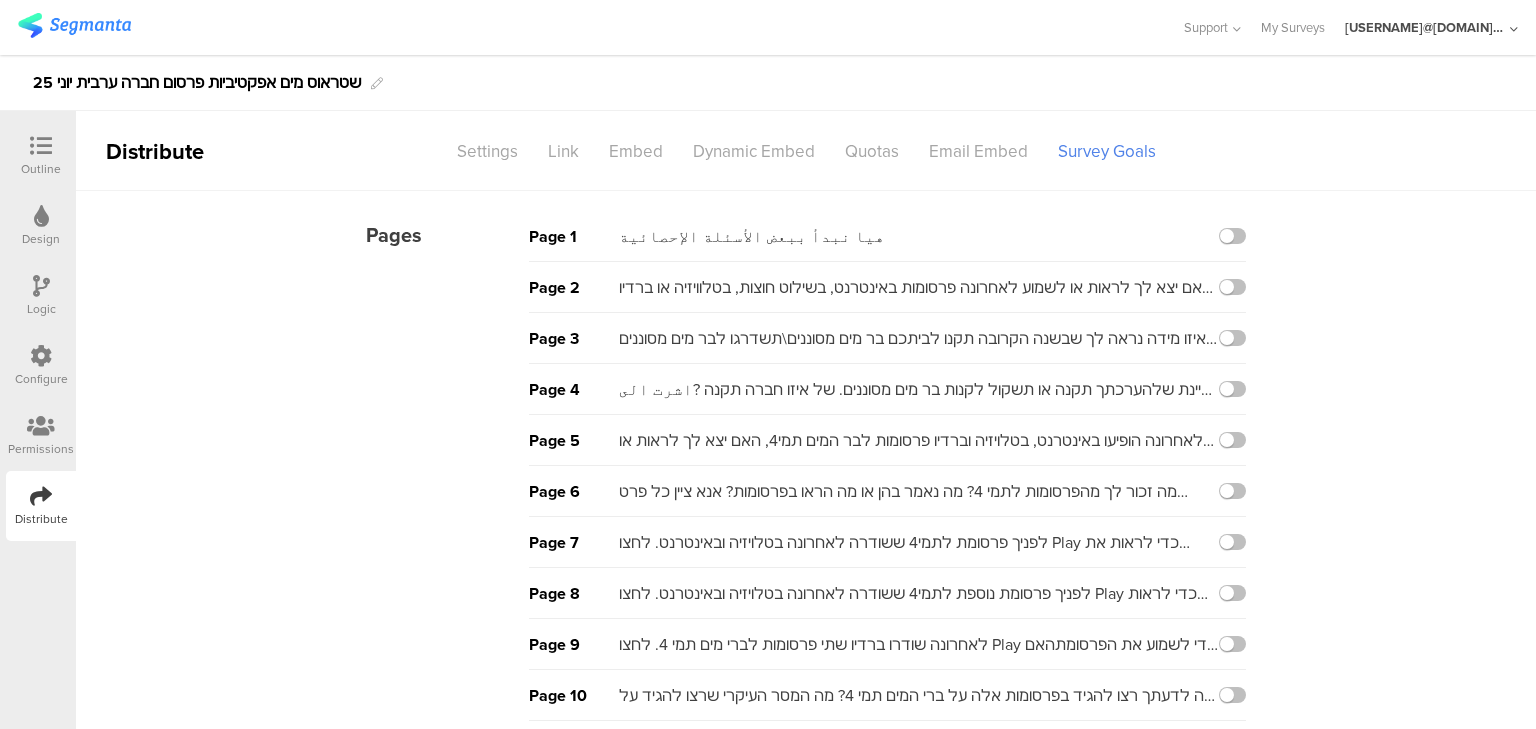 click on "Outline" at bounding box center (41, 156) 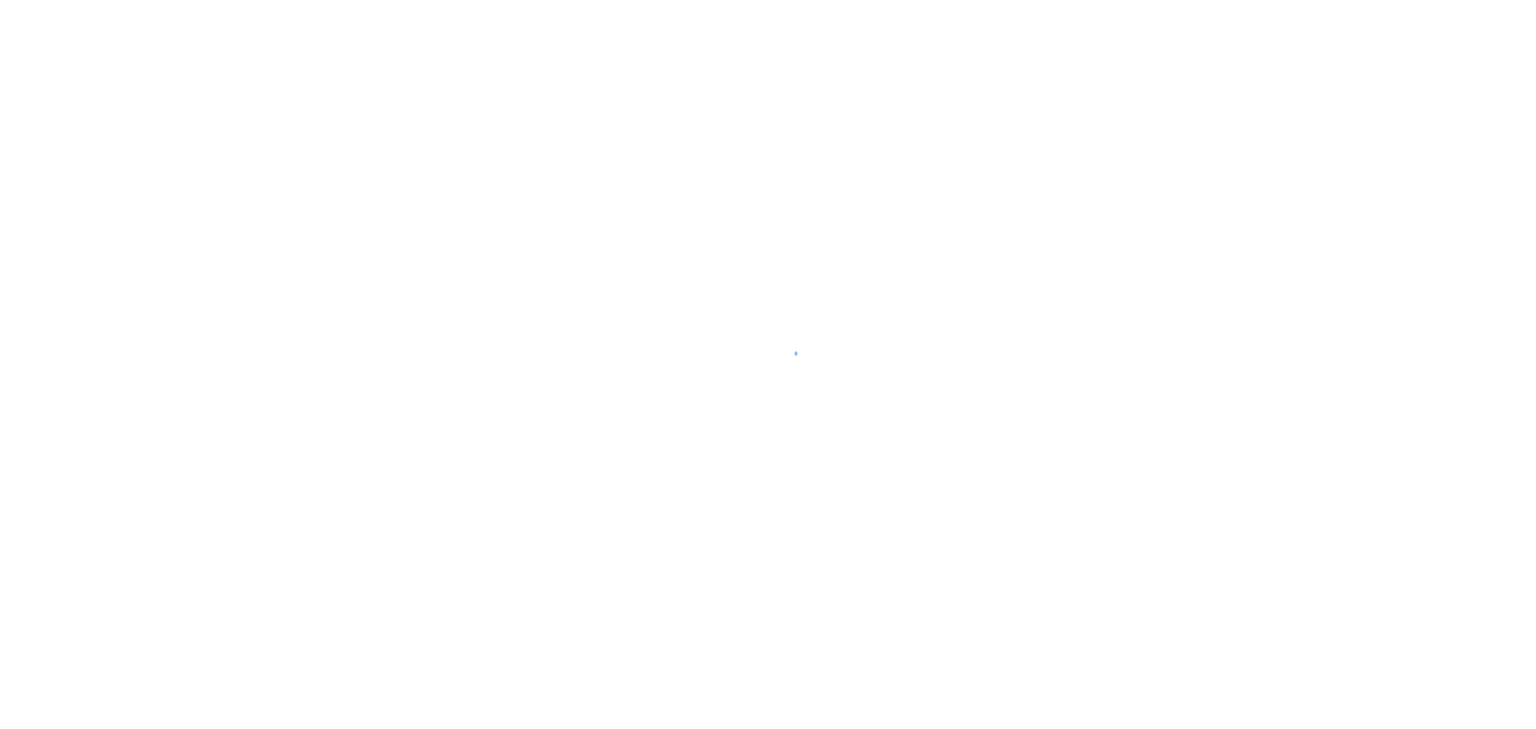 scroll, scrollTop: 0, scrollLeft: 0, axis: both 